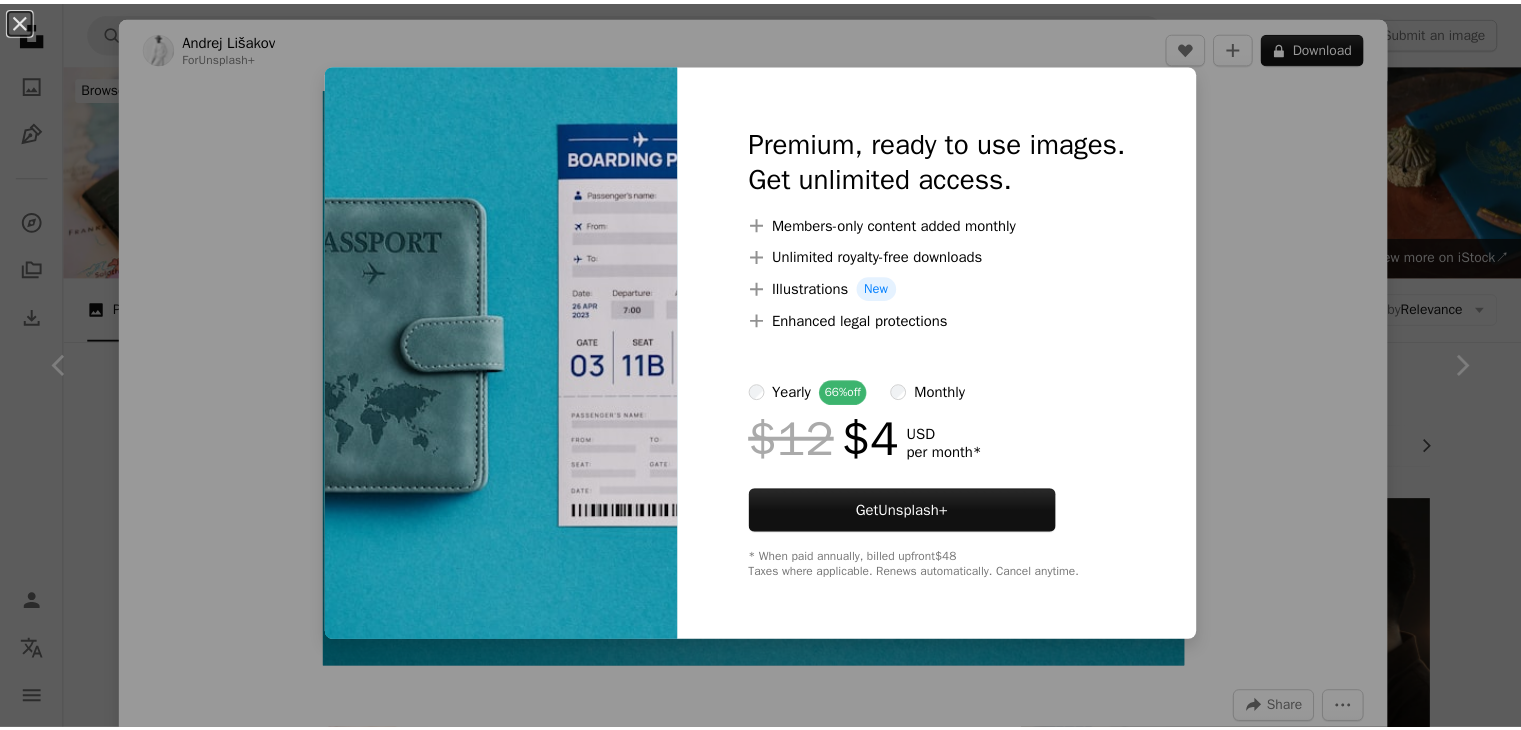 scroll, scrollTop: 1000, scrollLeft: 0, axis: vertical 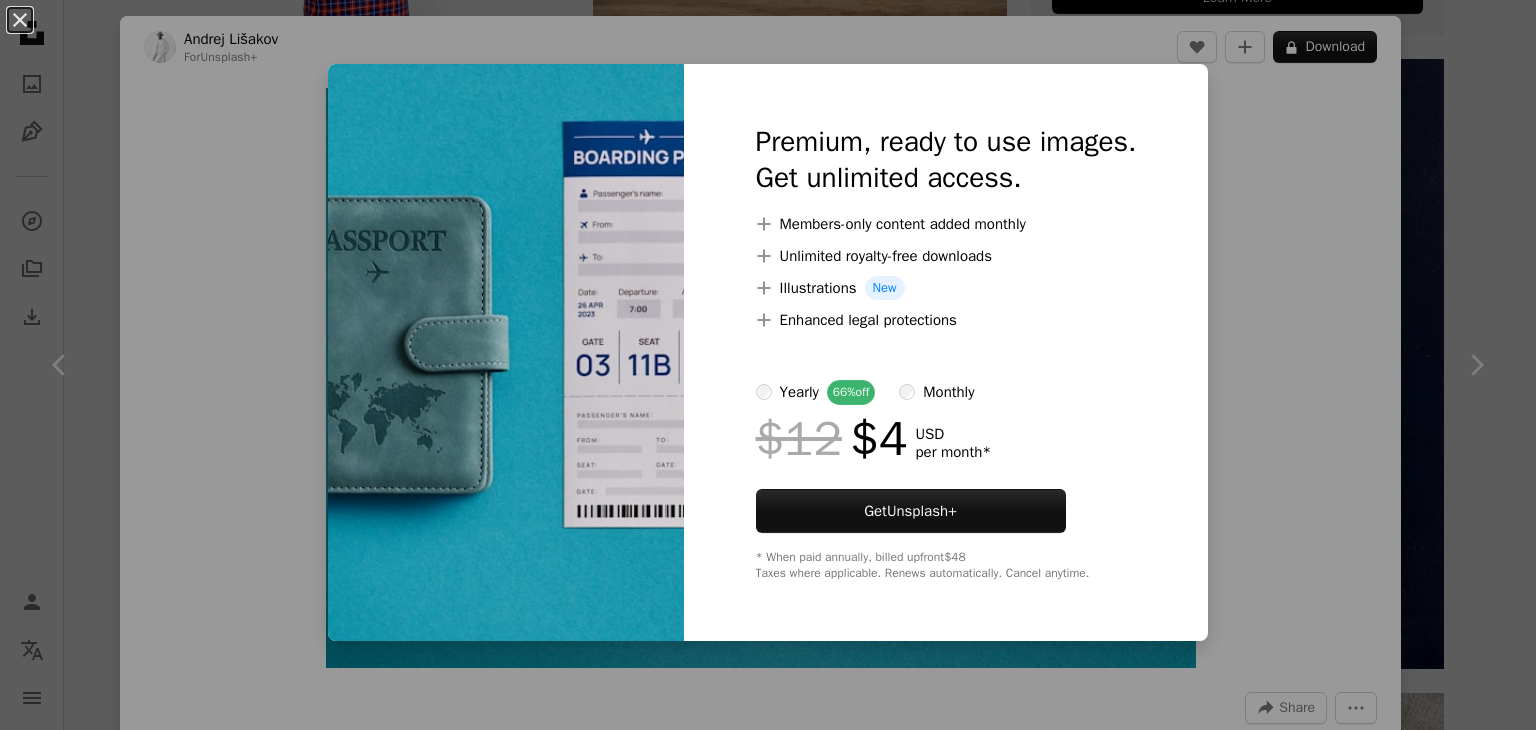 click on "An X shape Premium, ready to use images. Get unlimited access. A plus sign Members-only content added monthly A plus sign Unlimited royalty-free downloads A plus sign Illustrations  New A plus sign Enhanced legal protections yearly 66%  off monthly $12   $4 USD per month * Get  Unsplash+ * When paid annually, billed upfront  $48 Taxes where applicable. Renews automatically. Cancel anytime." at bounding box center (768, 365) 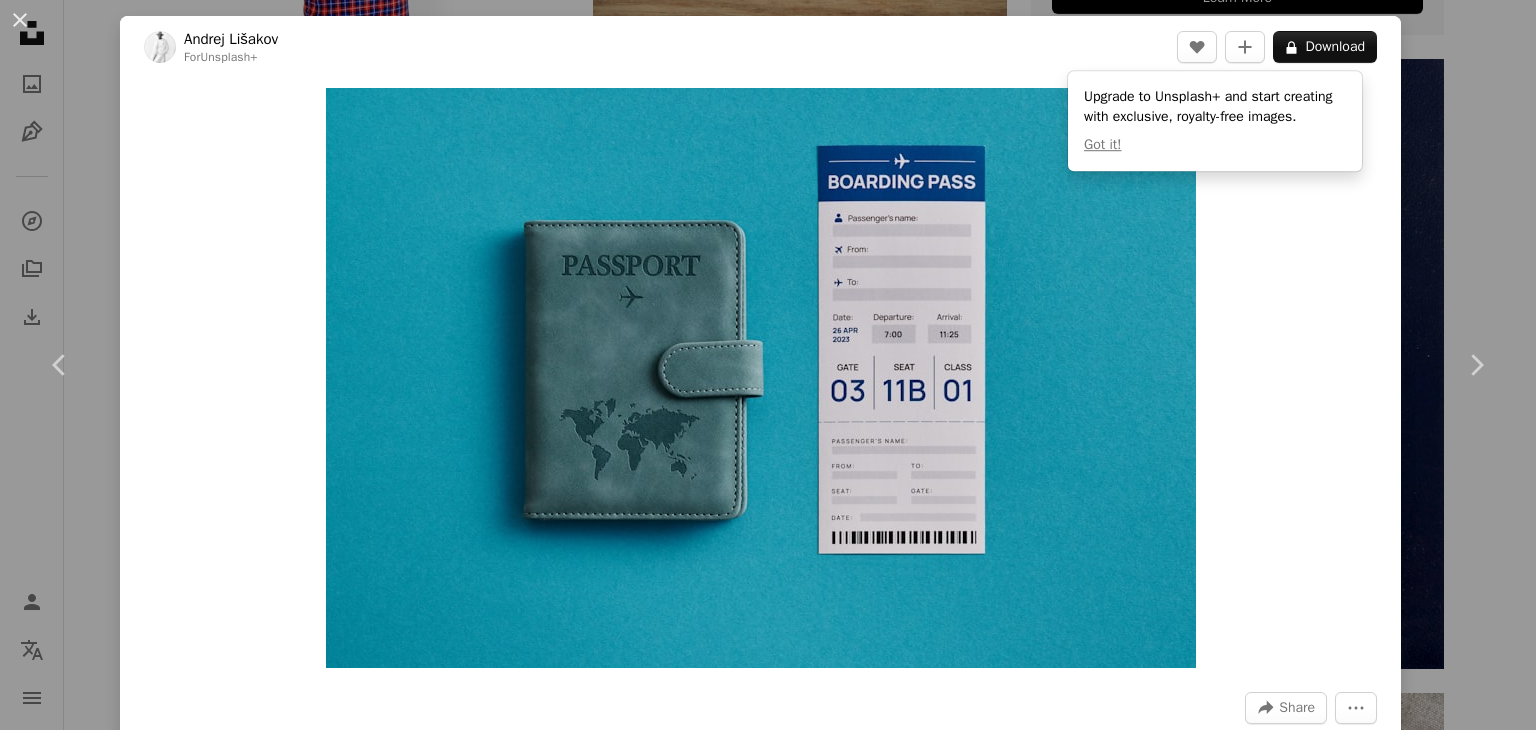 click on "[FIRST] [LAST]  For  Unsplash+ A heart A plus sign A lock Download Zoom in A forward-right arrow Share More Actions Flat lay with passport and airline ticket on blue background Calendar outlined Published on  [MONTH] [DAY], [YEAR] Safety Licensed under the  Unsplash+ License travel adventure vacation flight passport suitcase luggage trip flatlay ticket barcode tickets boarding pass airline ticket bar code plane ticket airplane ticket copyspace Free images From this series Chevron right Plus sign for Unsplash+ Plus sign for Unsplash+ Plus sign for Unsplash+ Plus sign for Unsplash+ Plus sign for Unsplash+ Plus sign for Unsplash+ Plus sign for Unsplash+ Plus sign for Unsplash+ Plus sign for Unsplash+ Plus sign for Unsplash+ Plus sign for Unsplash+ Related images Plus sign for Unsplash+ A heart A plus sign [FIRST] [LAST]  For  Unsplash+ A lock Download Plus sign for Unsplash+ A heart A plus sign Curated Lifestyle For  Unsplash+ A lock Download Plus sign for Unsplash+ A heart A plus sign Curated Lifestyle" at bounding box center [768, 365] 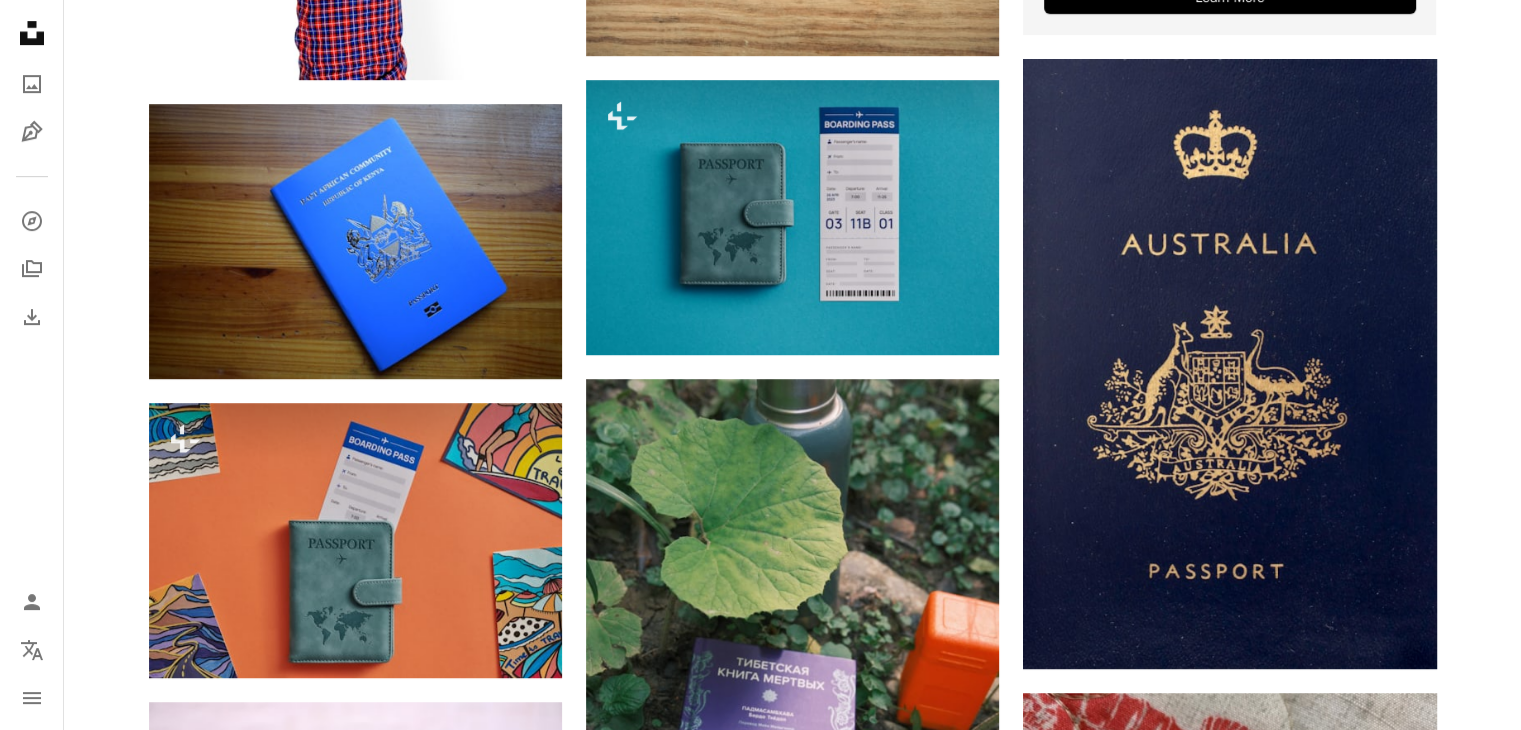 scroll, scrollTop: 0, scrollLeft: 0, axis: both 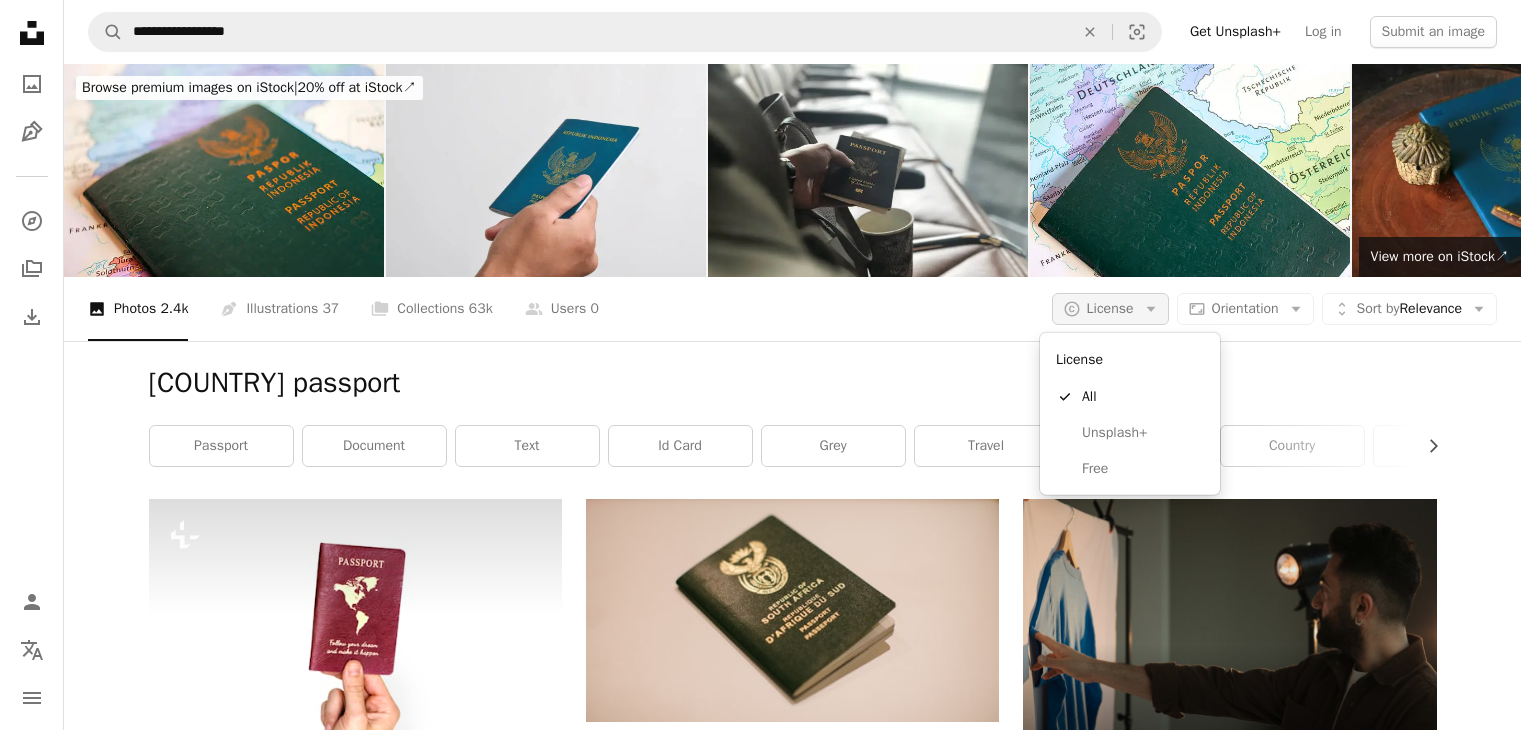 click on "License" at bounding box center [1110, 308] 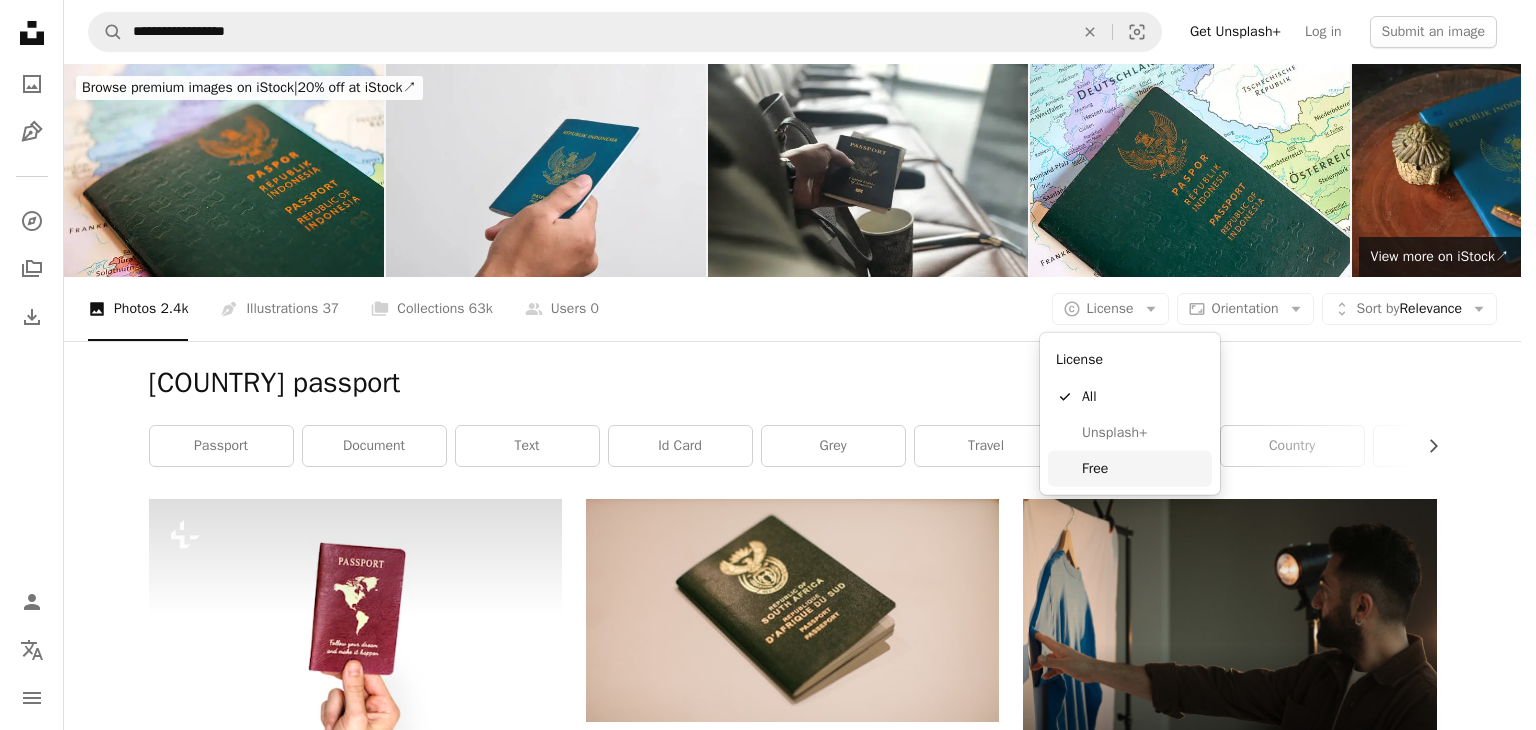 click on "Free" at bounding box center (1143, 469) 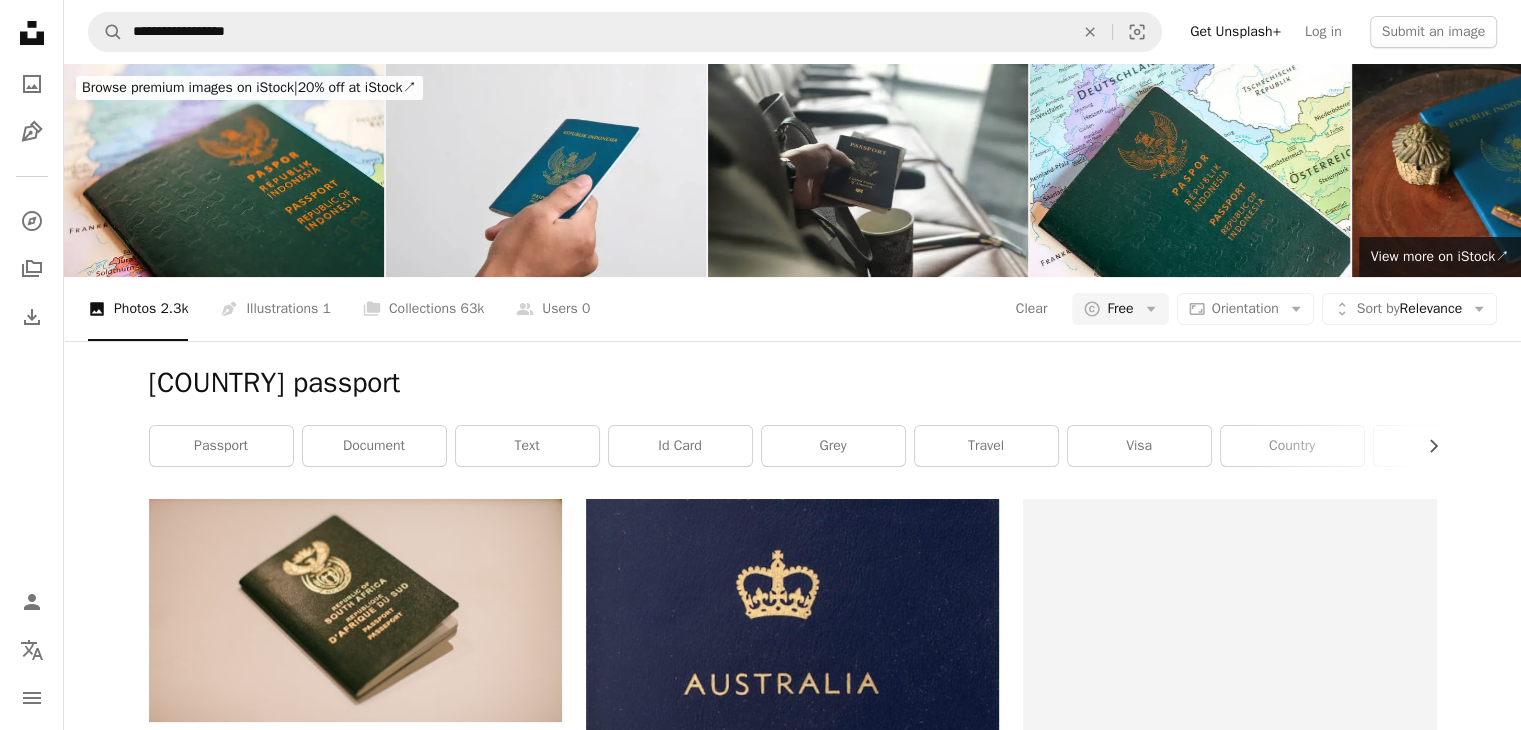 click on "[COUNTRY] passport" at bounding box center (793, 383) 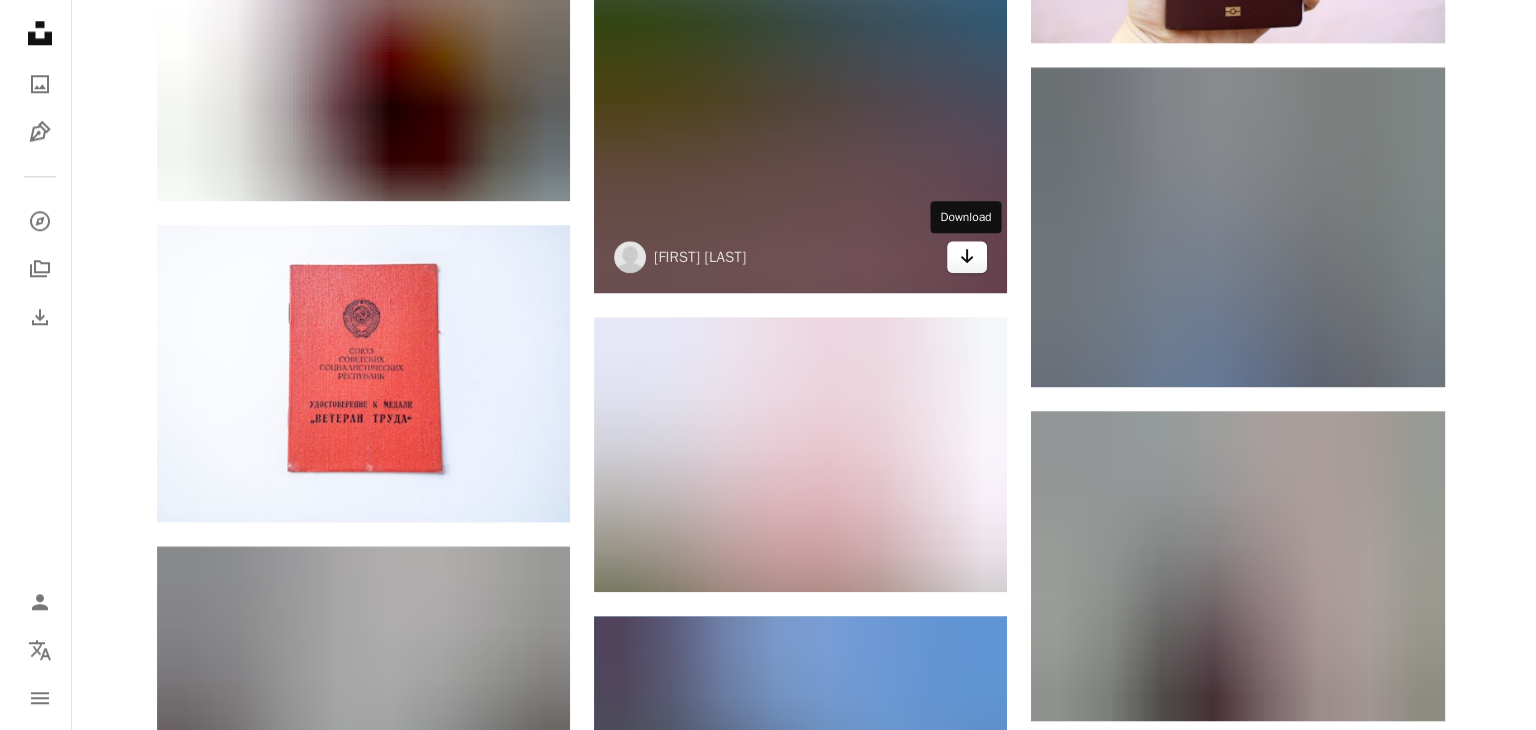 scroll, scrollTop: 2200, scrollLeft: 0, axis: vertical 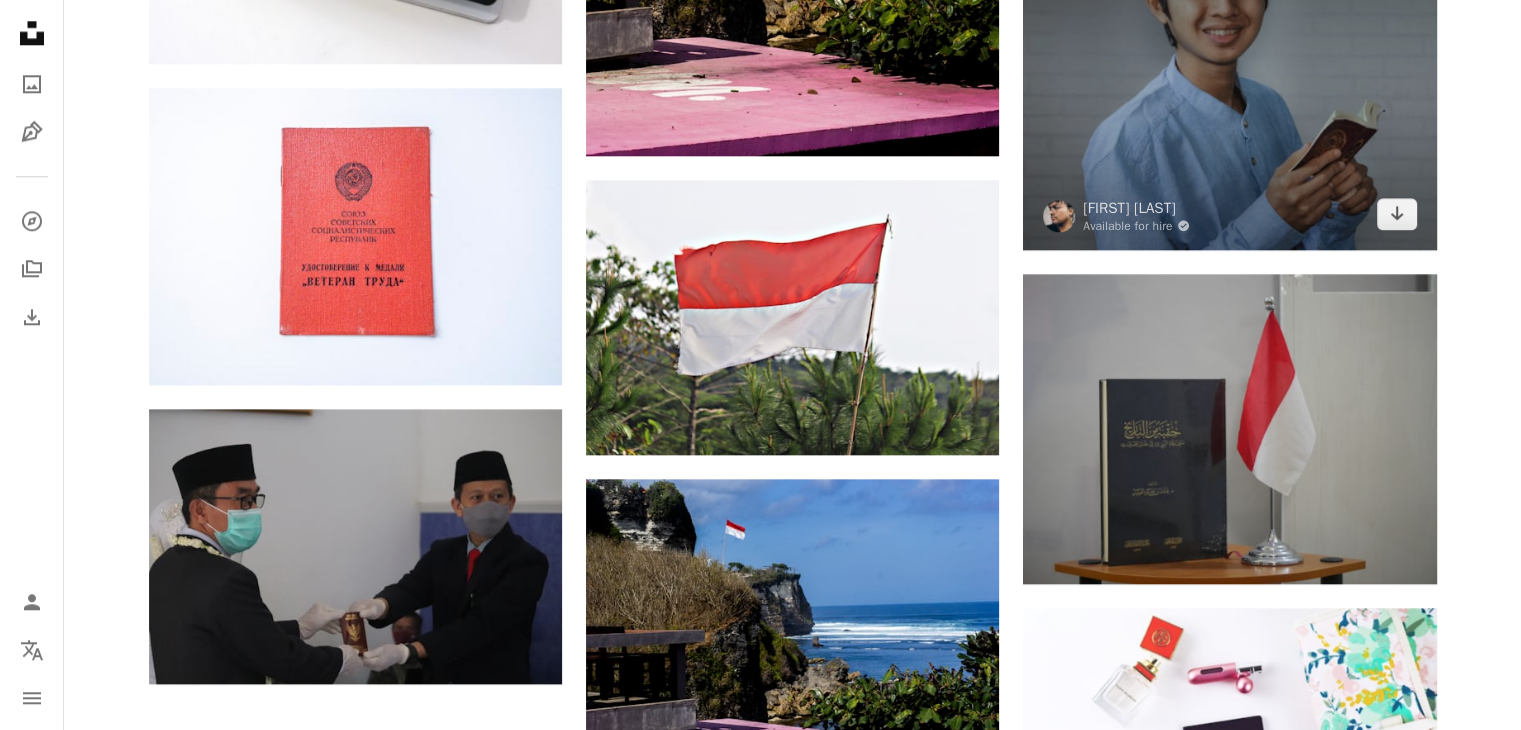 click at bounding box center (1229, 90) 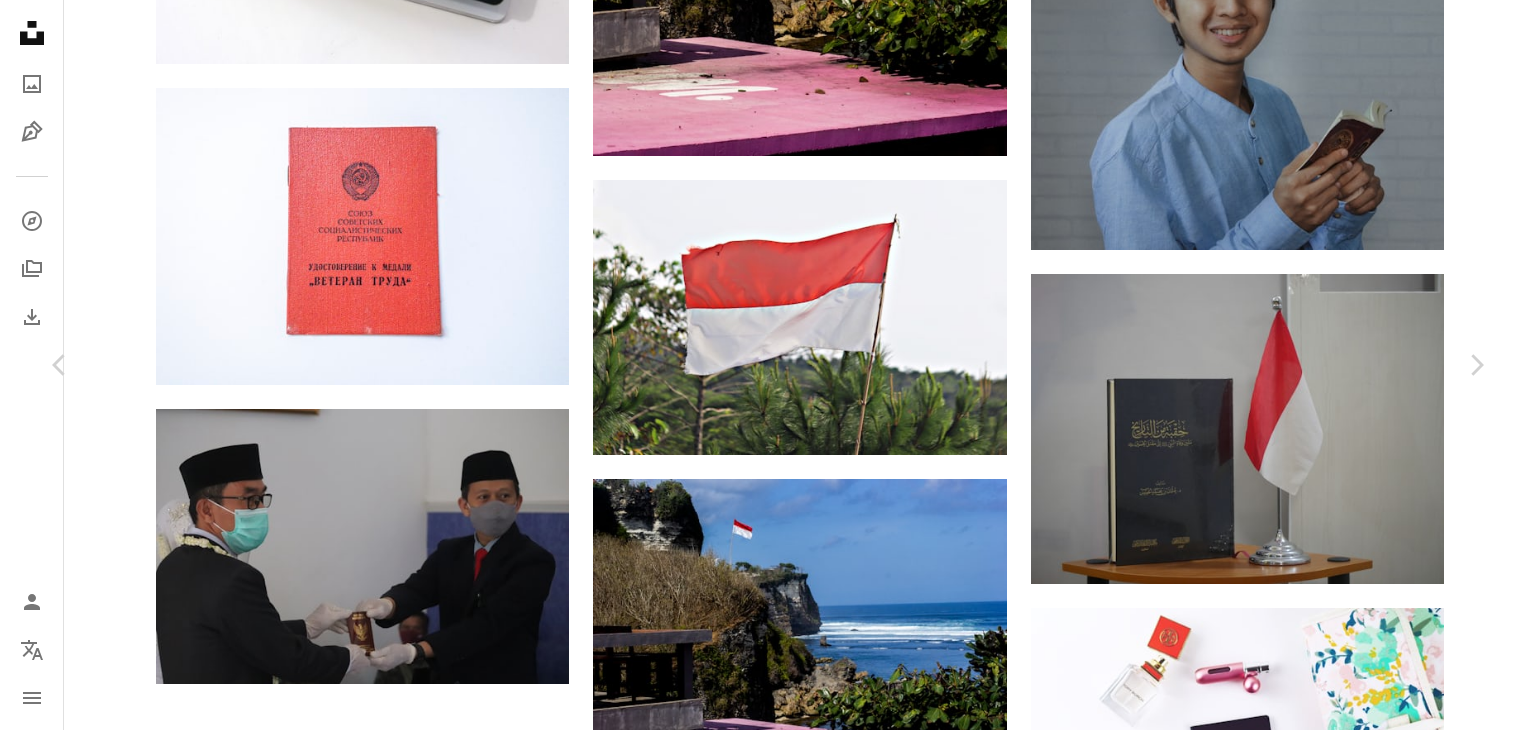 scroll, scrollTop: 2500, scrollLeft: 0, axis: vertical 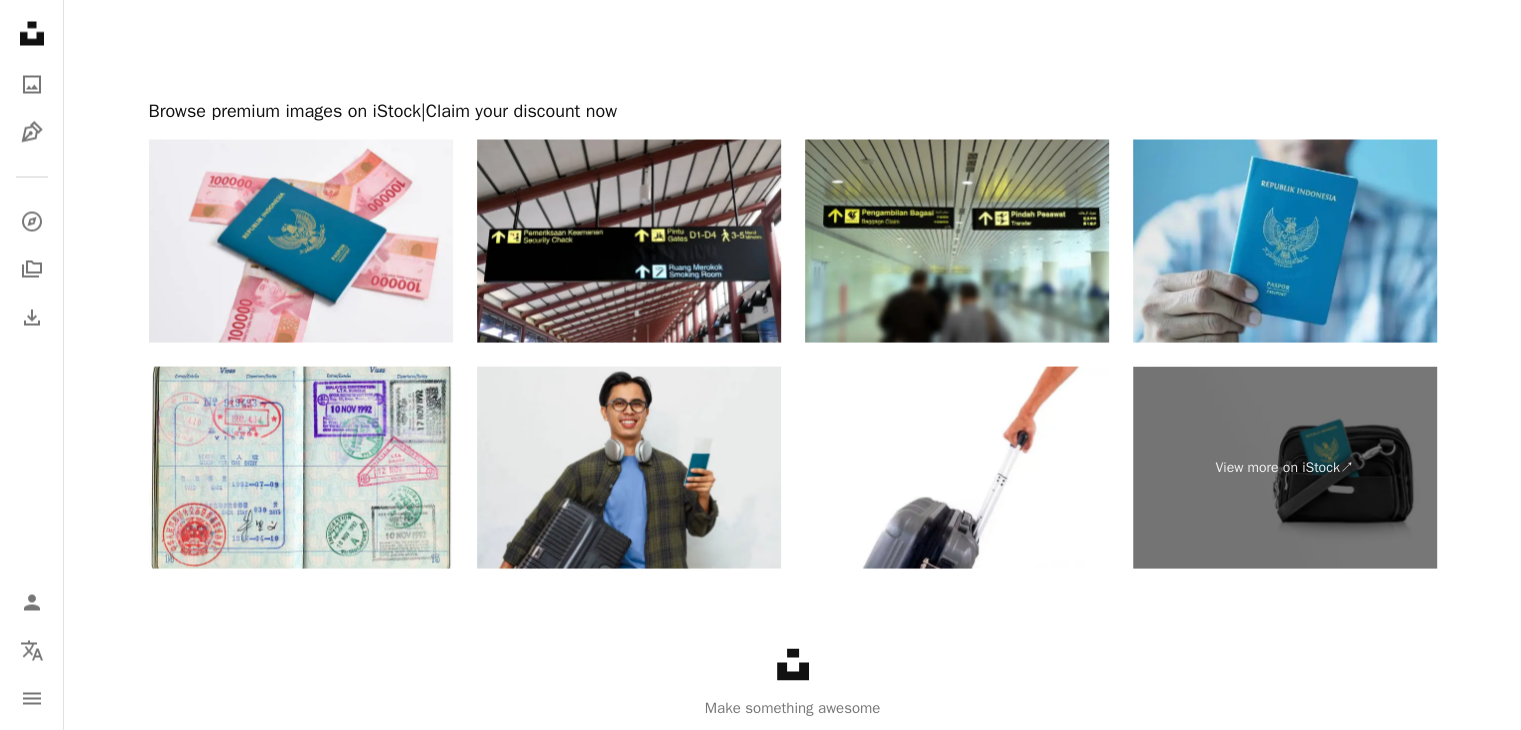 click at bounding box center [629, 467] 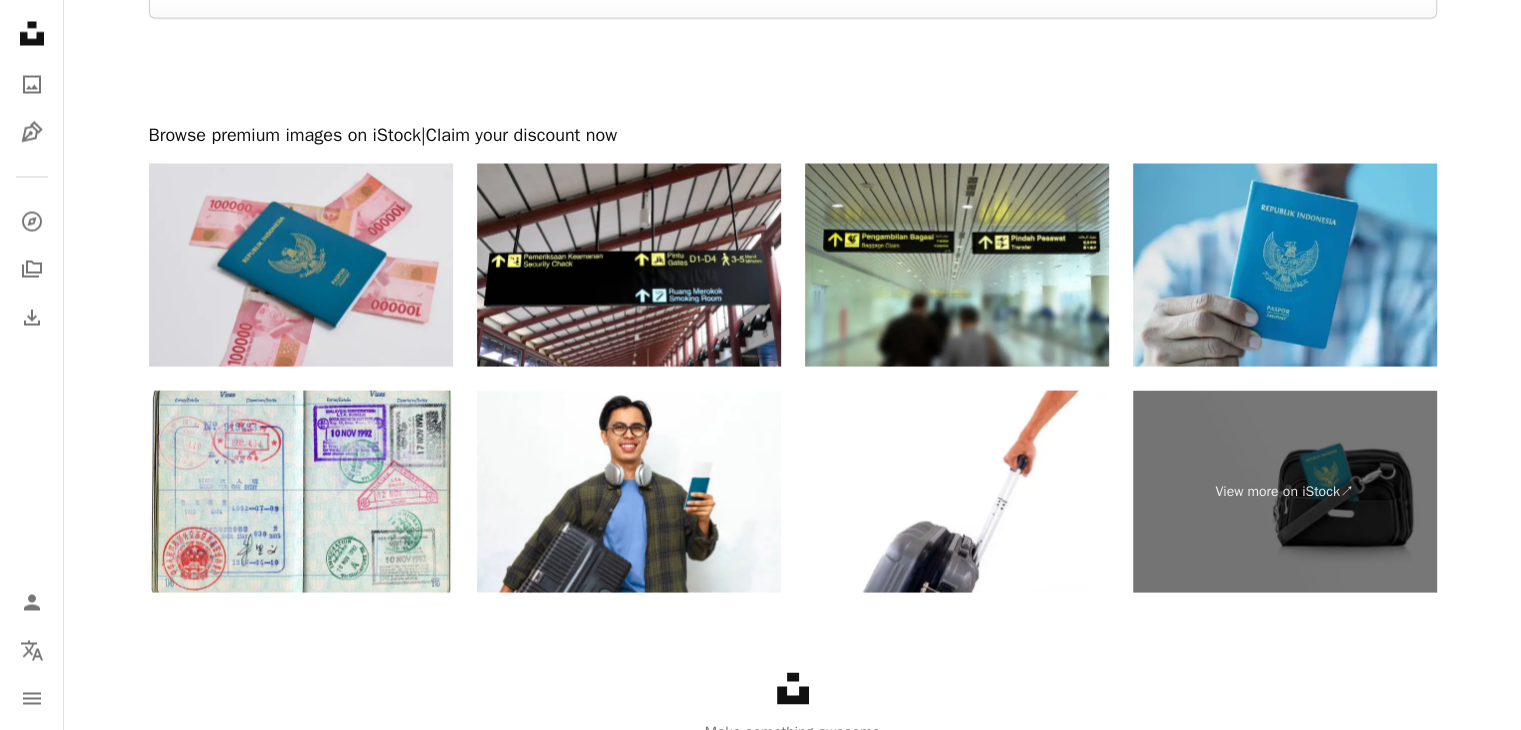 scroll, scrollTop: 3768, scrollLeft: 0, axis: vertical 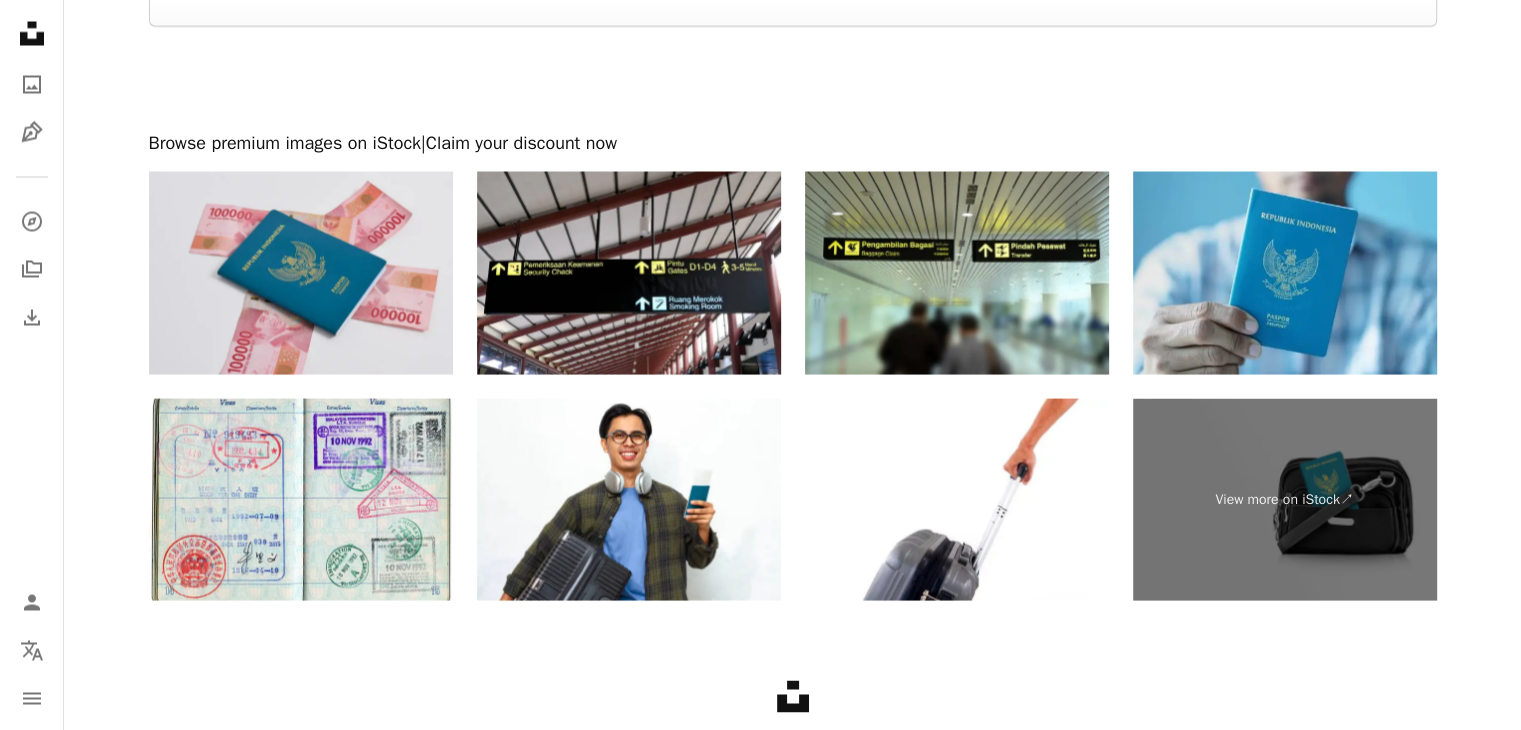 click at bounding box center [301, 272] 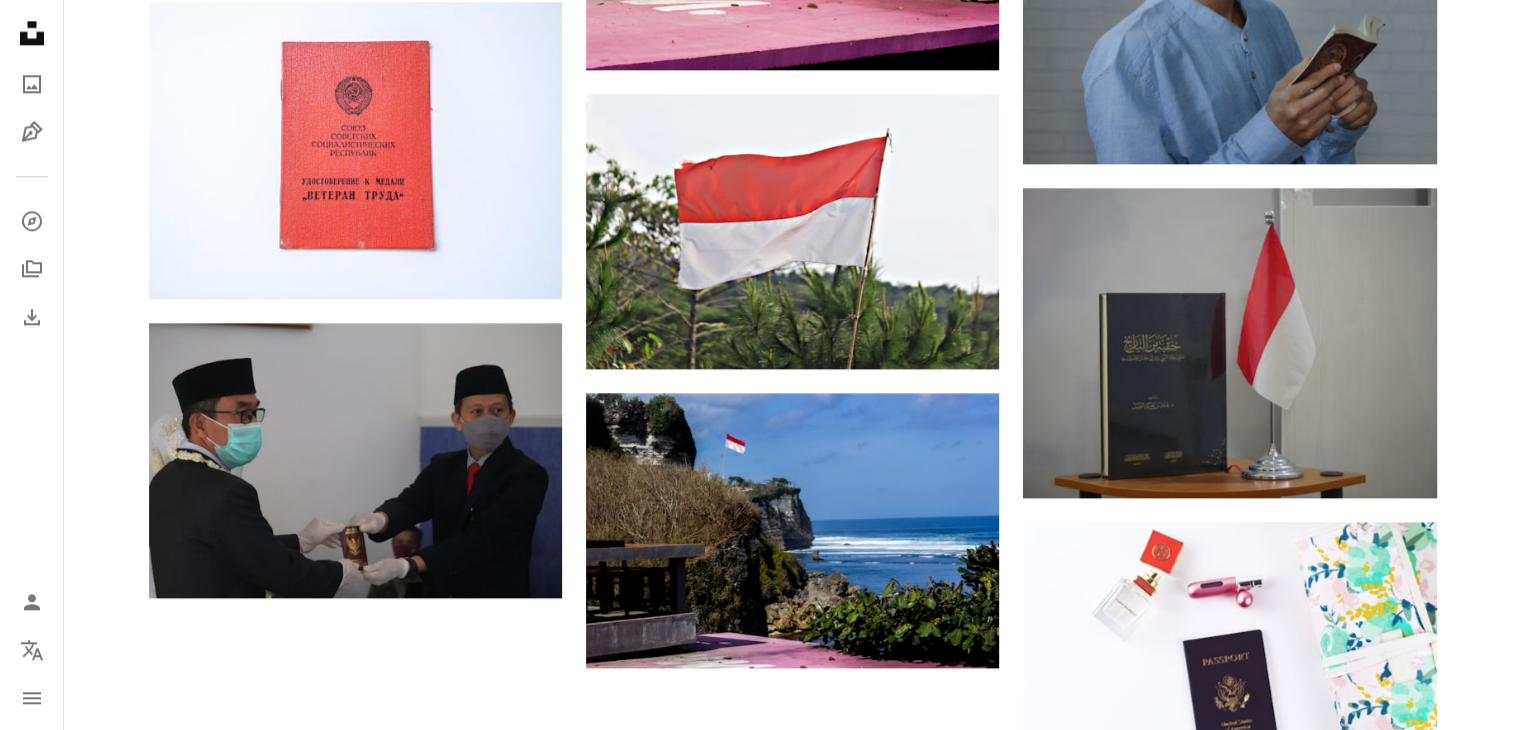 scroll, scrollTop: 2268, scrollLeft: 0, axis: vertical 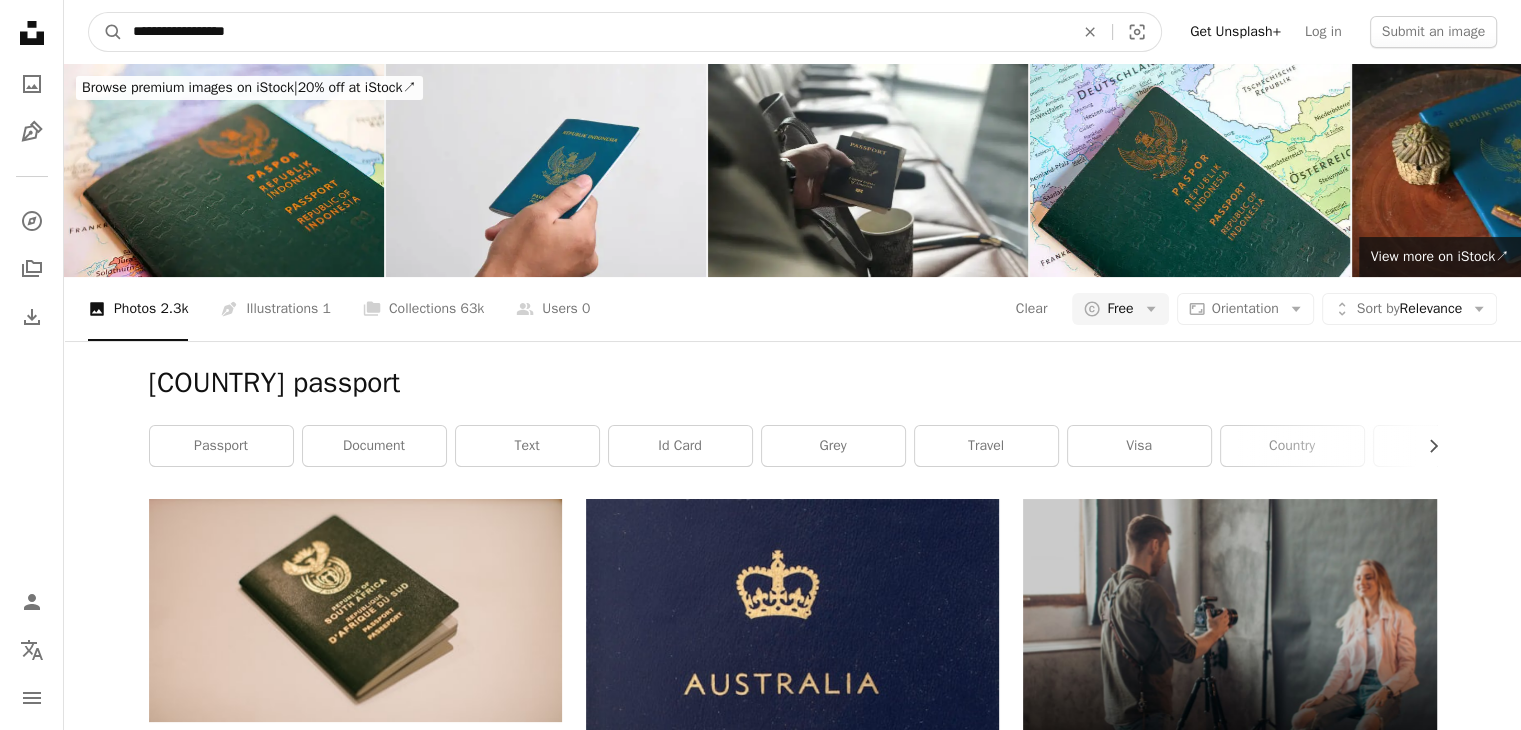 drag, startPoint x: 301, startPoint y: 35, endPoint x: 96, endPoint y: 1, distance: 207.80038 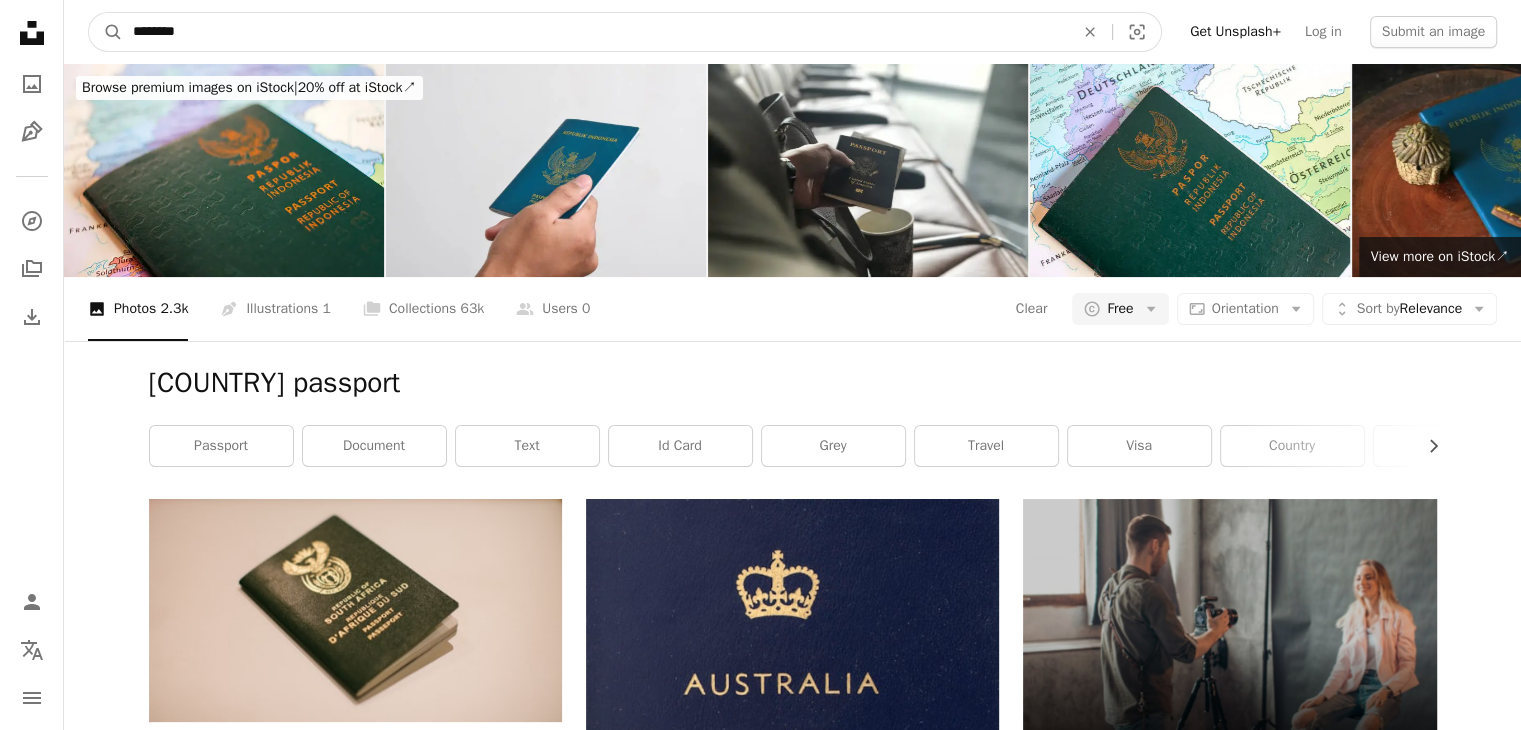 type on "*********" 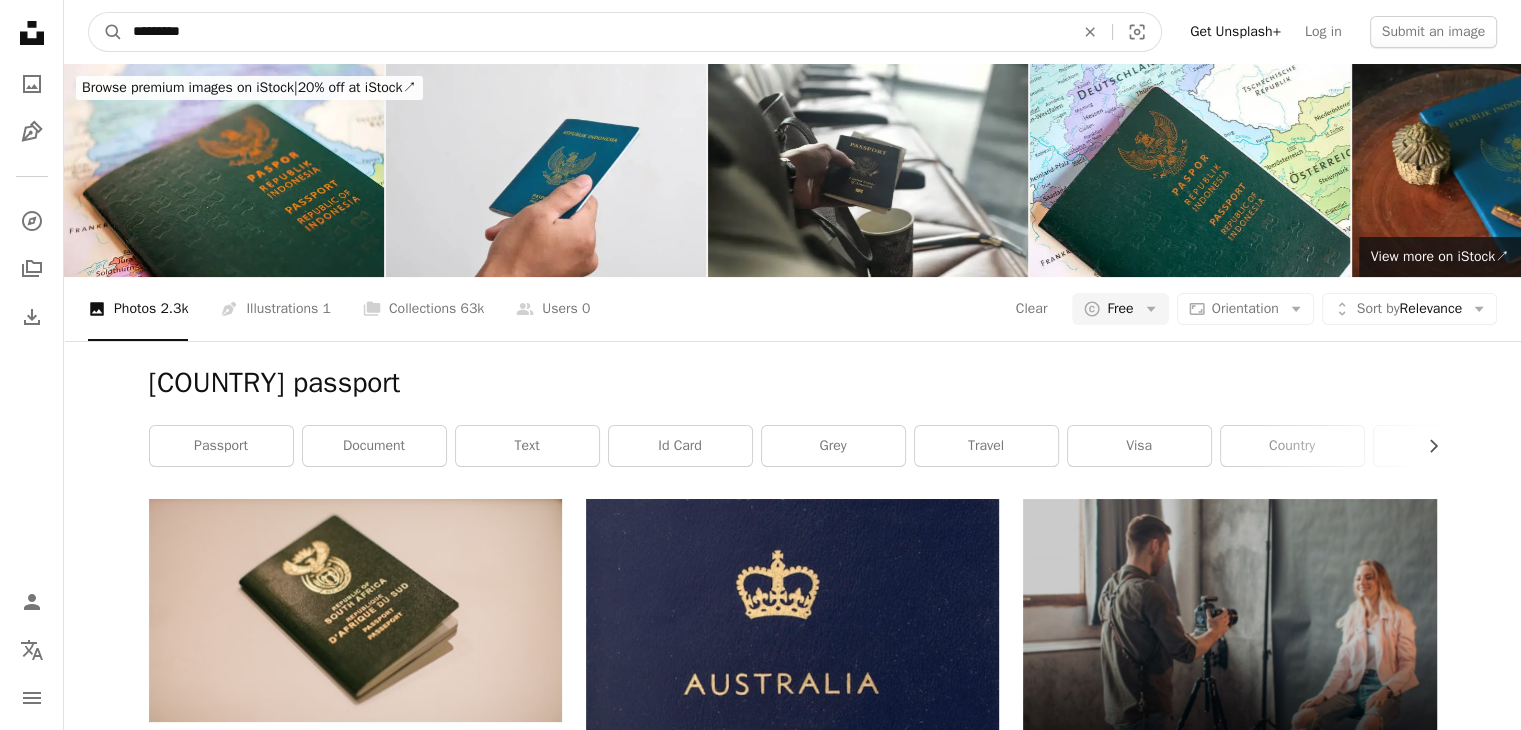 click on "A magnifying glass" at bounding box center (106, 32) 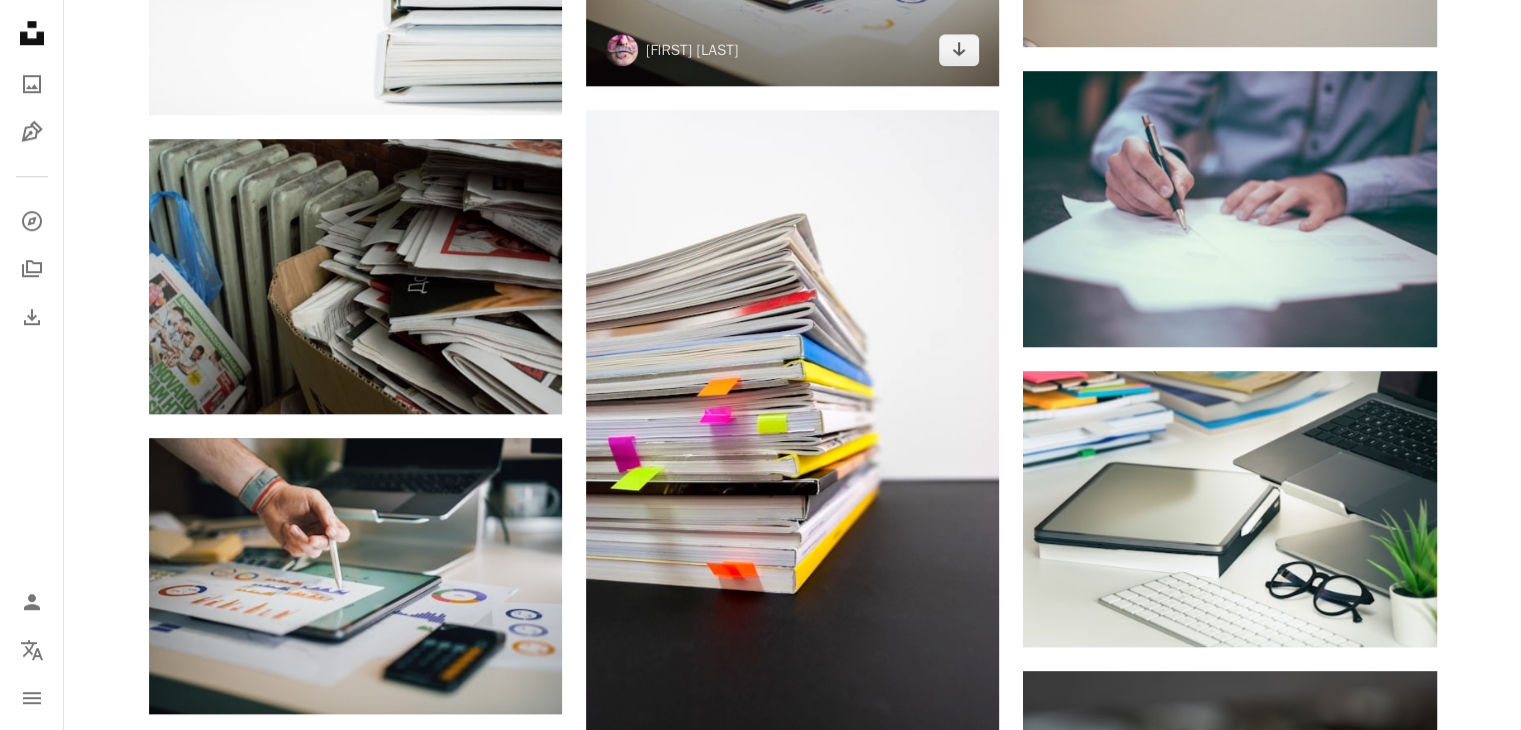 scroll, scrollTop: 1600, scrollLeft: 0, axis: vertical 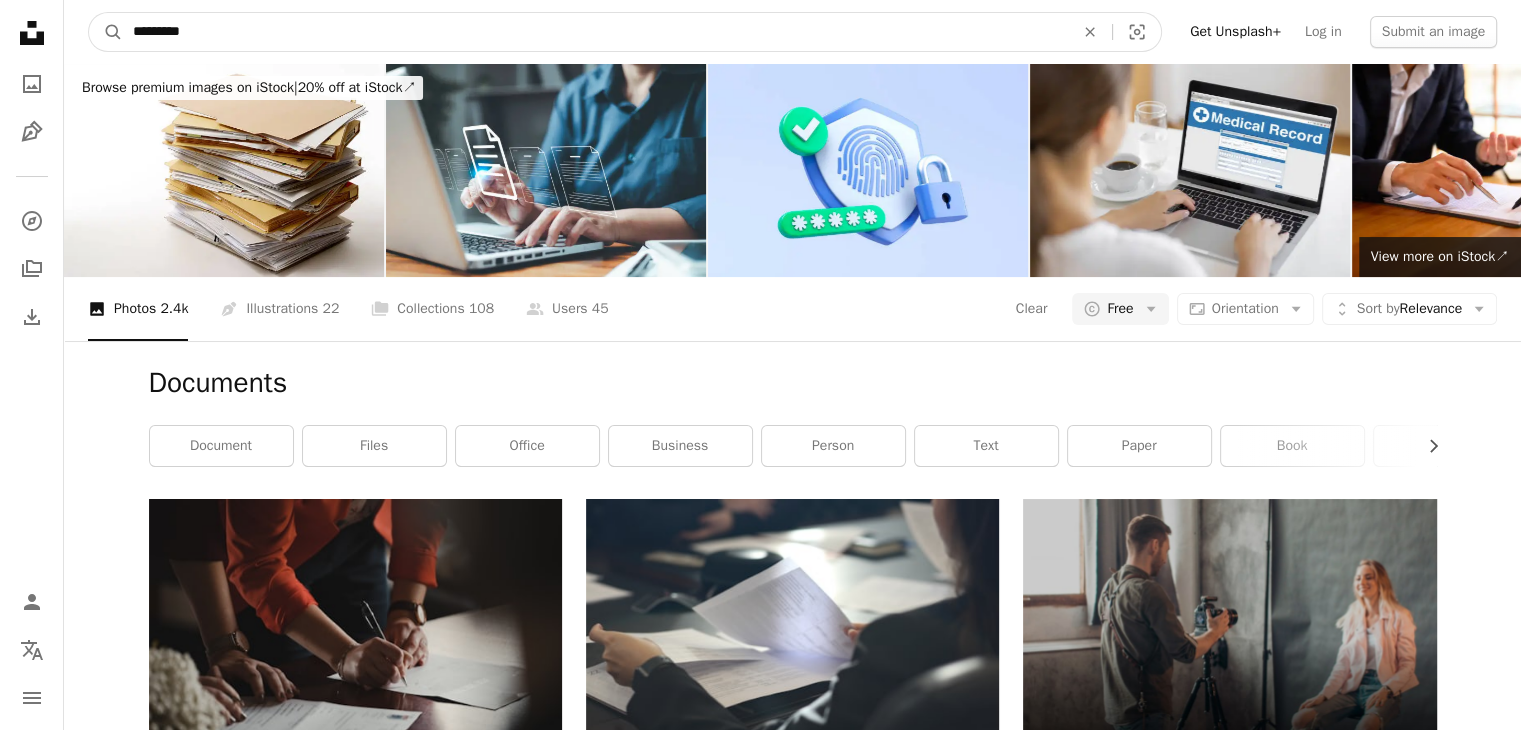 click on "*********" at bounding box center (595, 32) 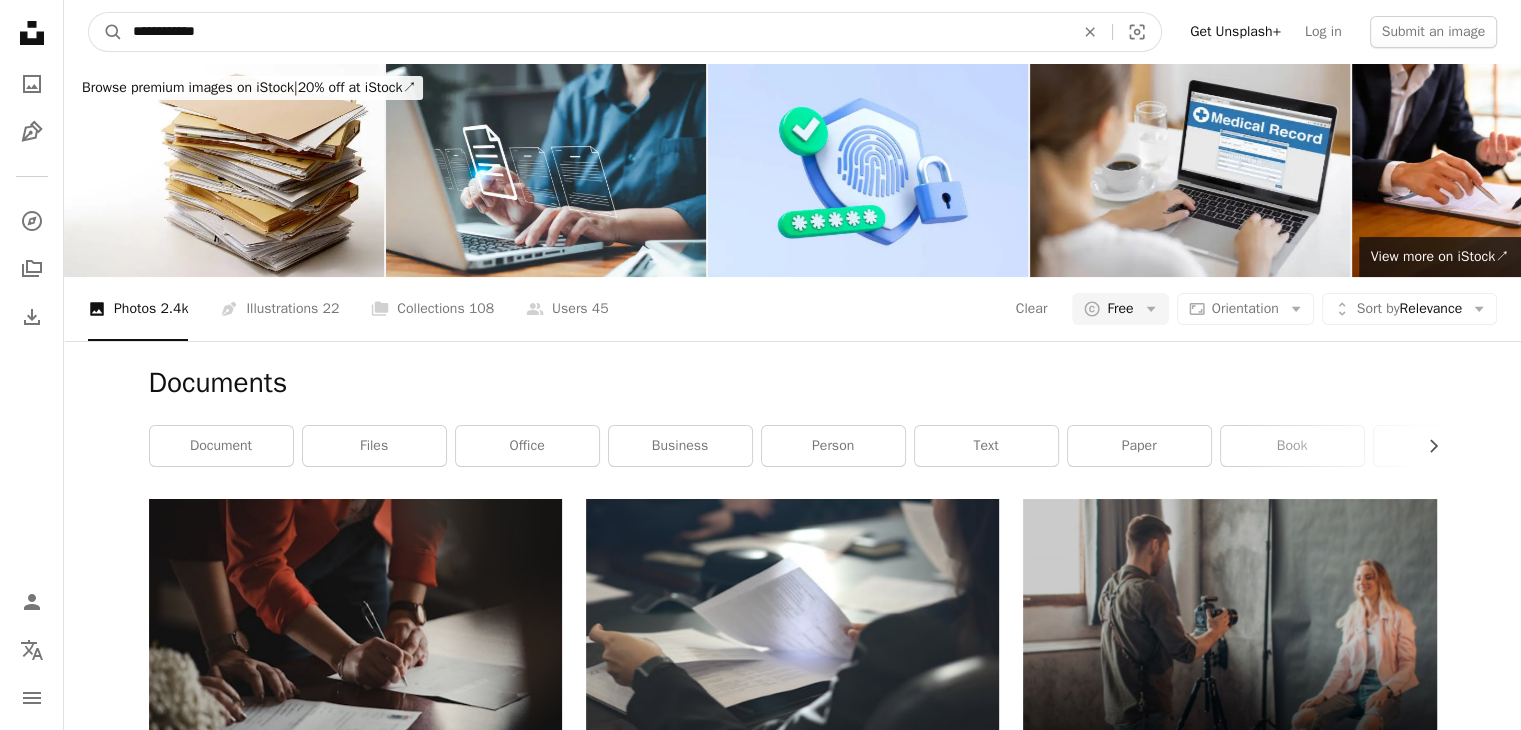 type on "**********" 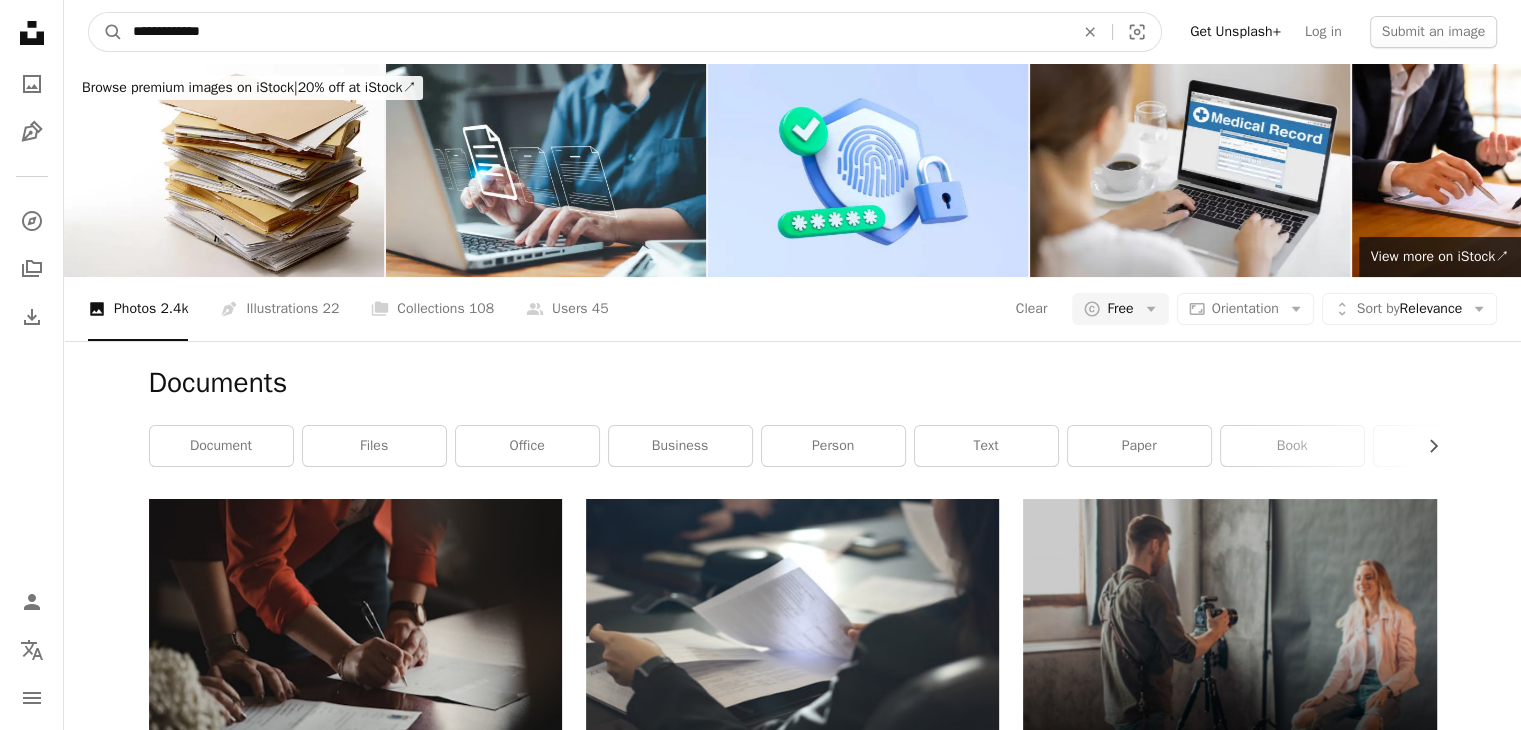 click on "A magnifying glass" at bounding box center [106, 32] 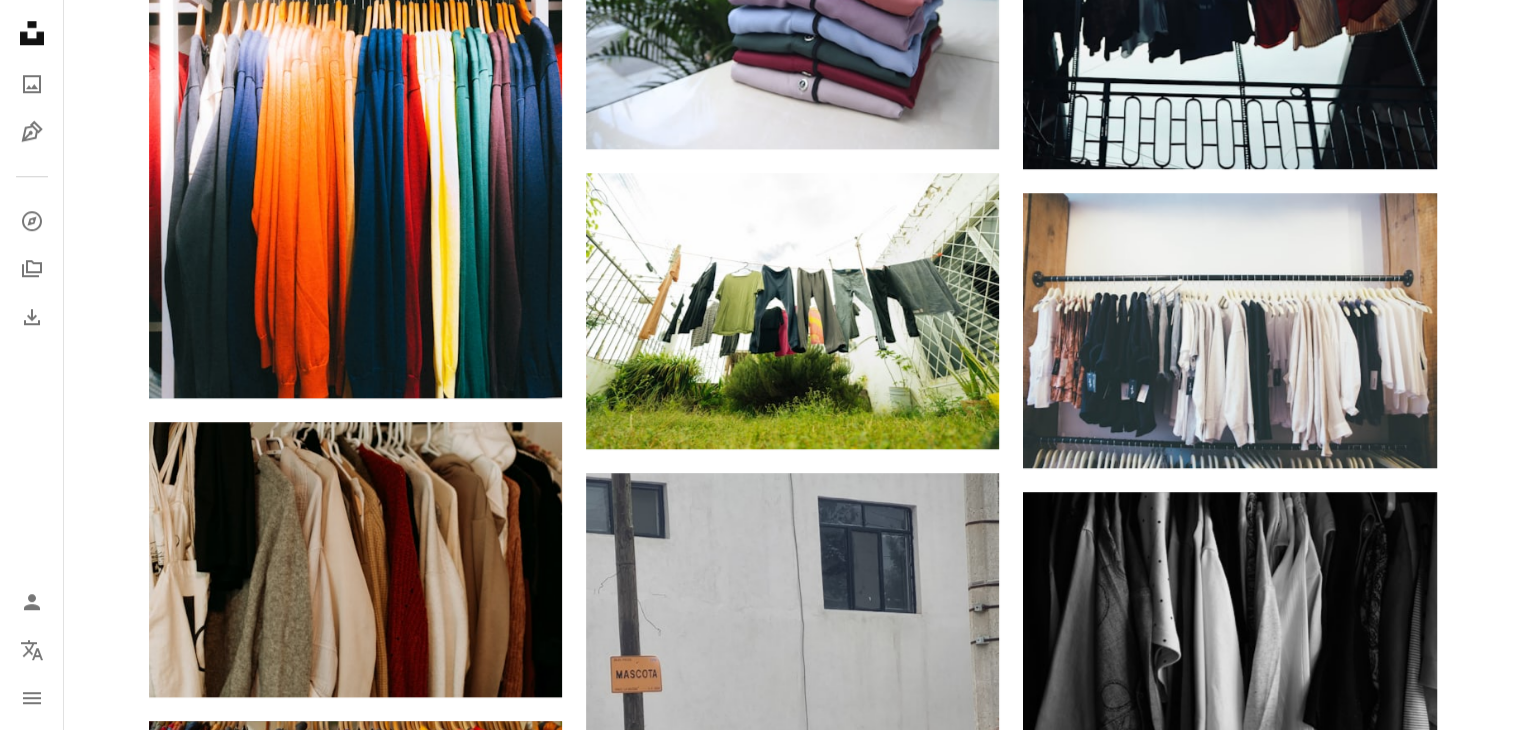 scroll, scrollTop: 1800, scrollLeft: 0, axis: vertical 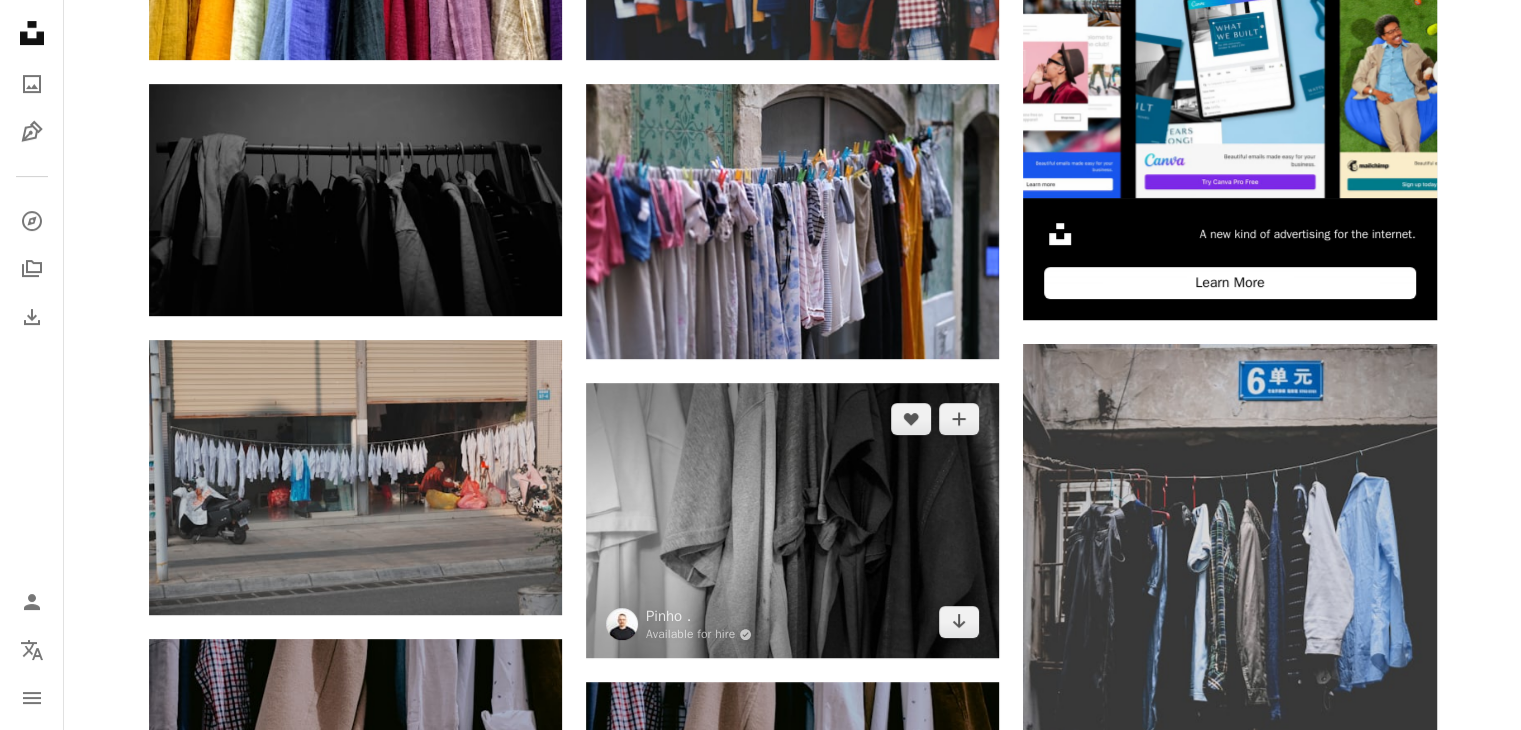 click at bounding box center [792, 520] 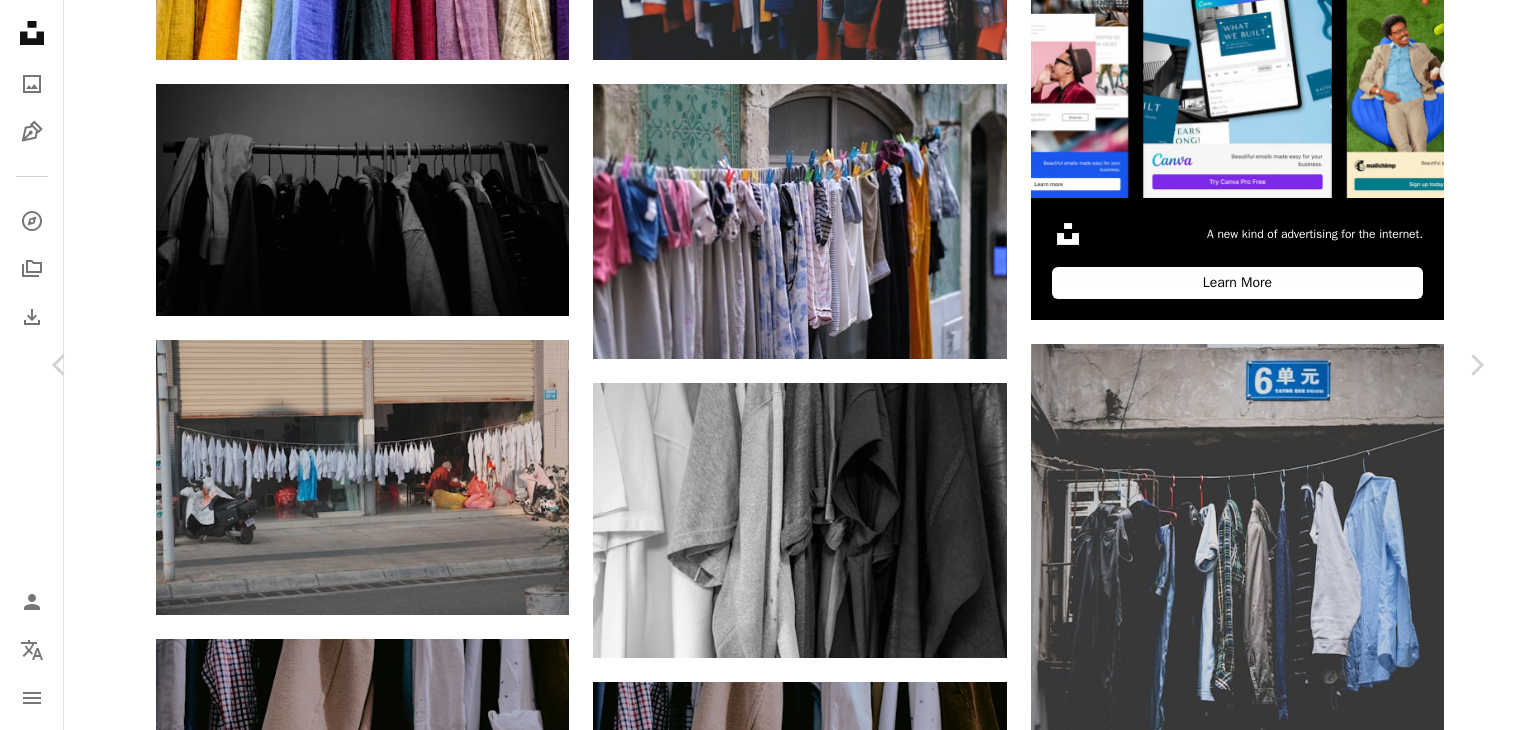 click on "Download free" at bounding box center (1287, 3671) 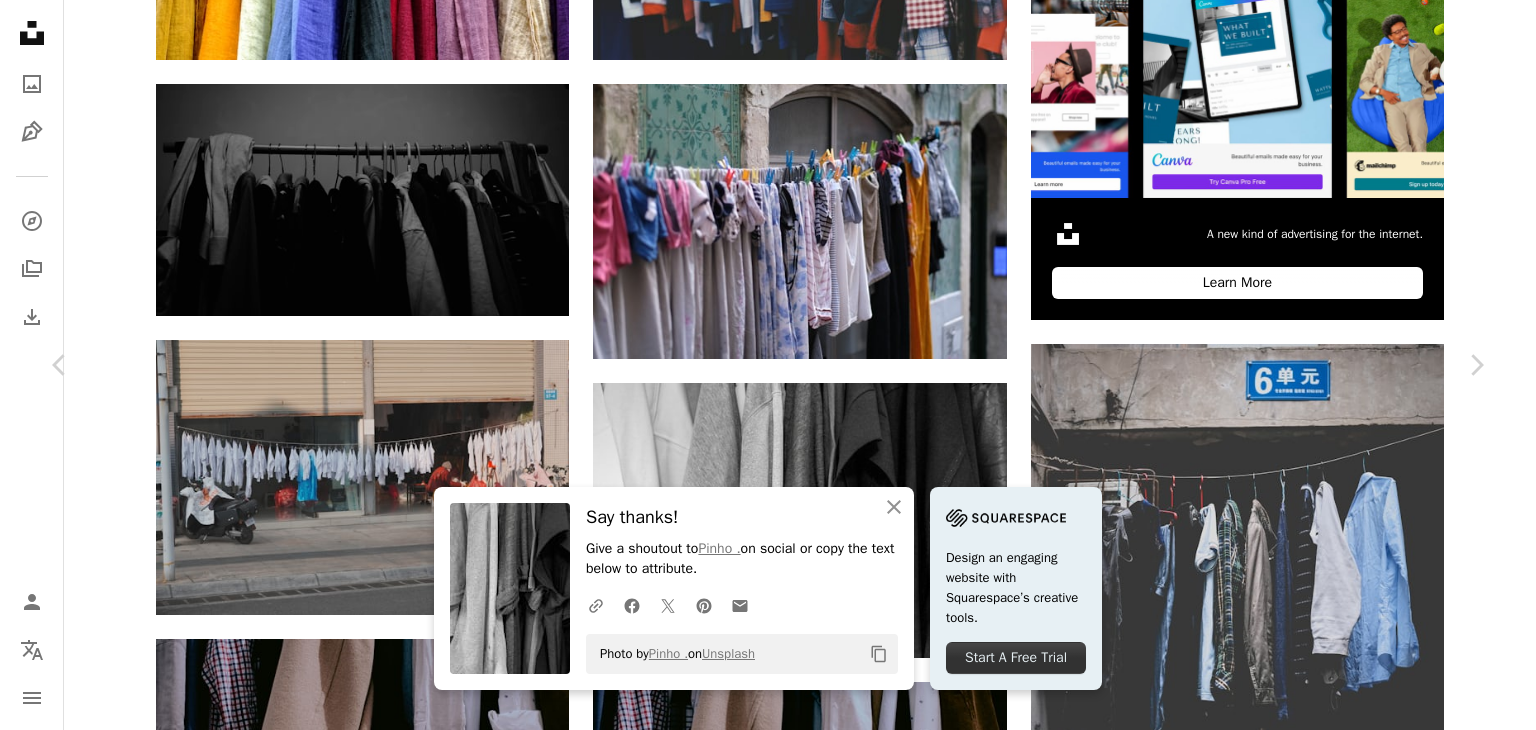 click on "An X shape Chevron left Chevron right An X shape Close Say thanks! Give a shoutout to  Pinho .  on social or copy the text below to attribute. A URL sharing icon (chains) Facebook icon X (formerly Twitter) icon Pinterest icon An envelope Photo by  Pinho .  on  Unsplash
Copy content Design an engaging website with Squarespace’s creative tools. Start A Free Trial Pinho . Available for hire A checkmark inside of a circle A heart A plus sign Download free Chevron down Zoom in Views 2,101,825 Downloads 24,965 A forward-right arrow Share Info icon Info More Actions My wardrobe colors A map marker [CITY], [COUNTRY] Calendar outlined Published on  [MONTH] [DAY], [YEAR] Camera SAMSUNG, NX300M Safety Free to use under the  Unsplash License fashion grey clothing clothes brazil gown robe Free pictures Browse premium related images on iStock  |  Save 20% with code UNSPLASH20 View more on iStock  ↗ Related images A heart A plus sign [FIRST] [LAST] Available for hire A checkmark inside of a circle A heart For" at bounding box center (768, 3989) 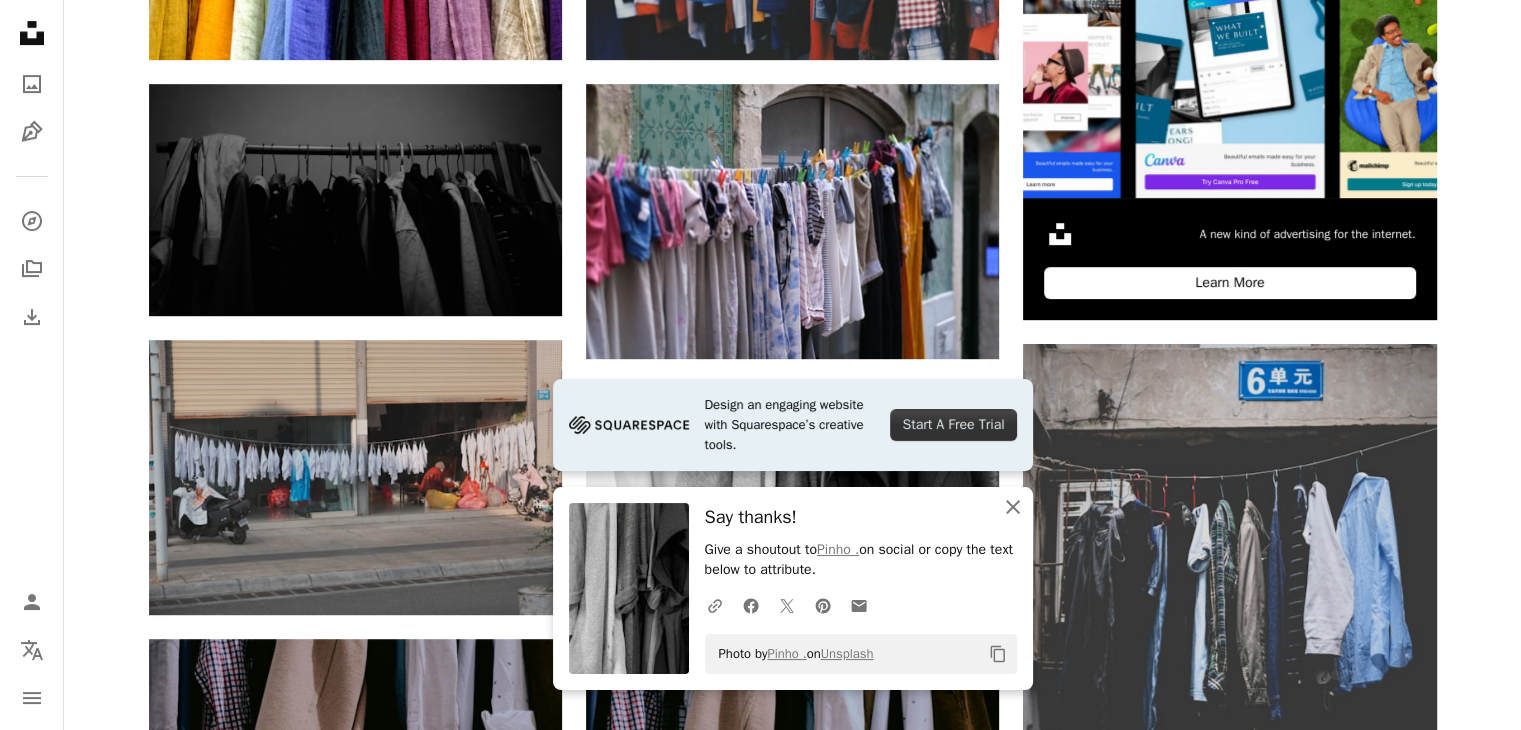 click 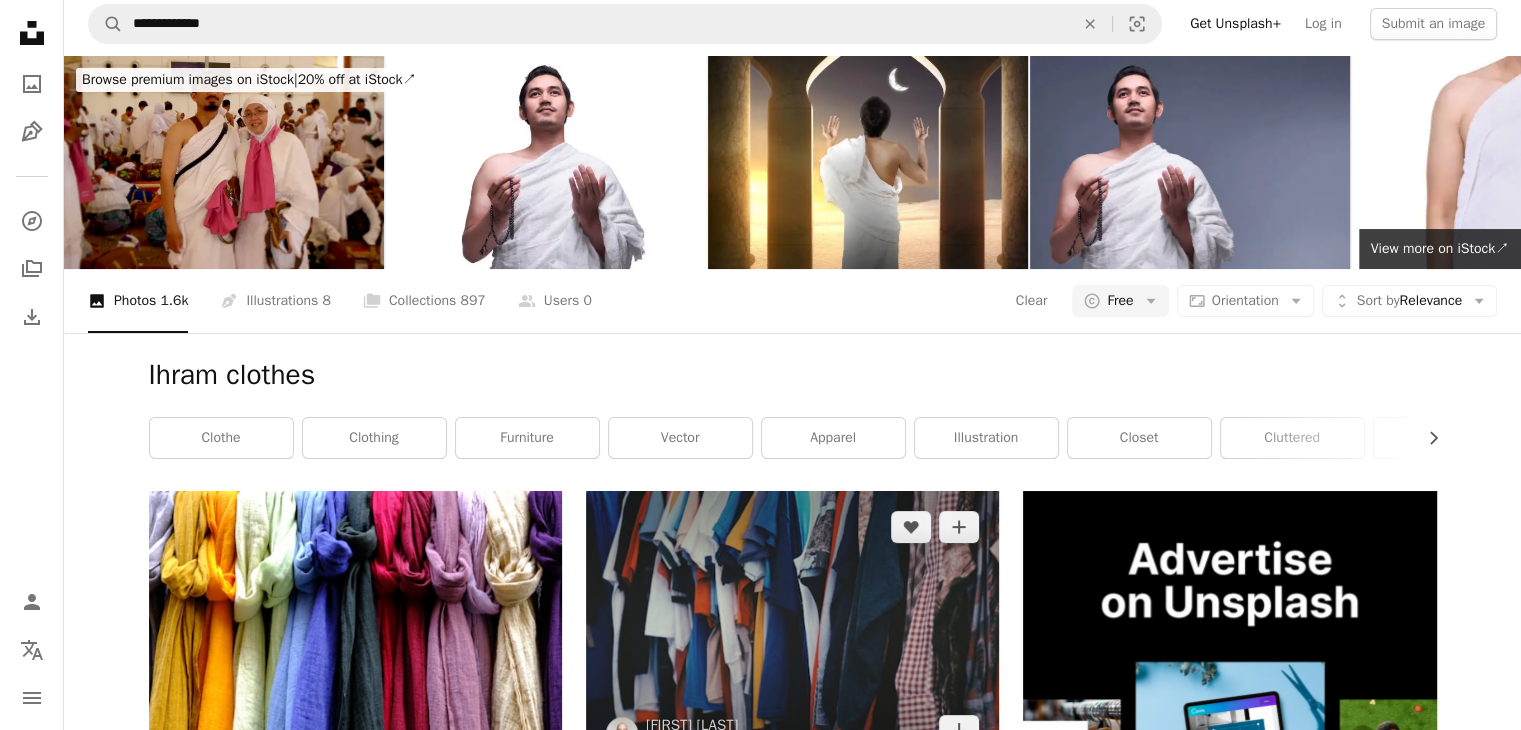 scroll, scrollTop: 0, scrollLeft: 0, axis: both 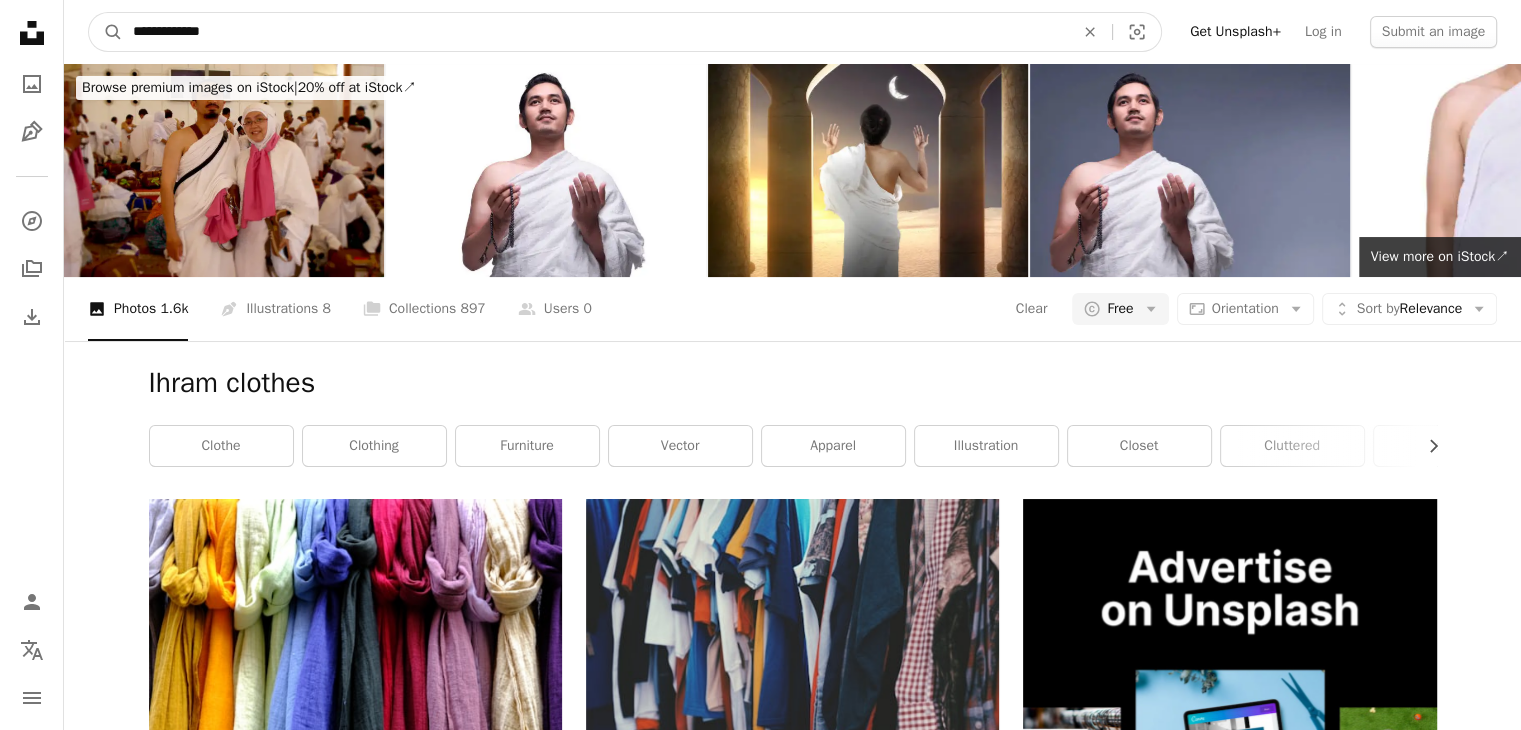drag, startPoint x: 555, startPoint y: 41, endPoint x: 545, endPoint y: 39, distance: 10.198039 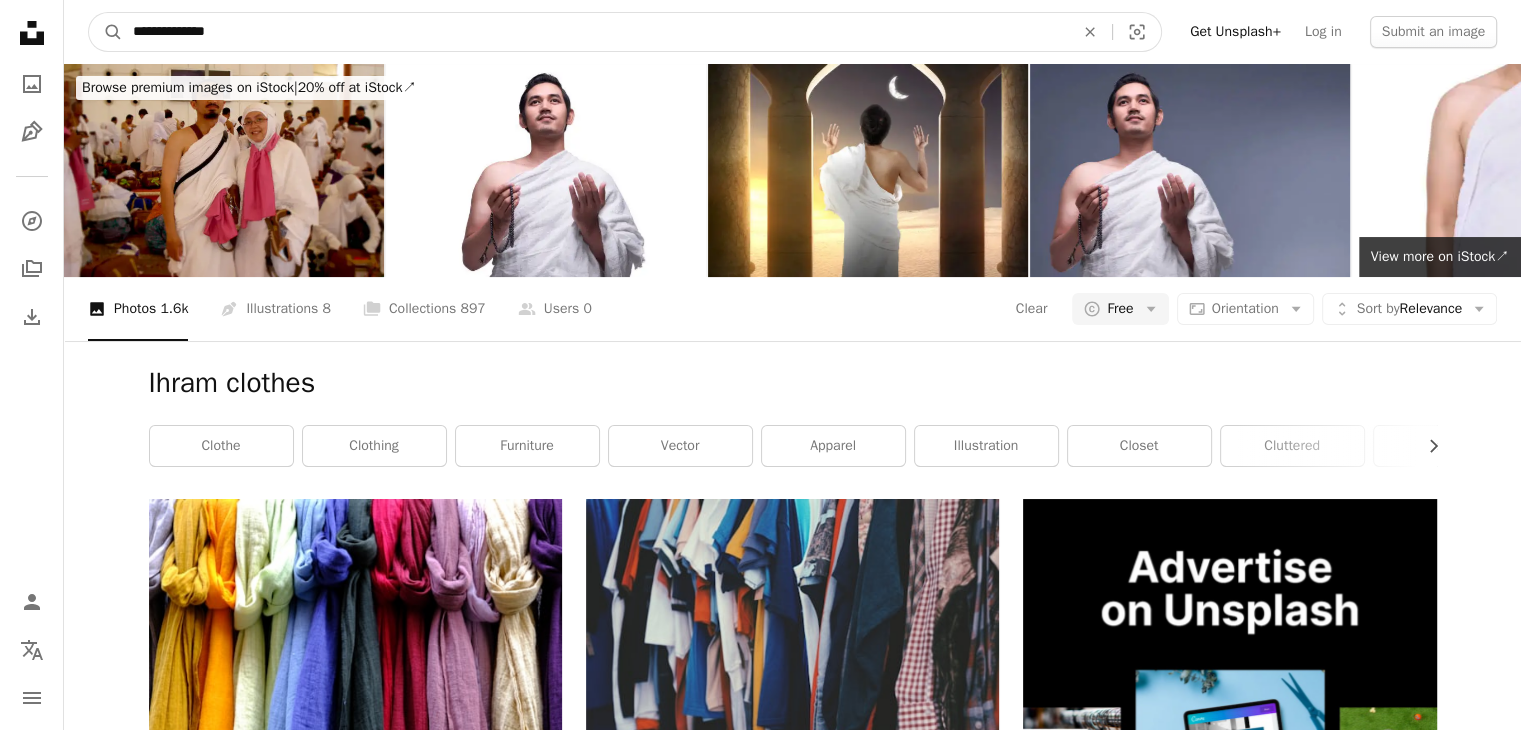 type on "**********" 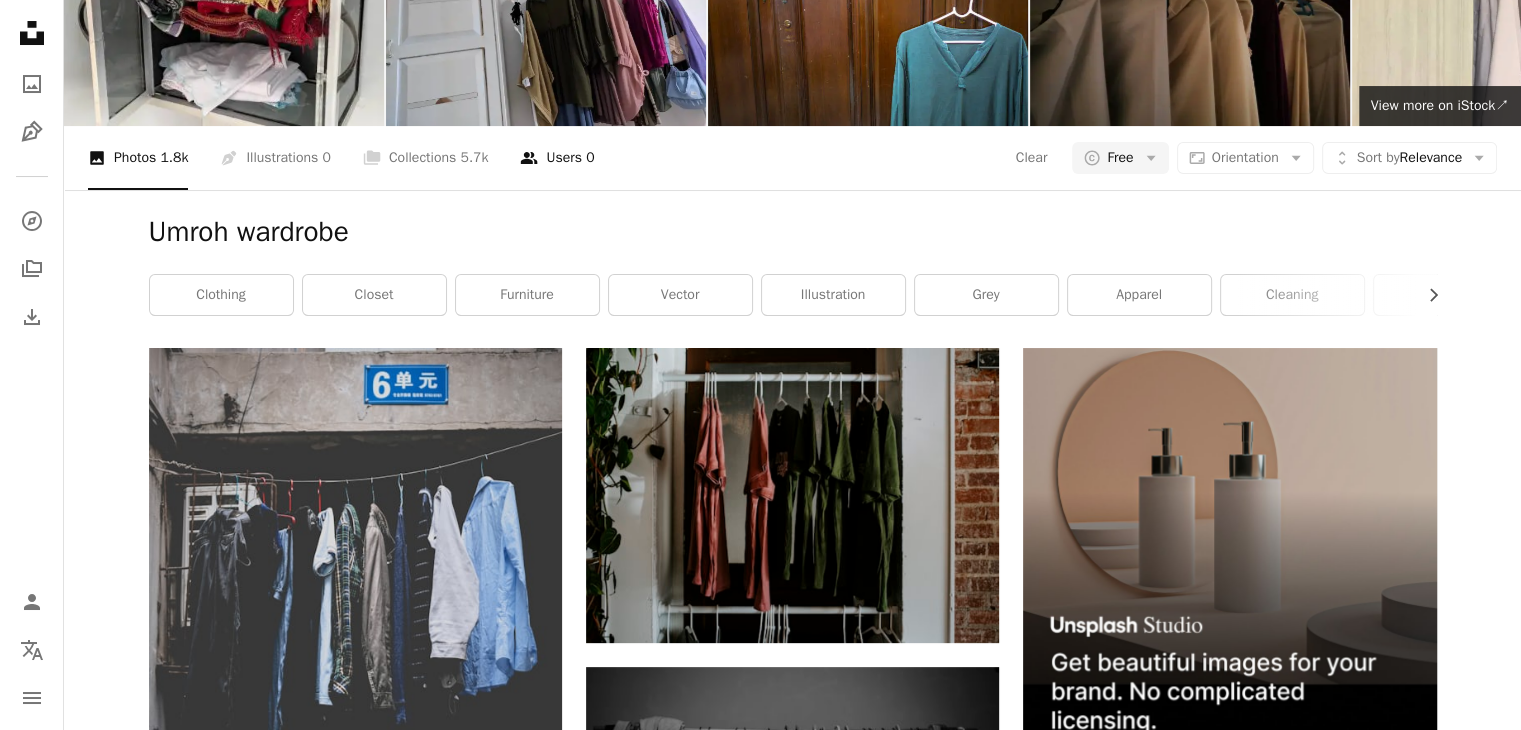 scroll, scrollTop: 0, scrollLeft: 0, axis: both 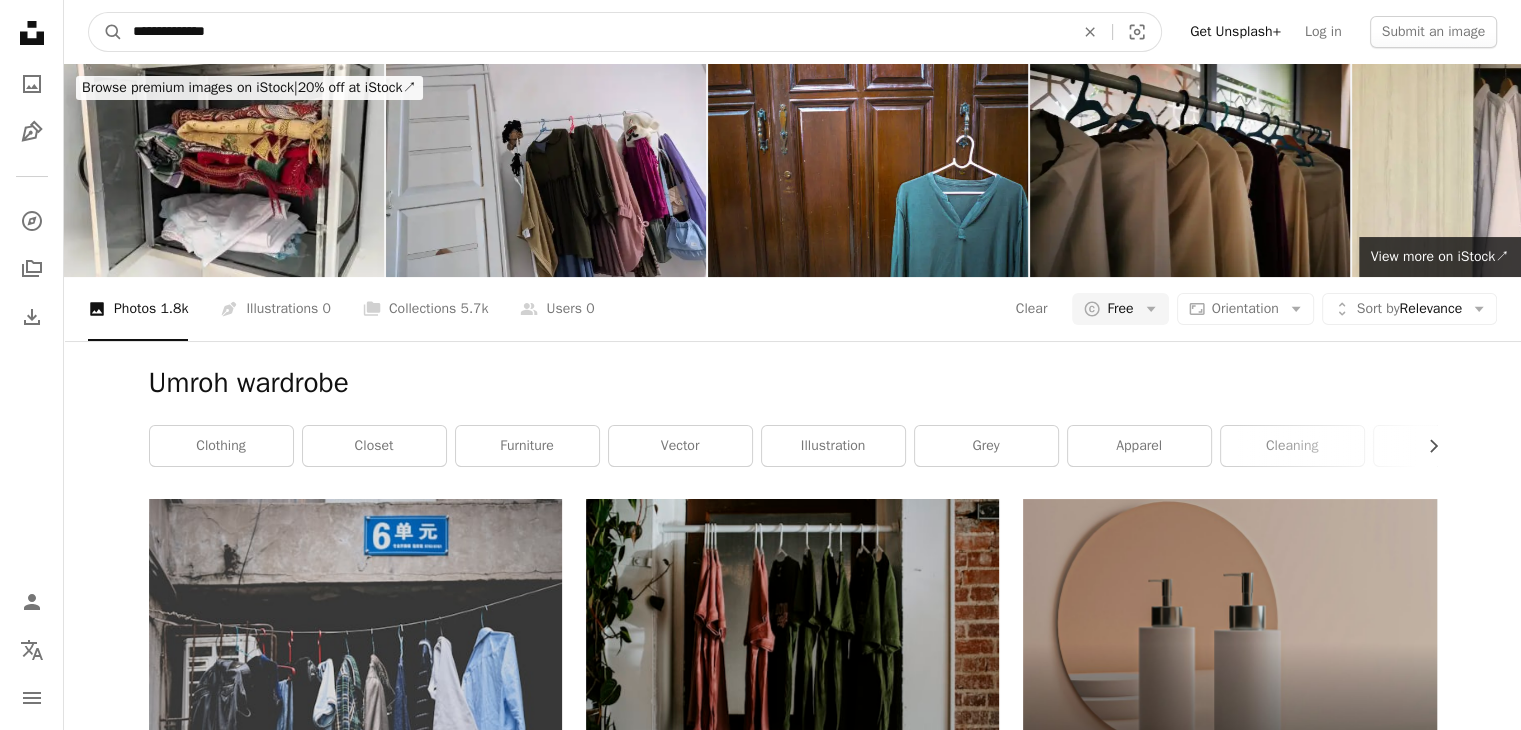 click on "**********" at bounding box center (595, 32) 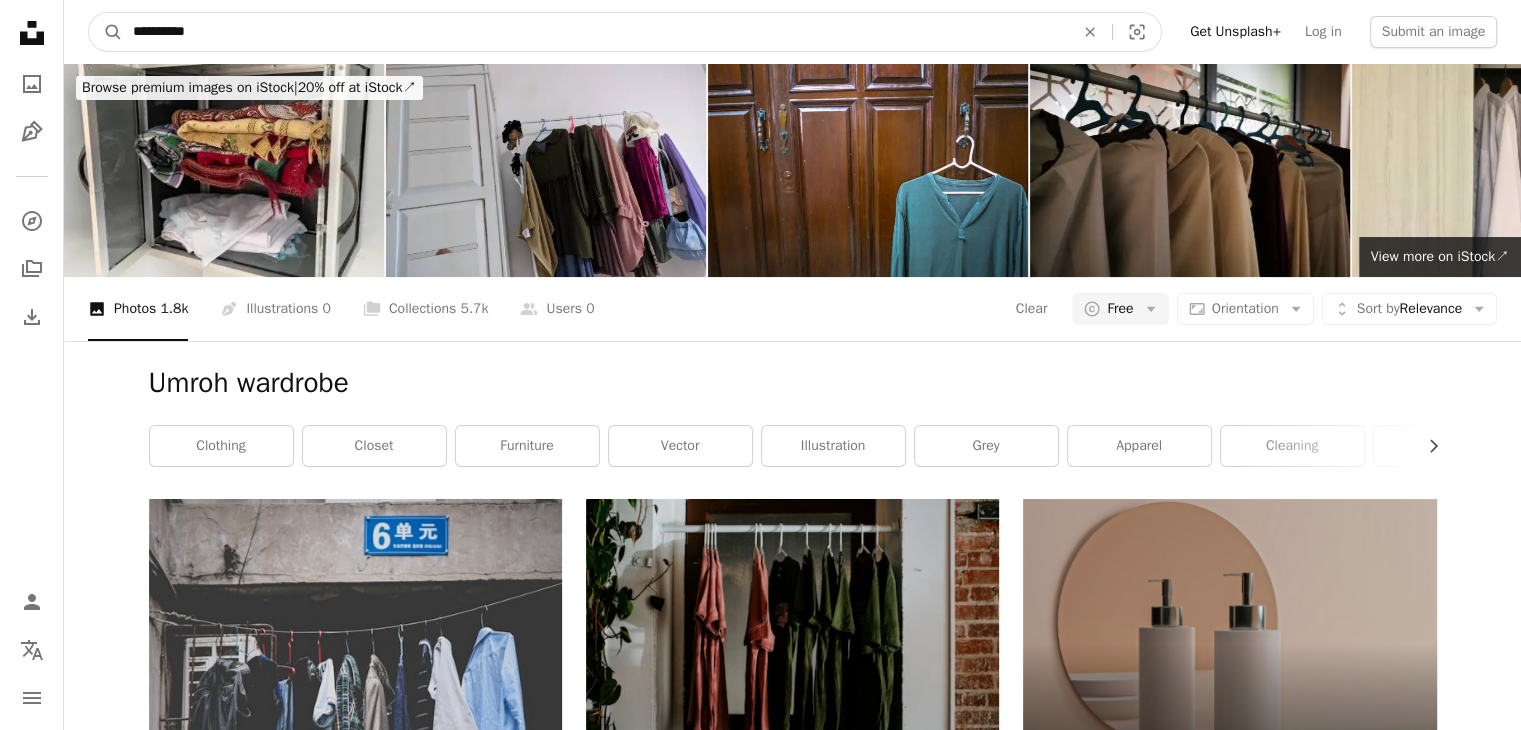type on "**********" 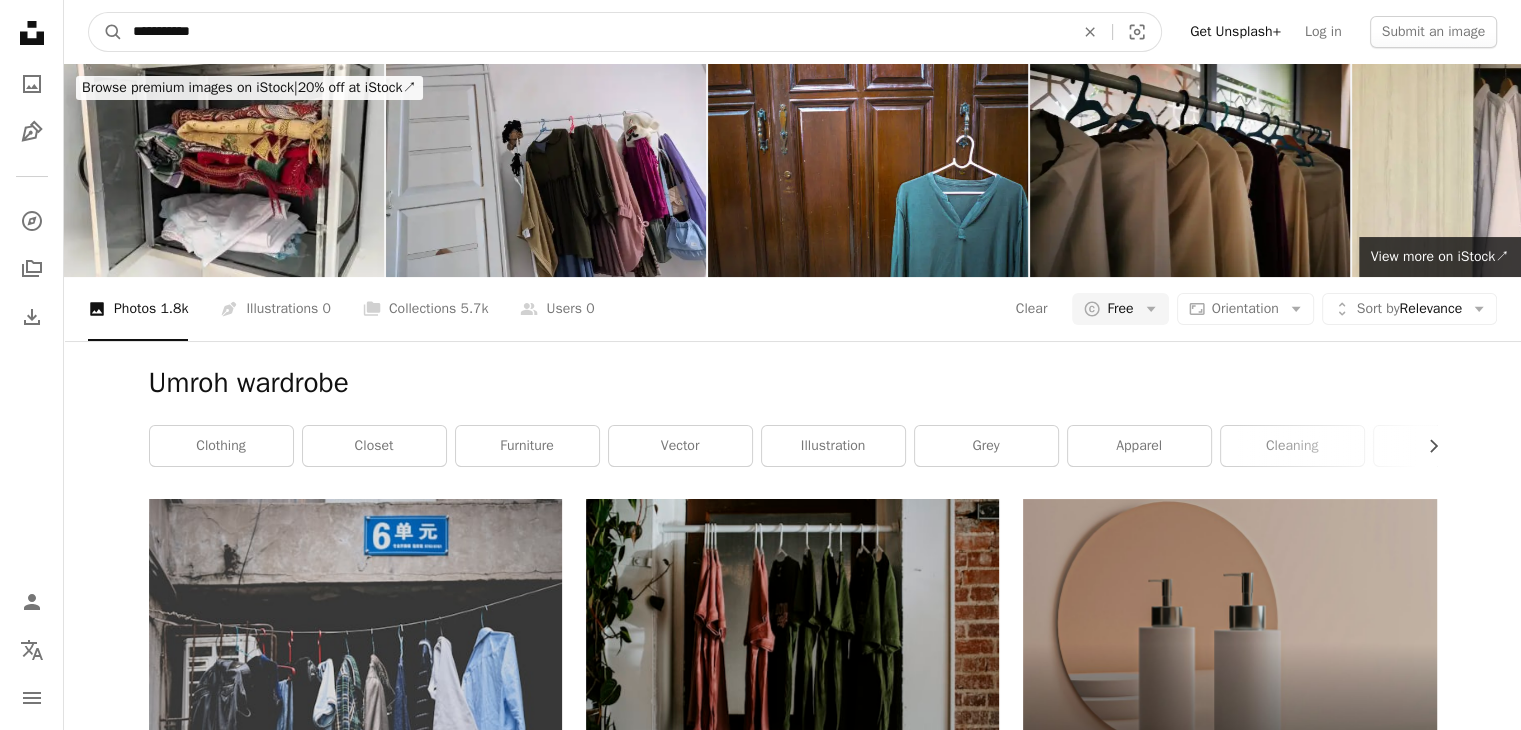 click on "A magnifying glass" at bounding box center [106, 32] 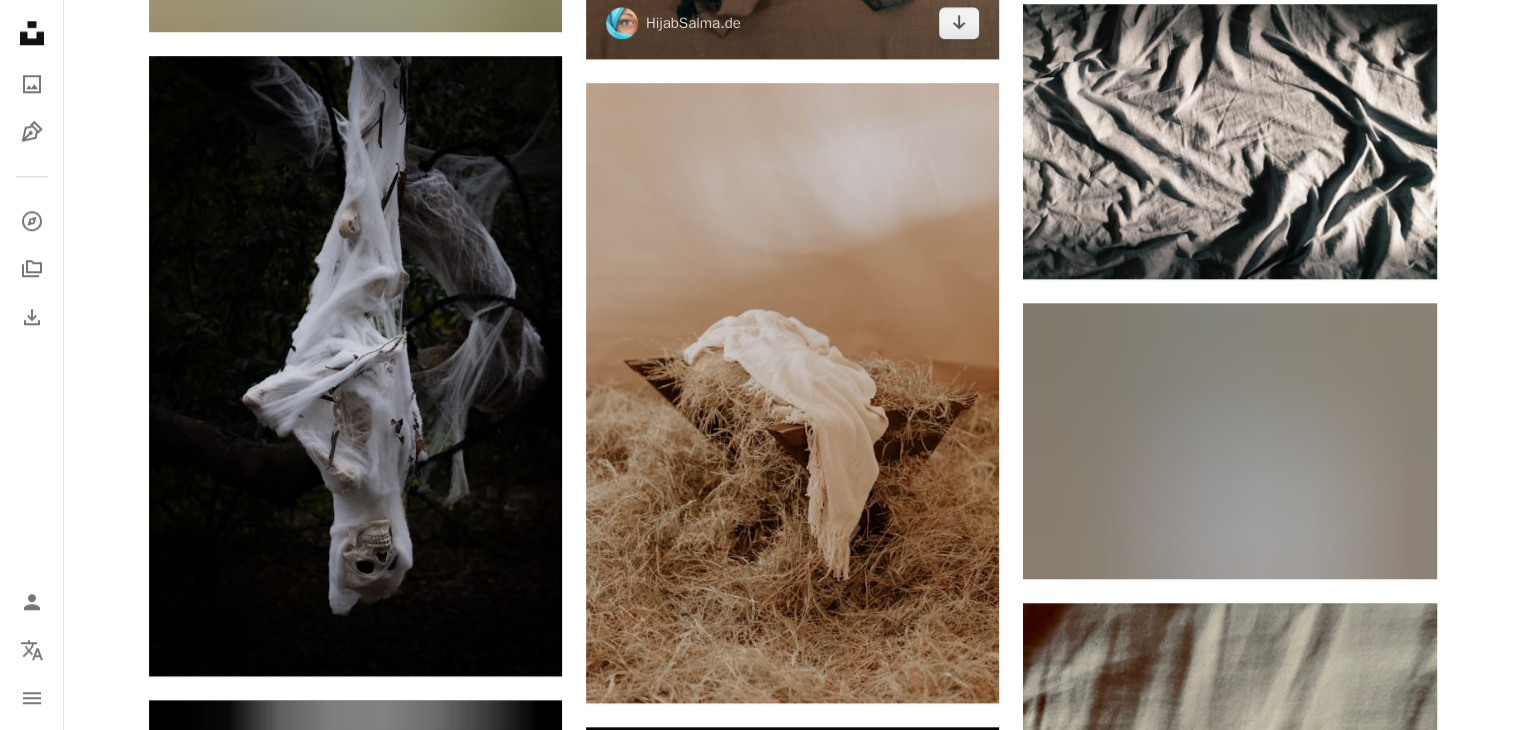scroll, scrollTop: 2000, scrollLeft: 0, axis: vertical 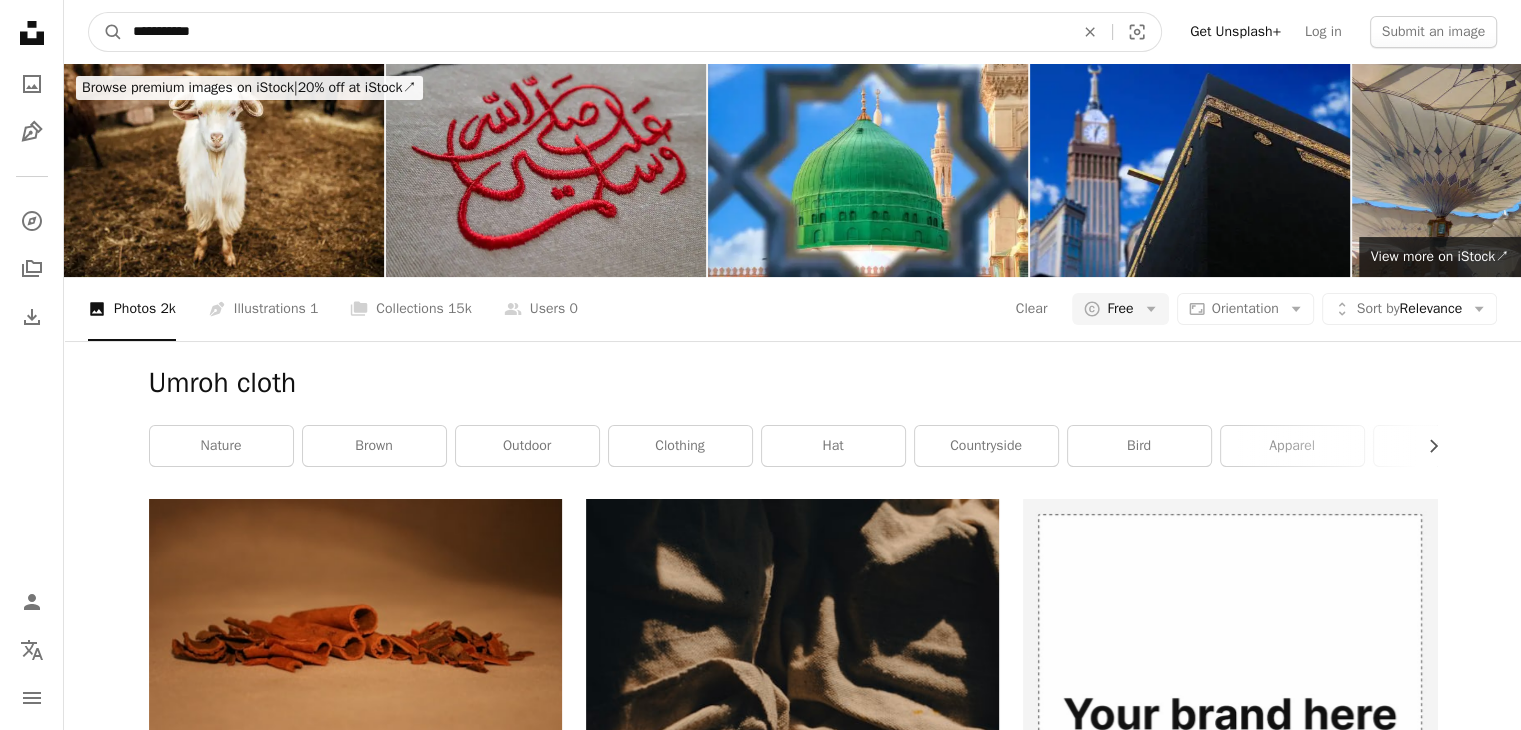 drag, startPoint x: 870, startPoint y: 28, endPoint x: 0, endPoint y: -87, distance: 877.5677 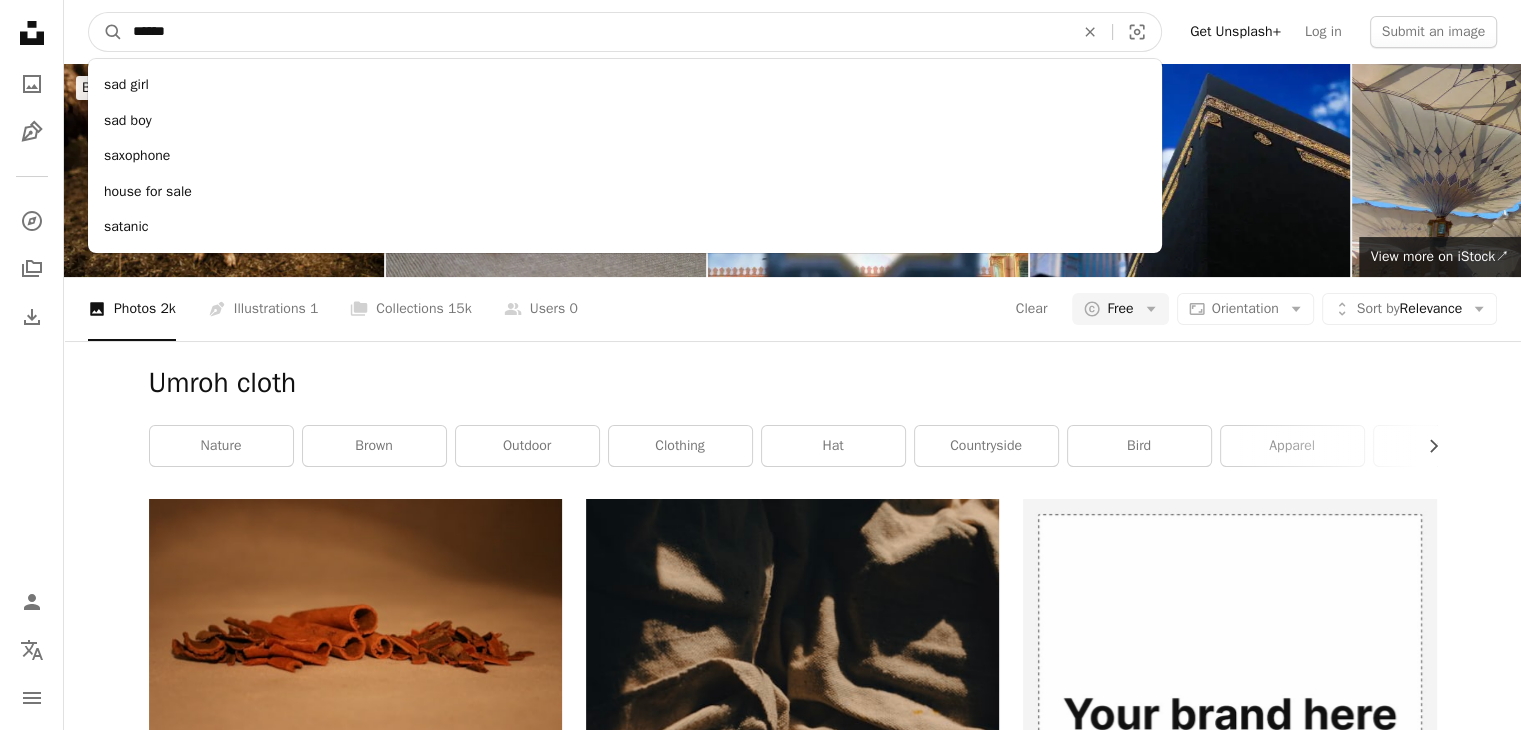 type on "*******" 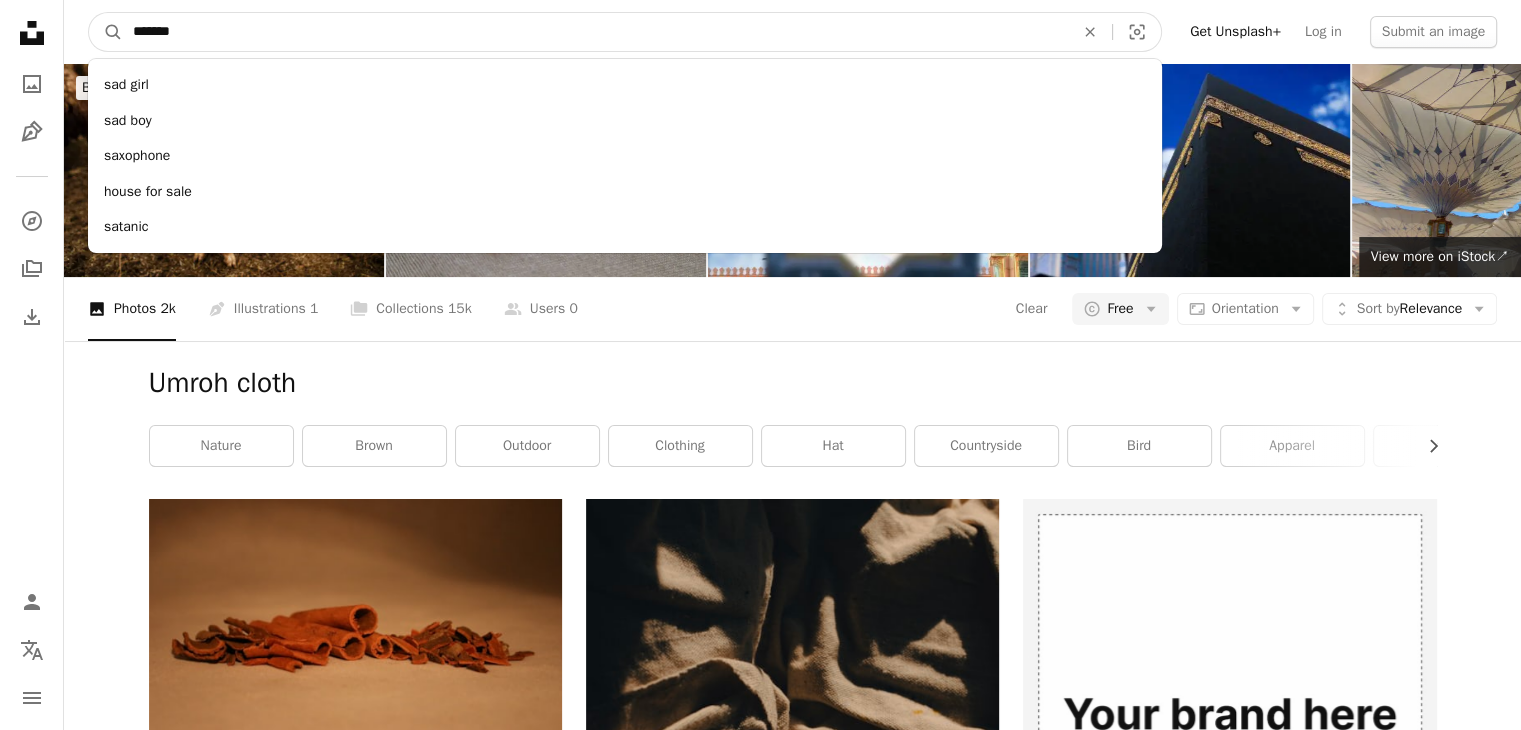 click on "A magnifying glass" at bounding box center [106, 32] 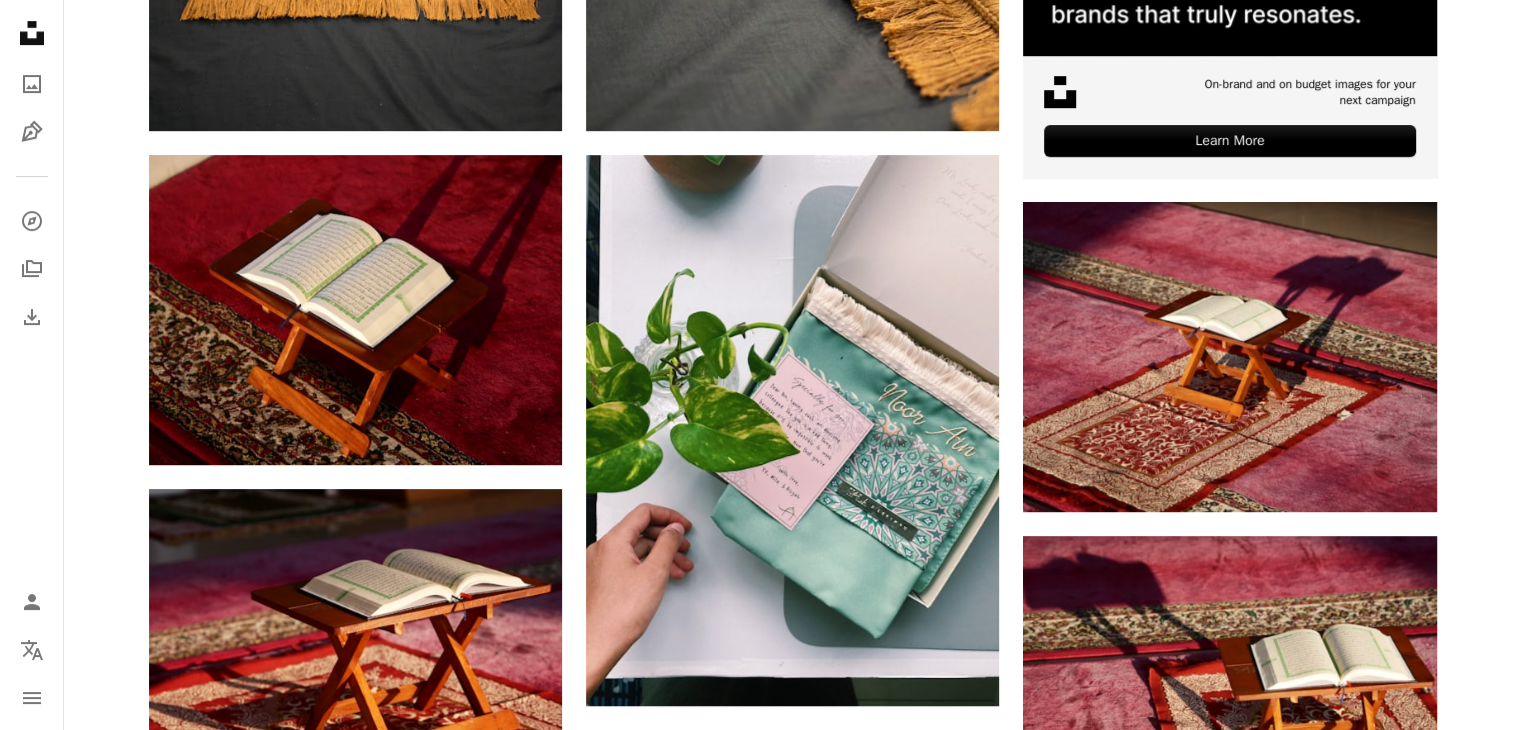 scroll, scrollTop: 900, scrollLeft: 0, axis: vertical 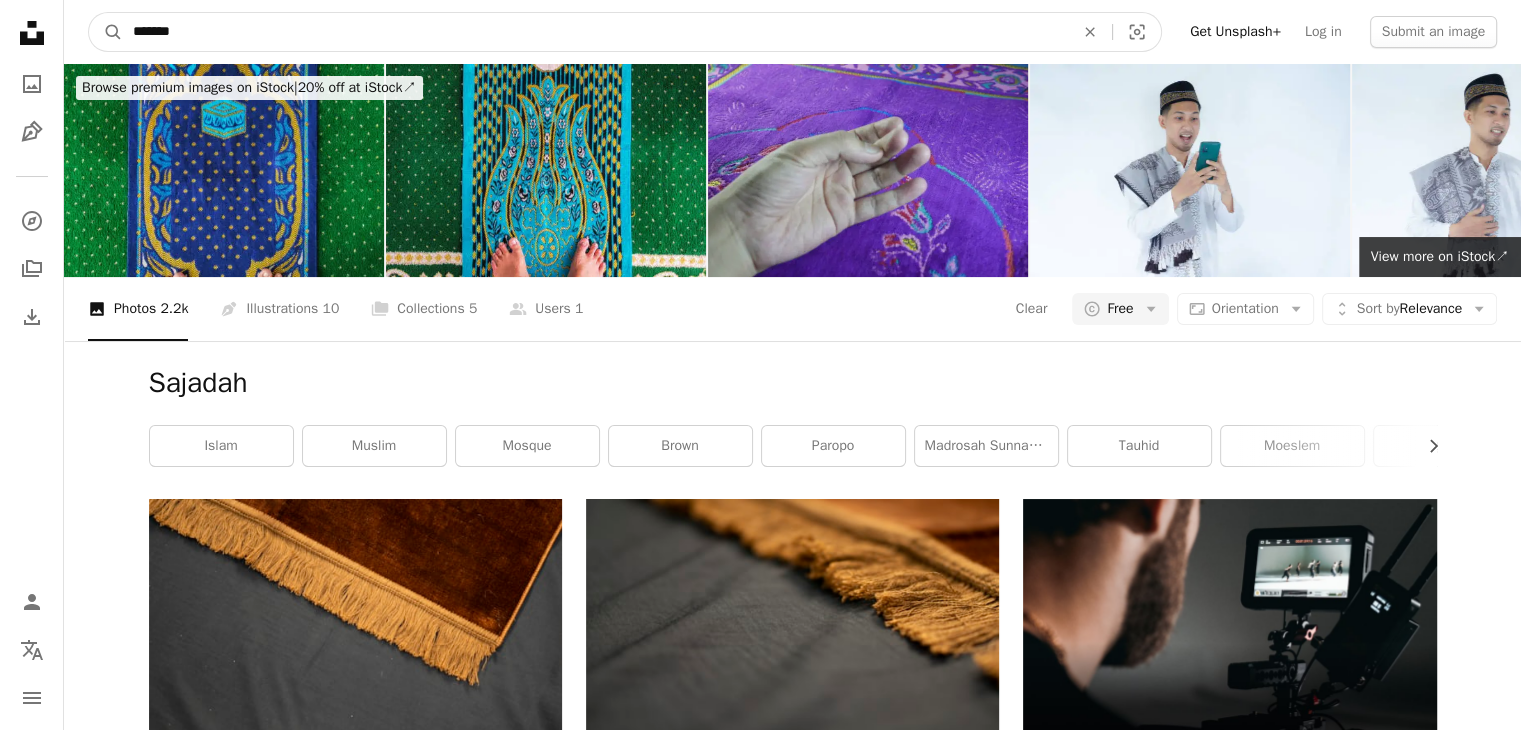 click on "*******" at bounding box center (595, 32) 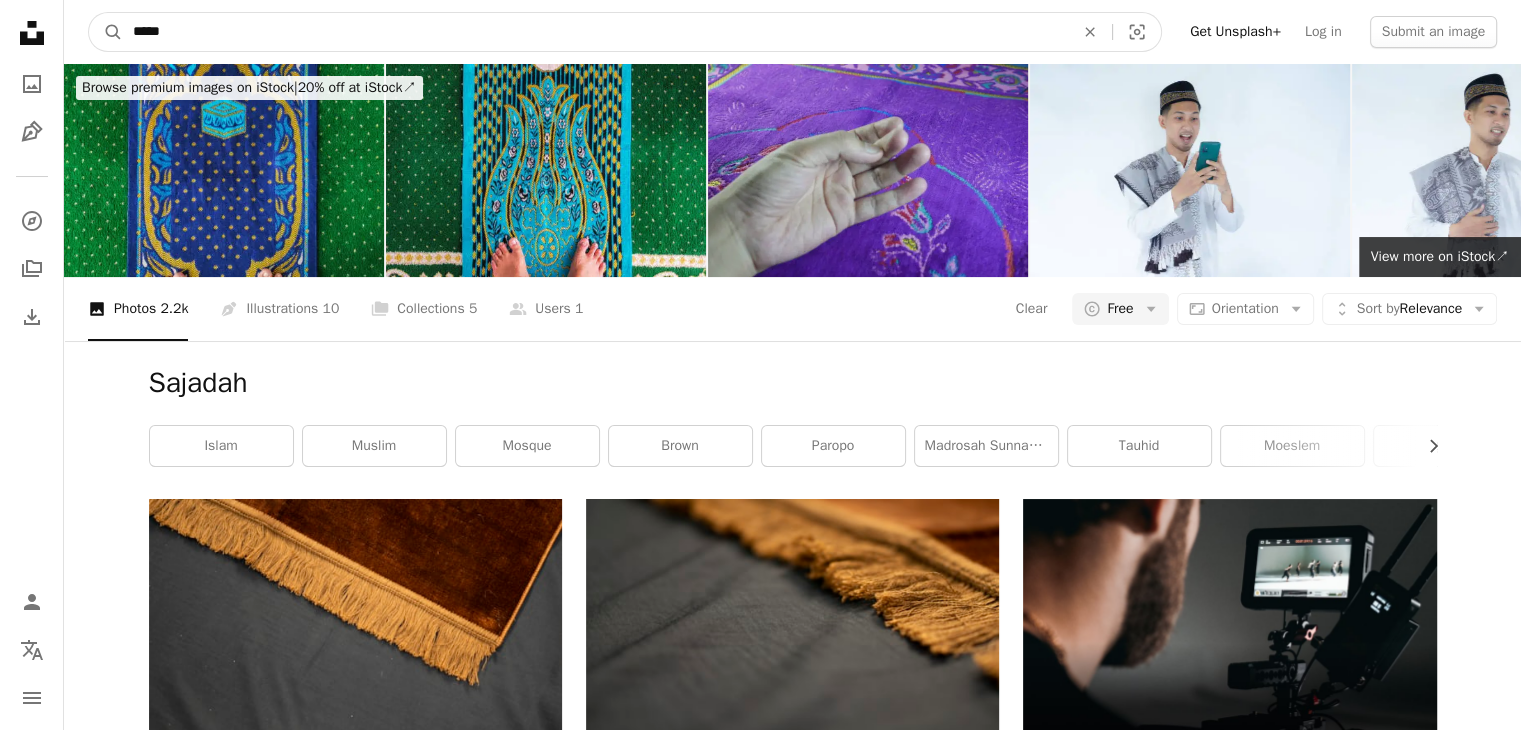 type on "******" 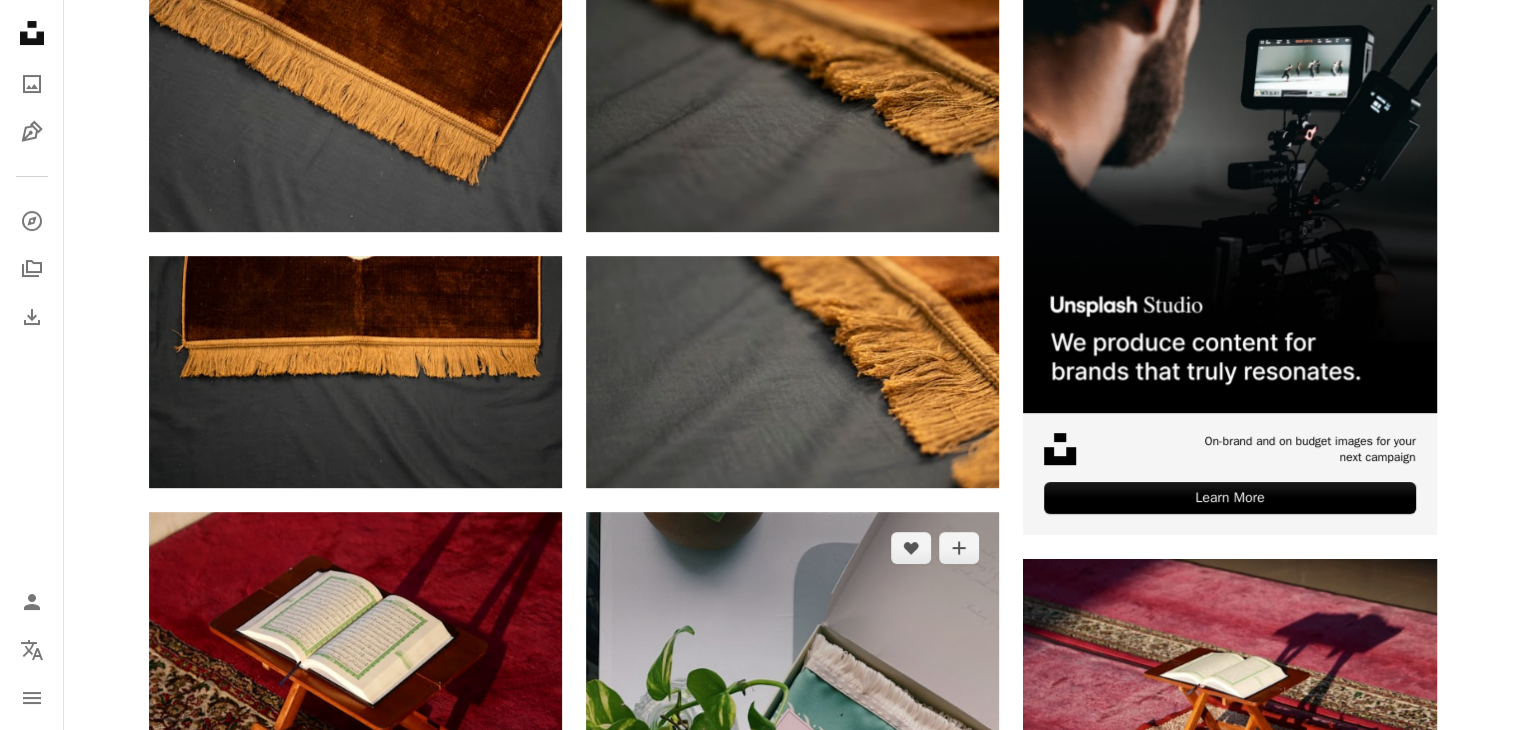 scroll, scrollTop: 0, scrollLeft: 0, axis: both 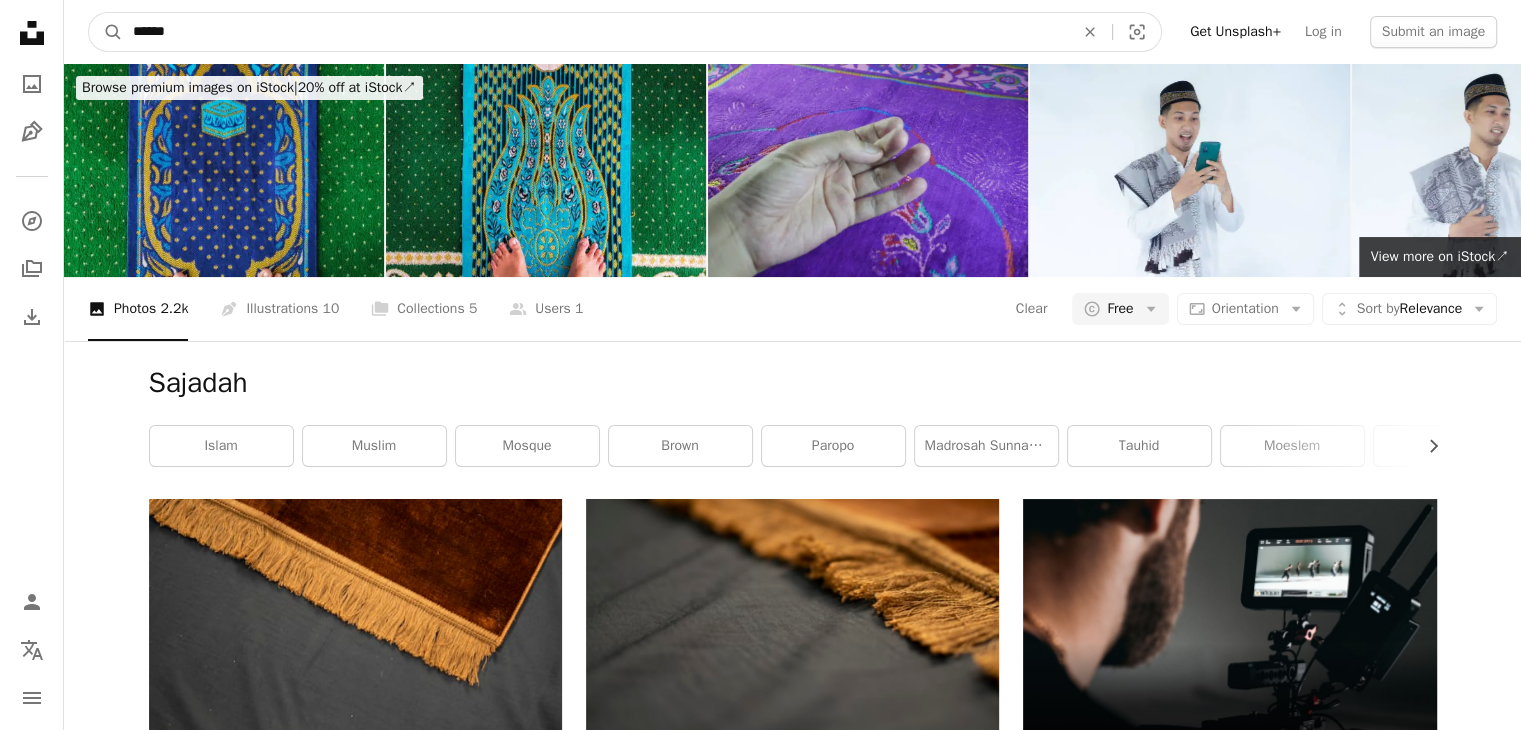 click on "A magnifying glass" at bounding box center [106, 32] 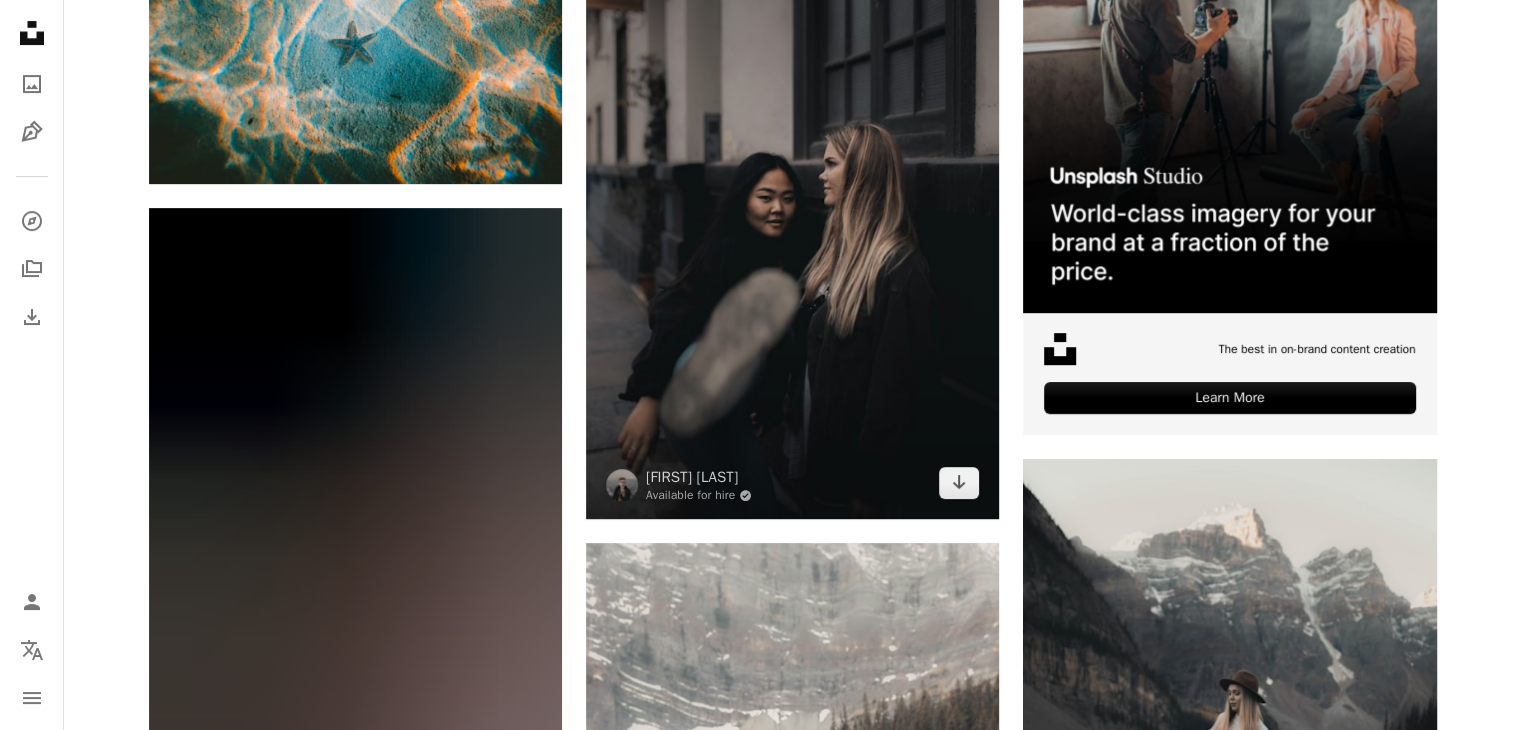 scroll, scrollTop: 0, scrollLeft: 0, axis: both 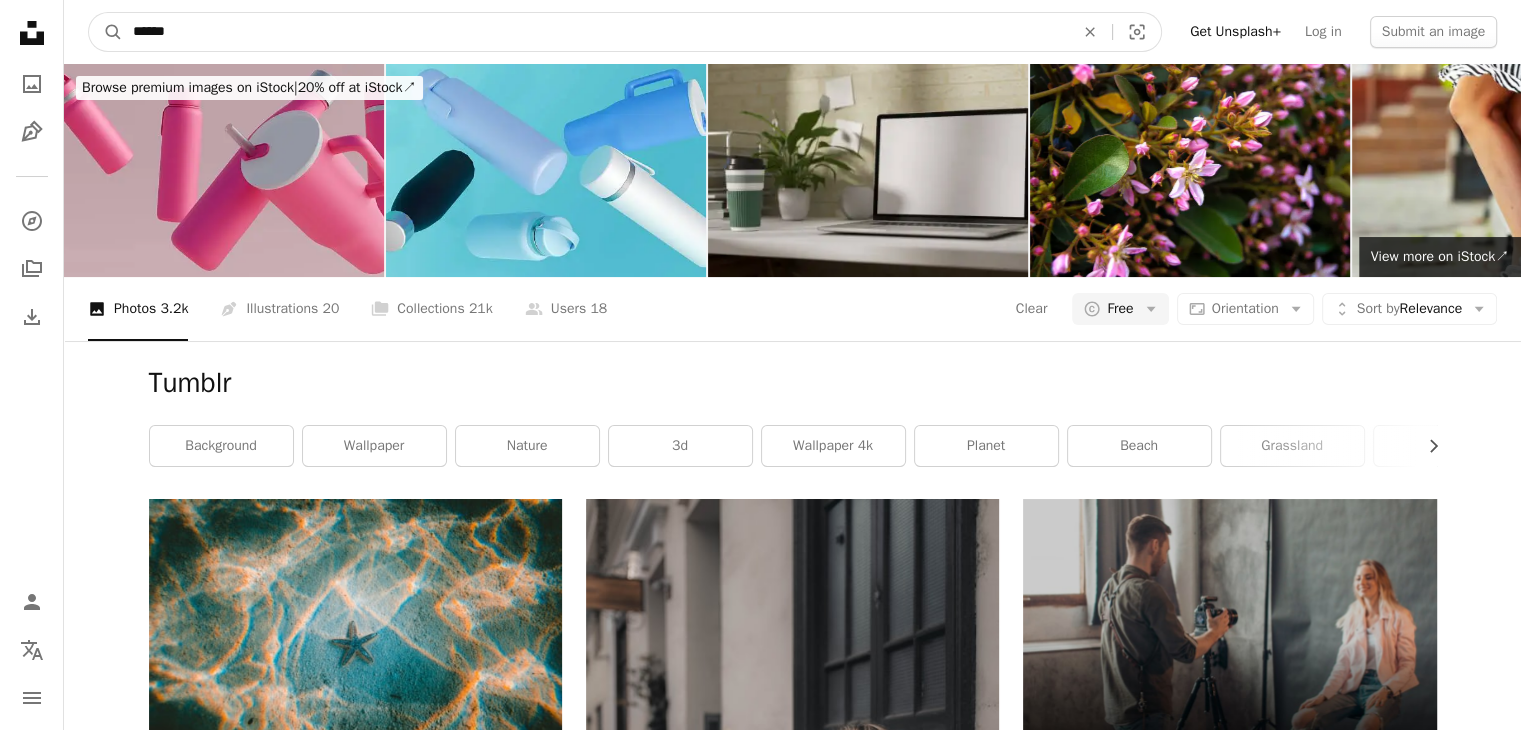 click on "******" at bounding box center [595, 32] 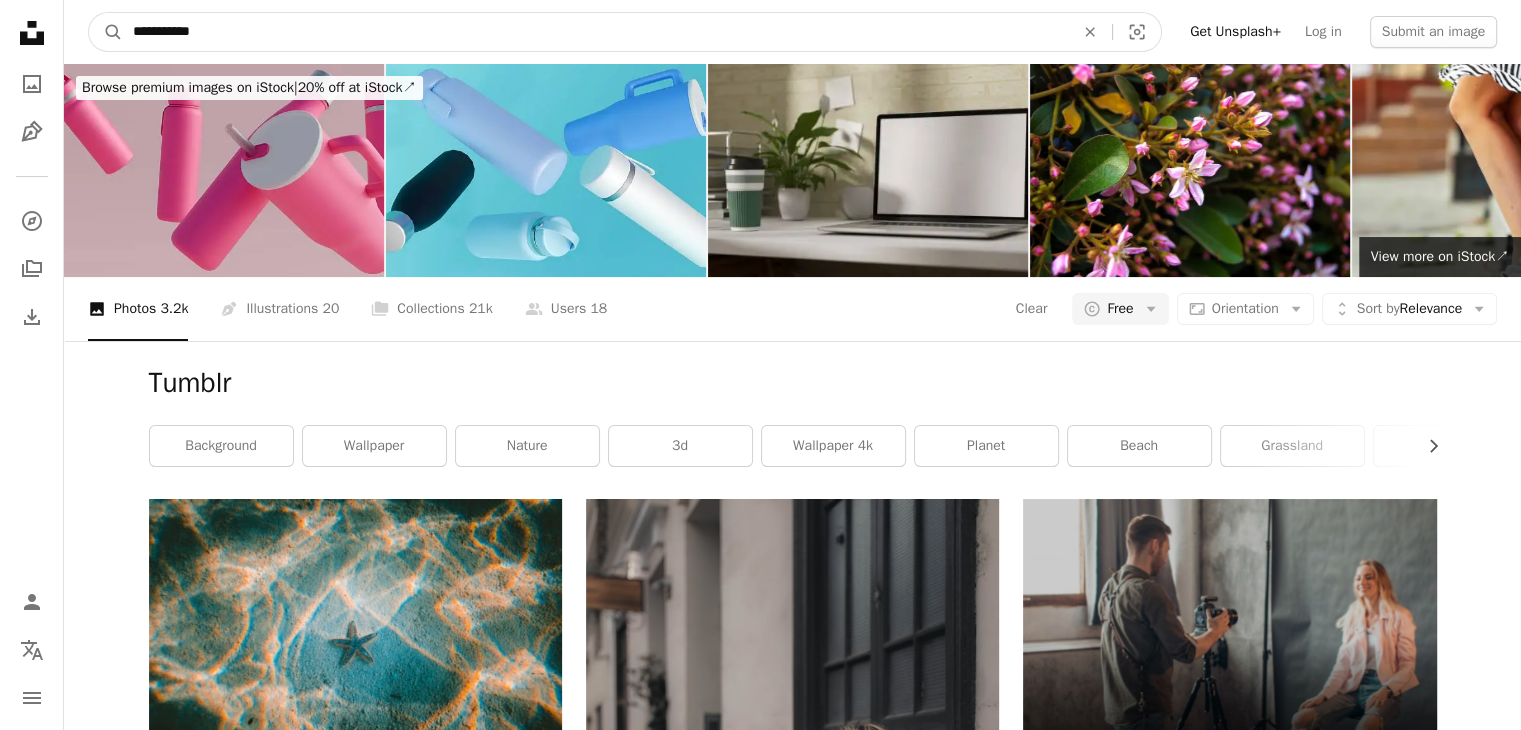 type on "**********" 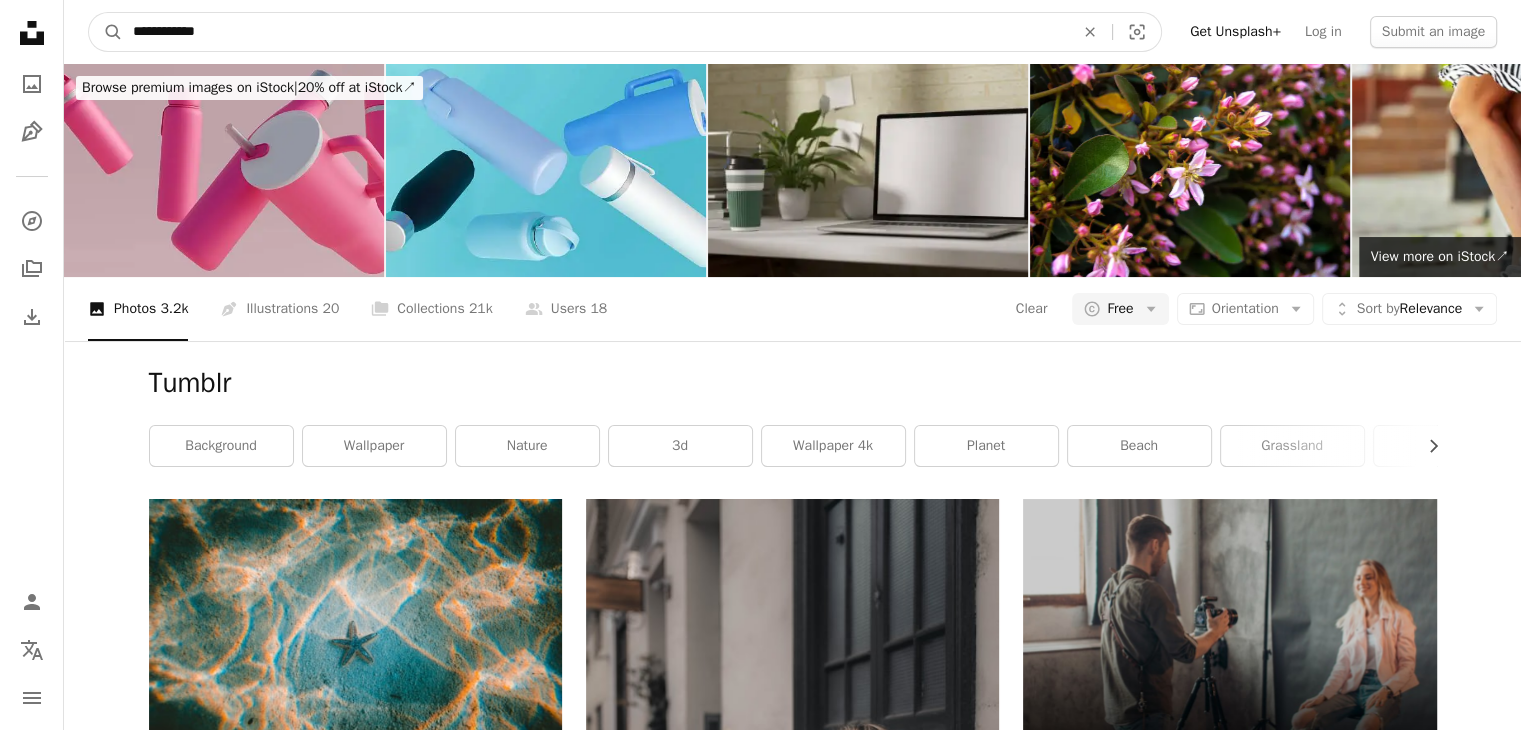 click on "A magnifying glass" at bounding box center (106, 32) 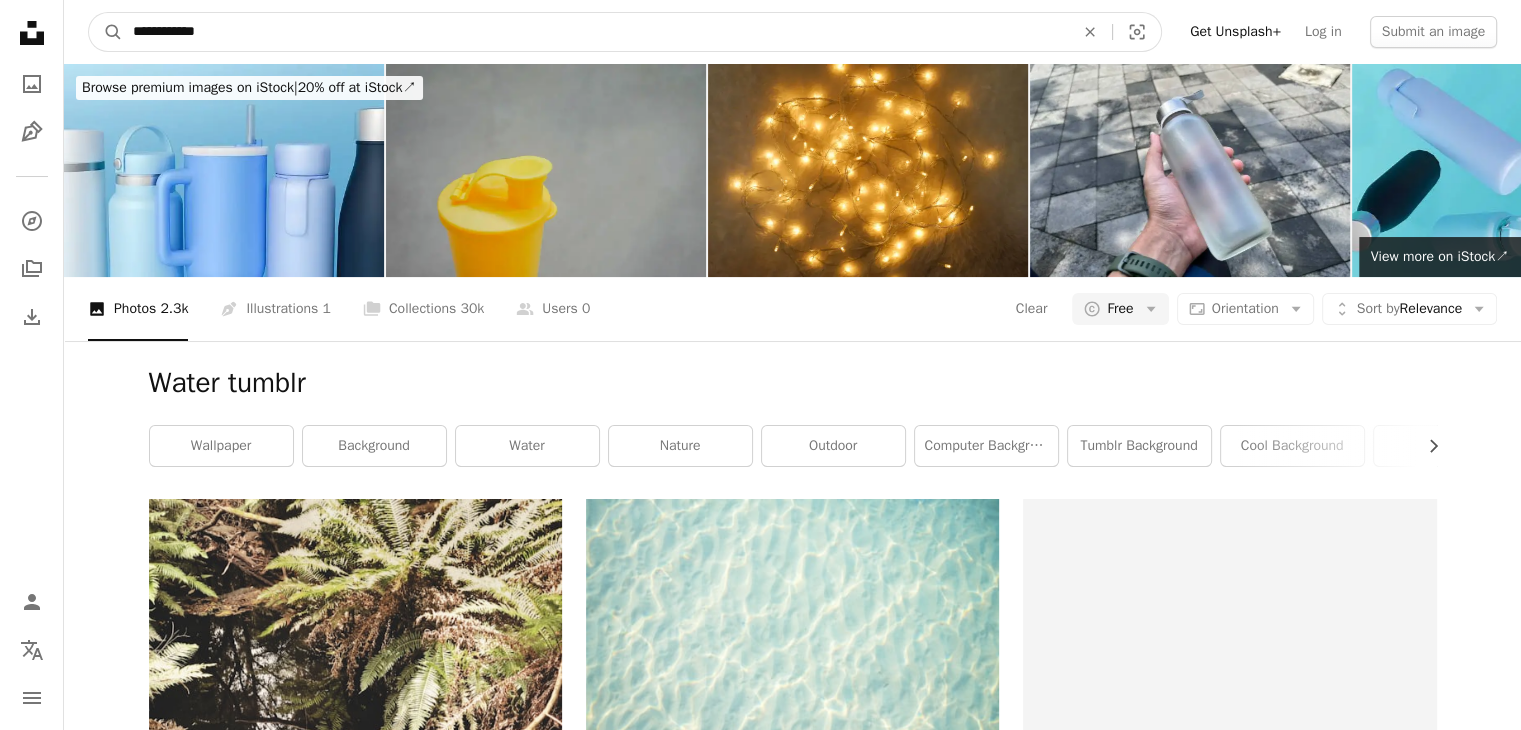 click on "**********" at bounding box center (595, 32) 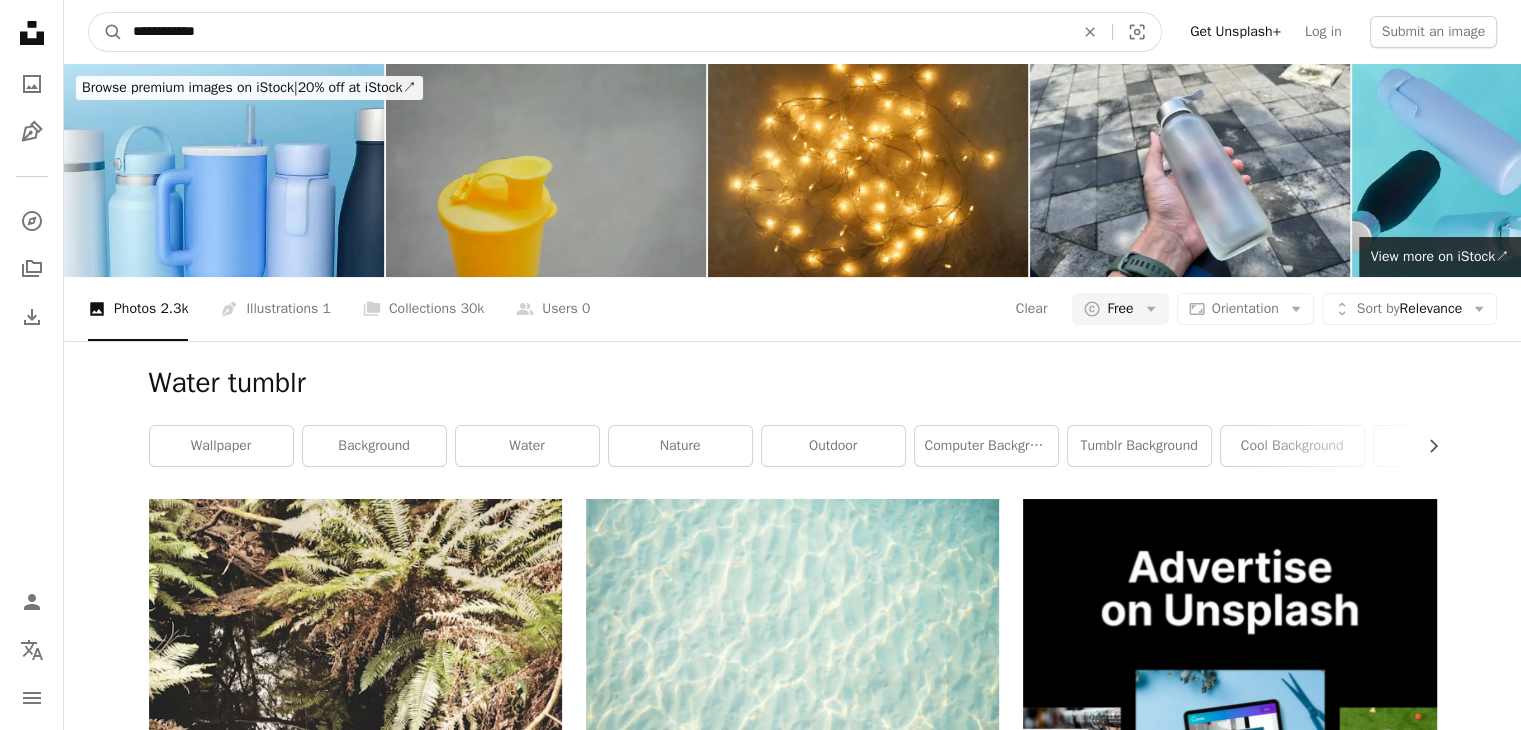 click on "**********" at bounding box center (595, 32) 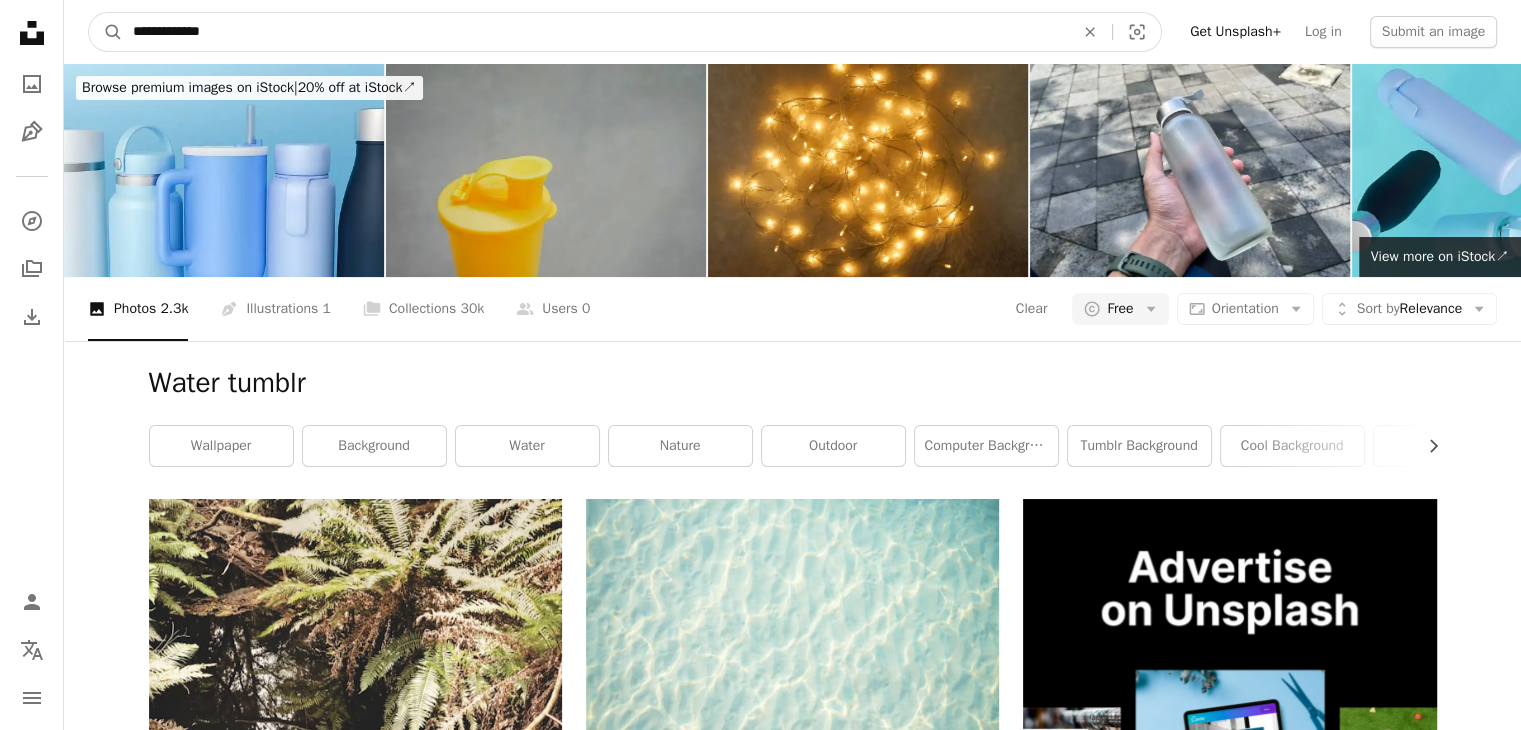 click on "A magnifying glass" at bounding box center (106, 32) 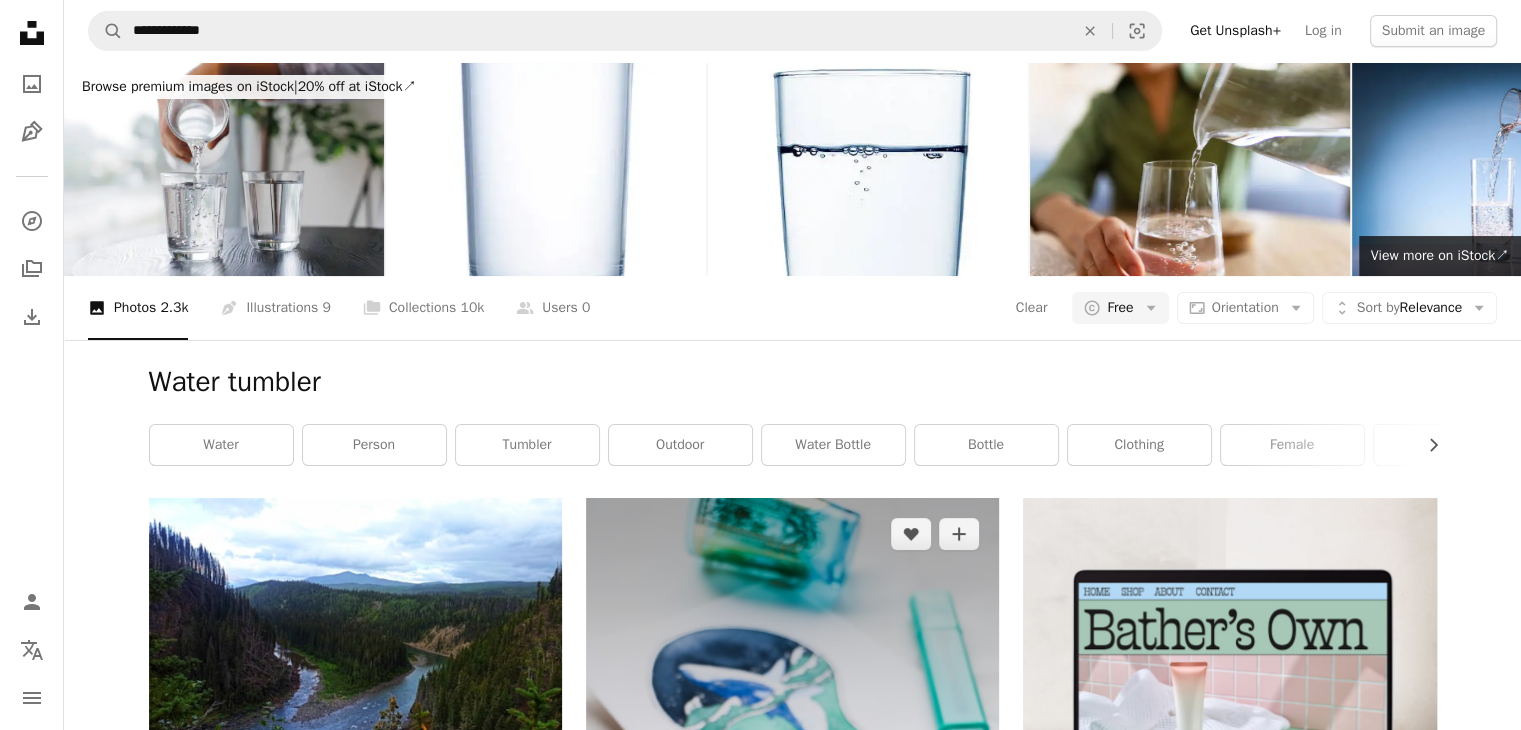 scroll, scrollTop: 0, scrollLeft: 0, axis: both 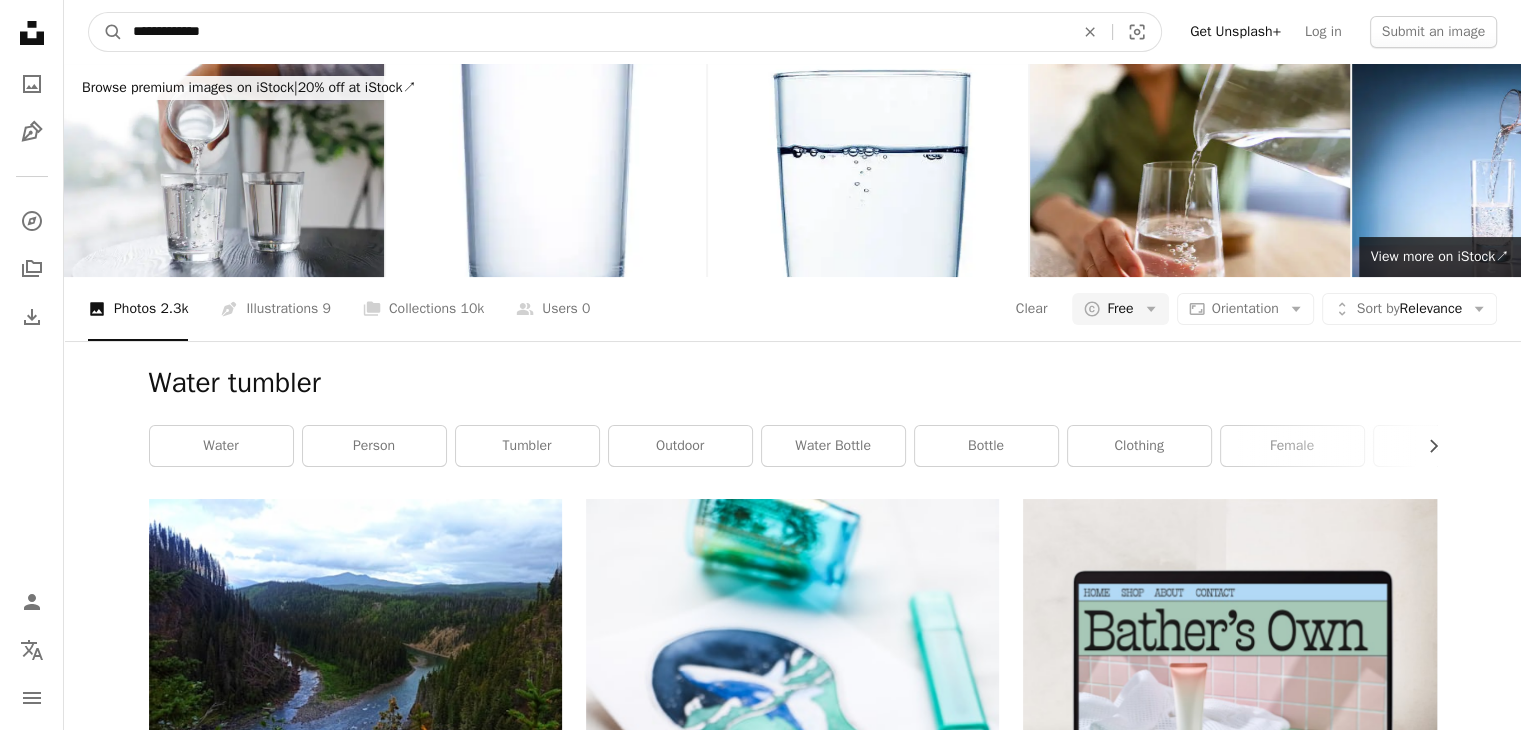 drag, startPoint x: 243, startPoint y: 34, endPoint x: 87, endPoint y: 24, distance: 156.32019 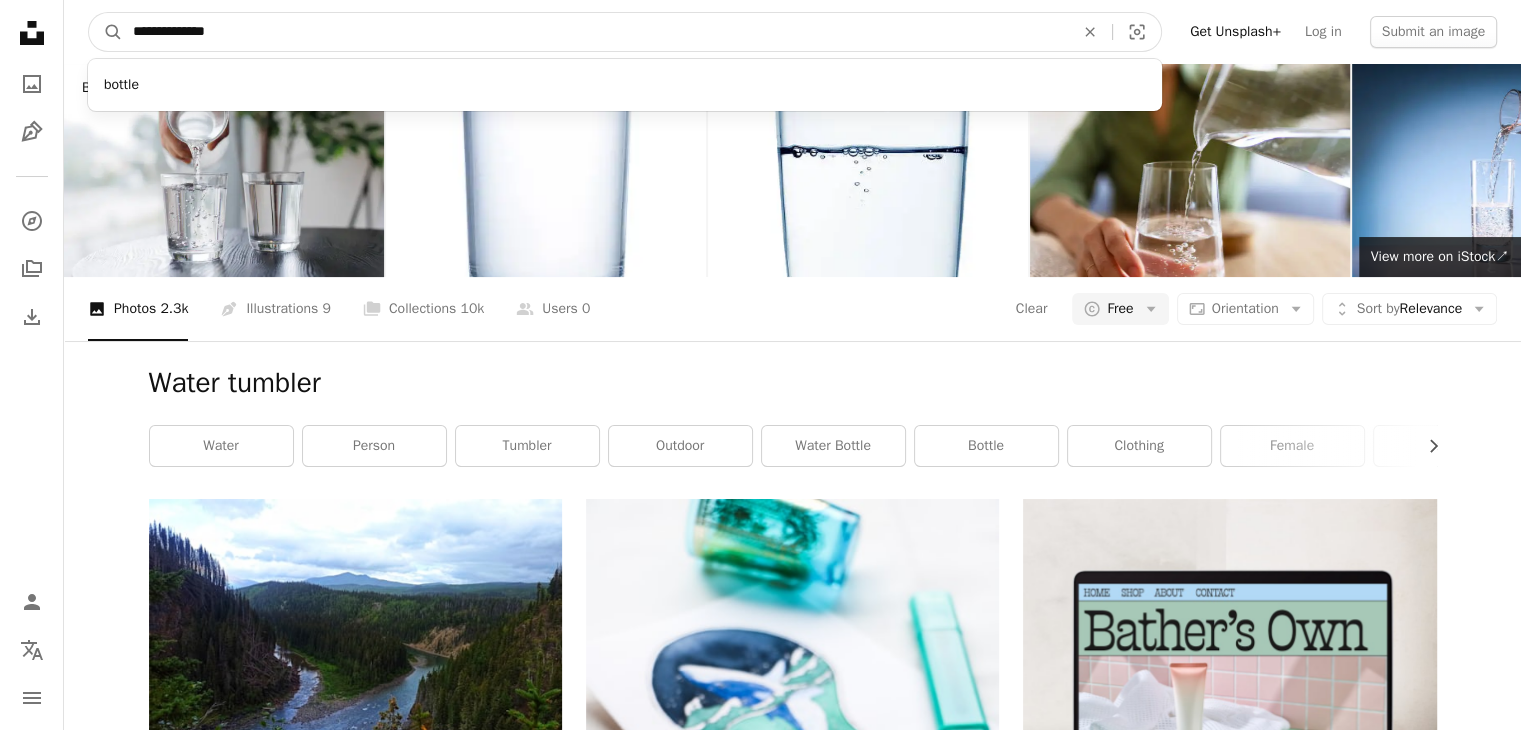 type on "**********" 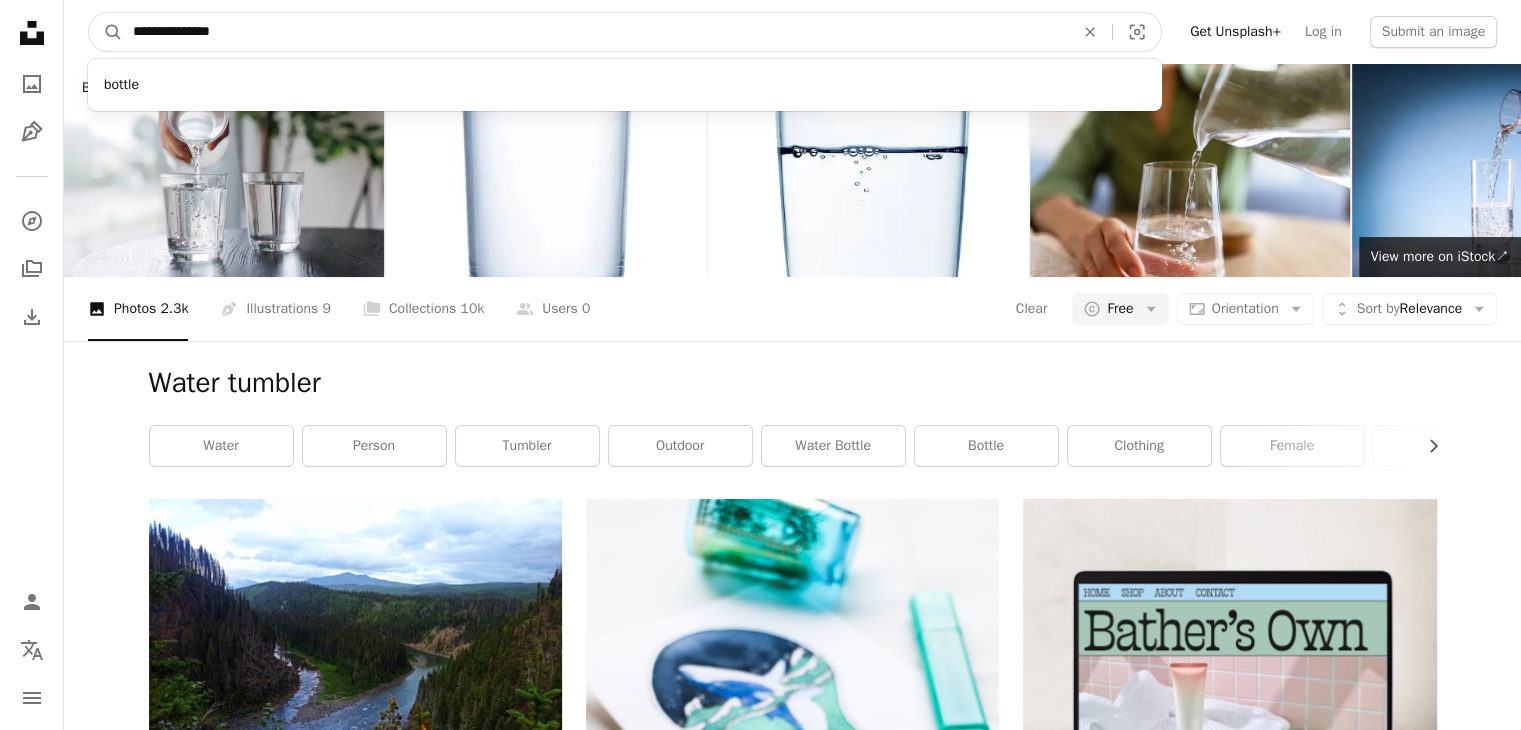 click on "A magnifying glass" at bounding box center [106, 32] 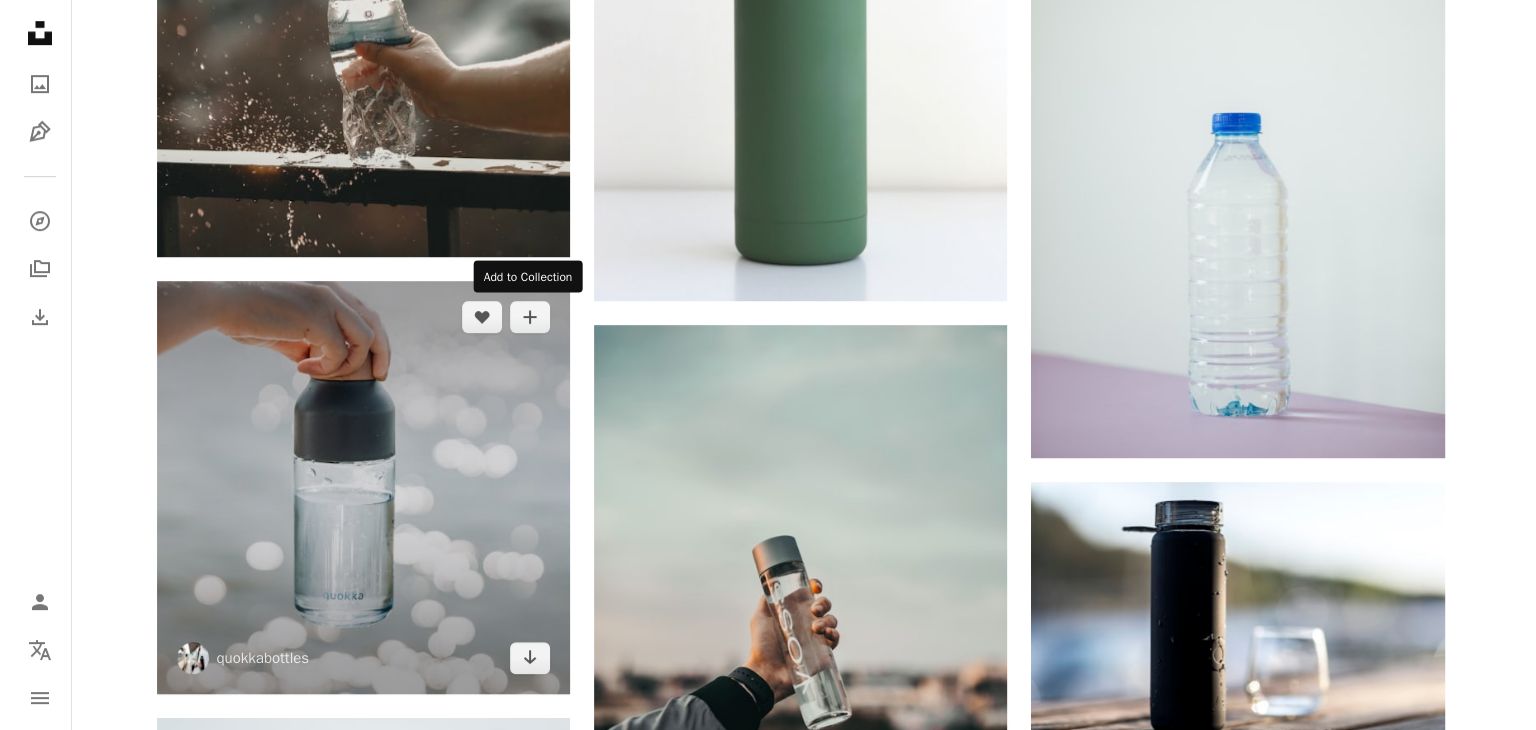scroll, scrollTop: 1119, scrollLeft: 0, axis: vertical 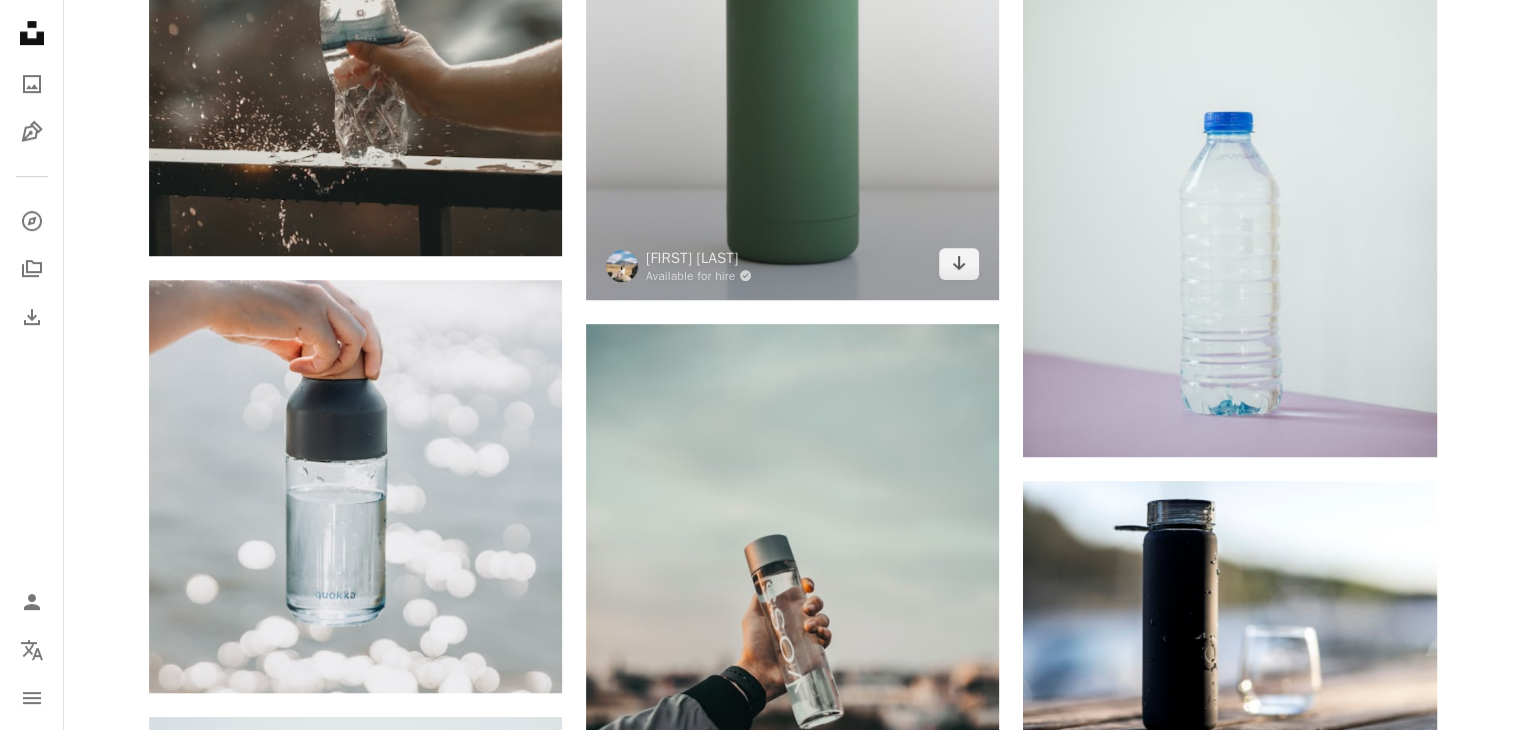 click at bounding box center (792, -10) 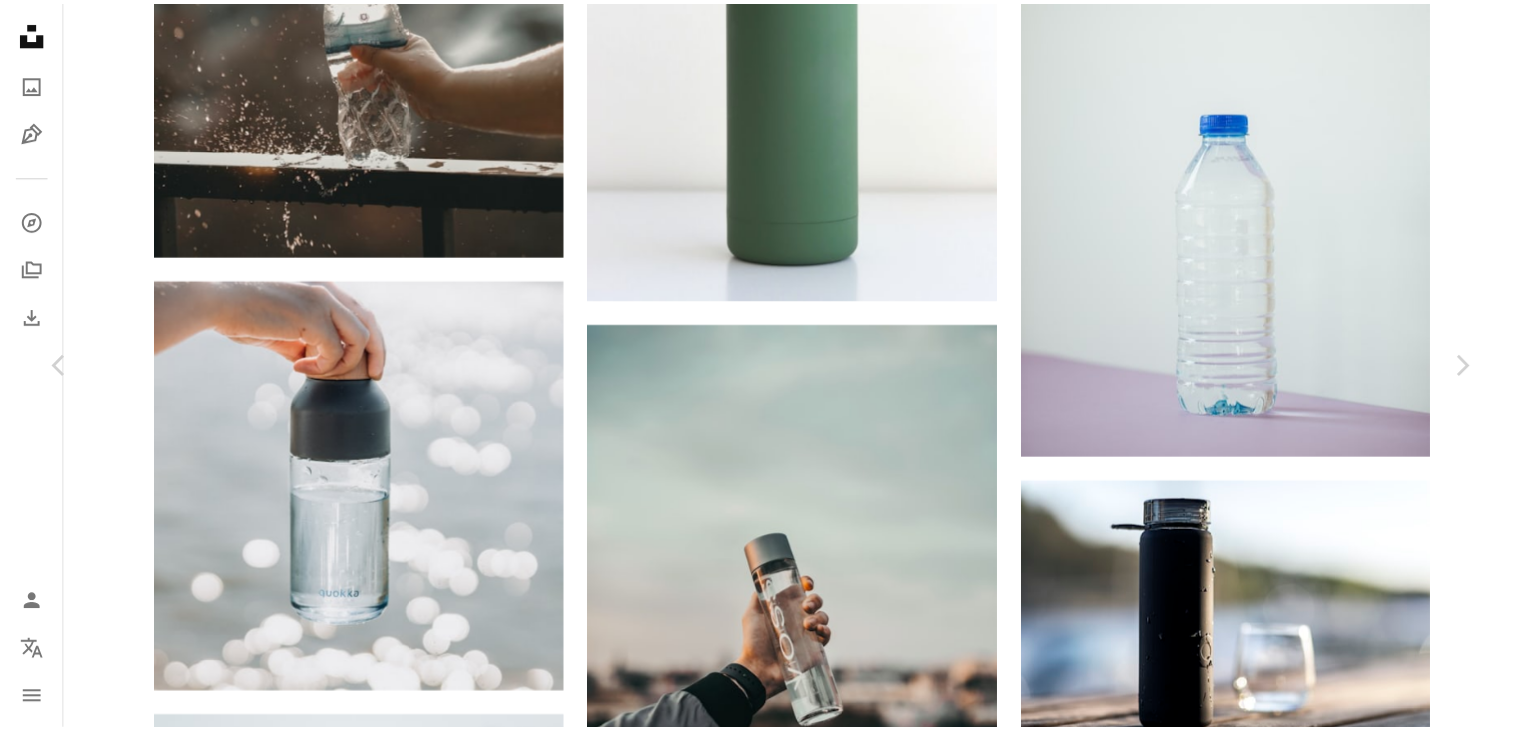 scroll, scrollTop: 0, scrollLeft: 0, axis: both 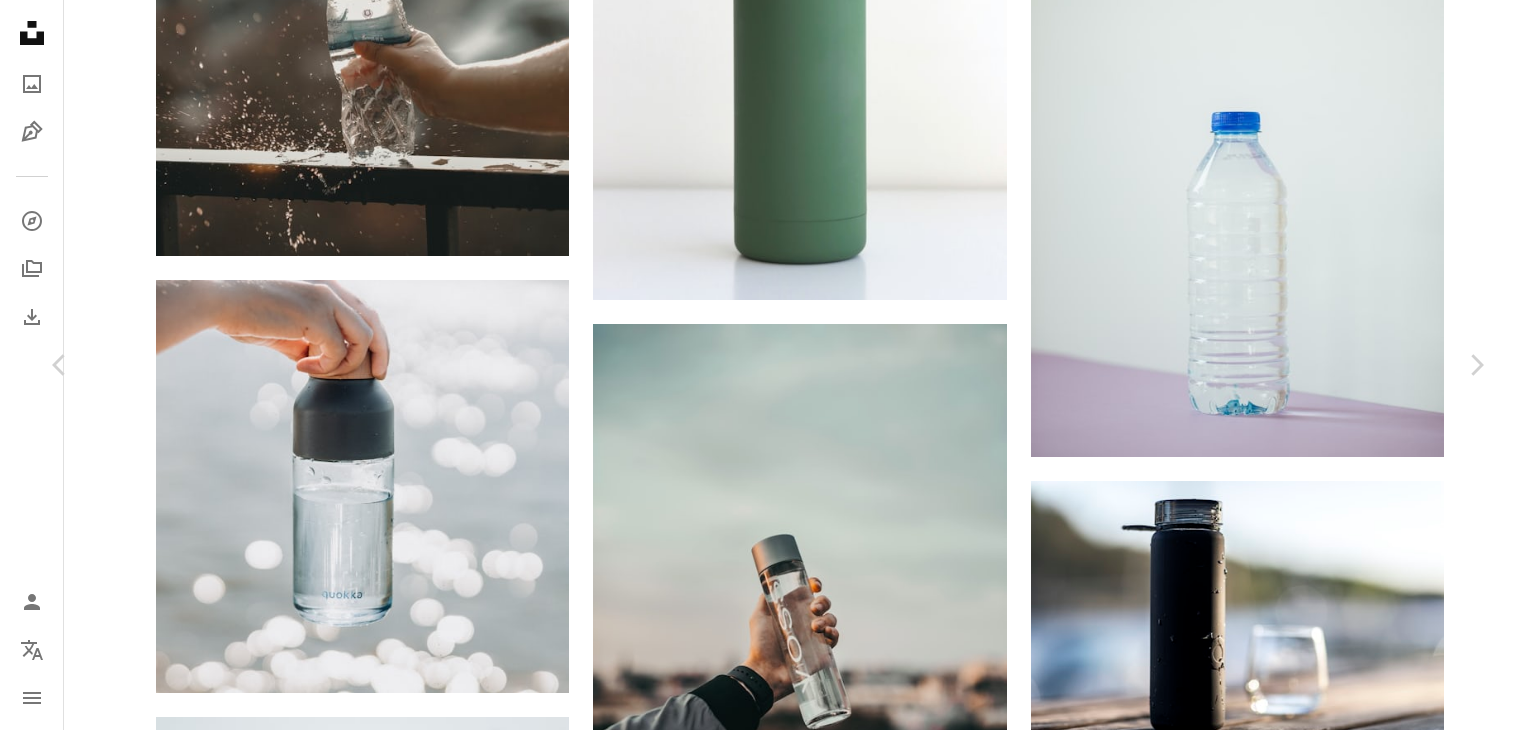 click on "Download free" at bounding box center (1287, 4047) 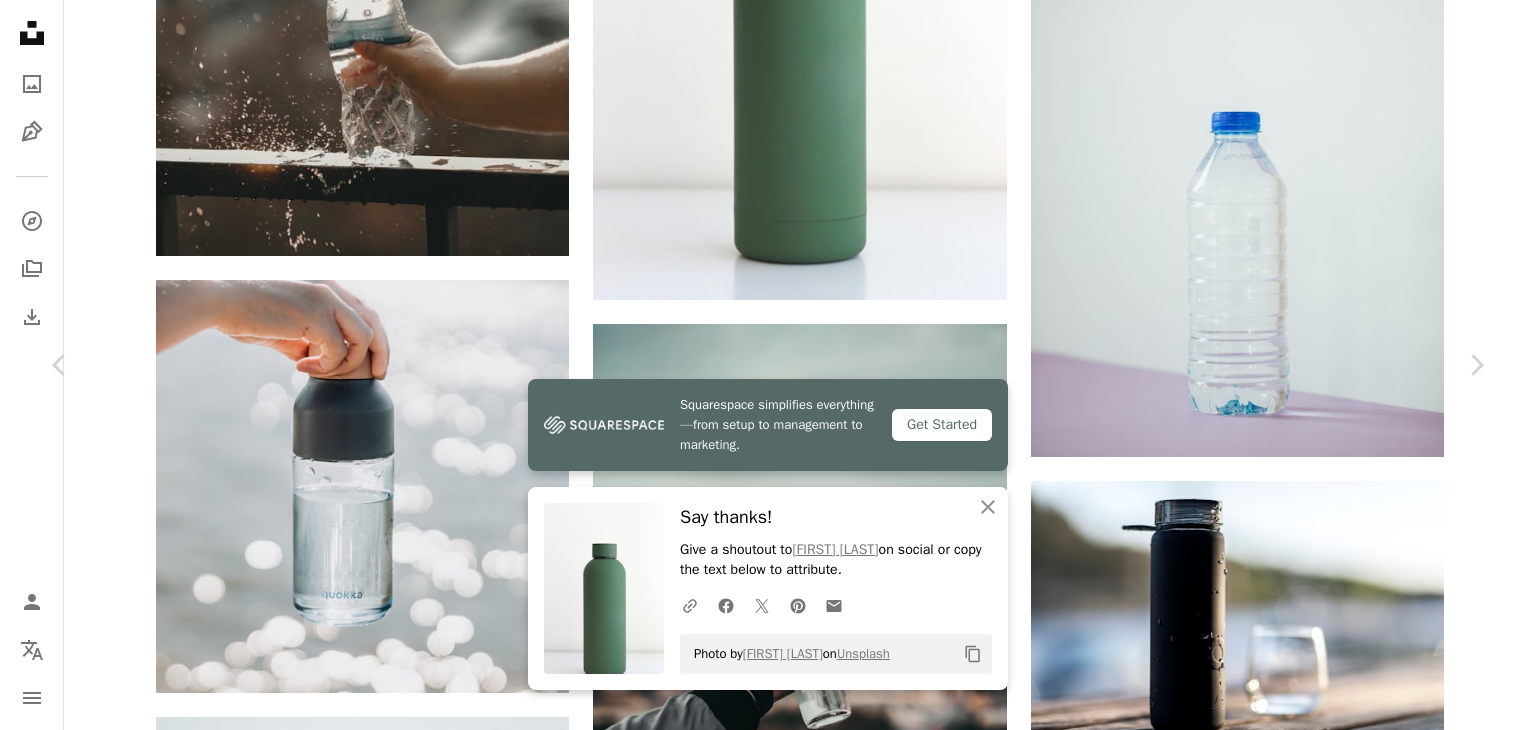 click on "Say thanks! Give a shoutout to  [FIRST] [LAST]  on social or copy the text below to attribute. Photo by  [FIRST] [LAST]  on  Unsplash
Copy content [FIRST] [LAST]  Available for hire" at bounding box center (768, 4365) 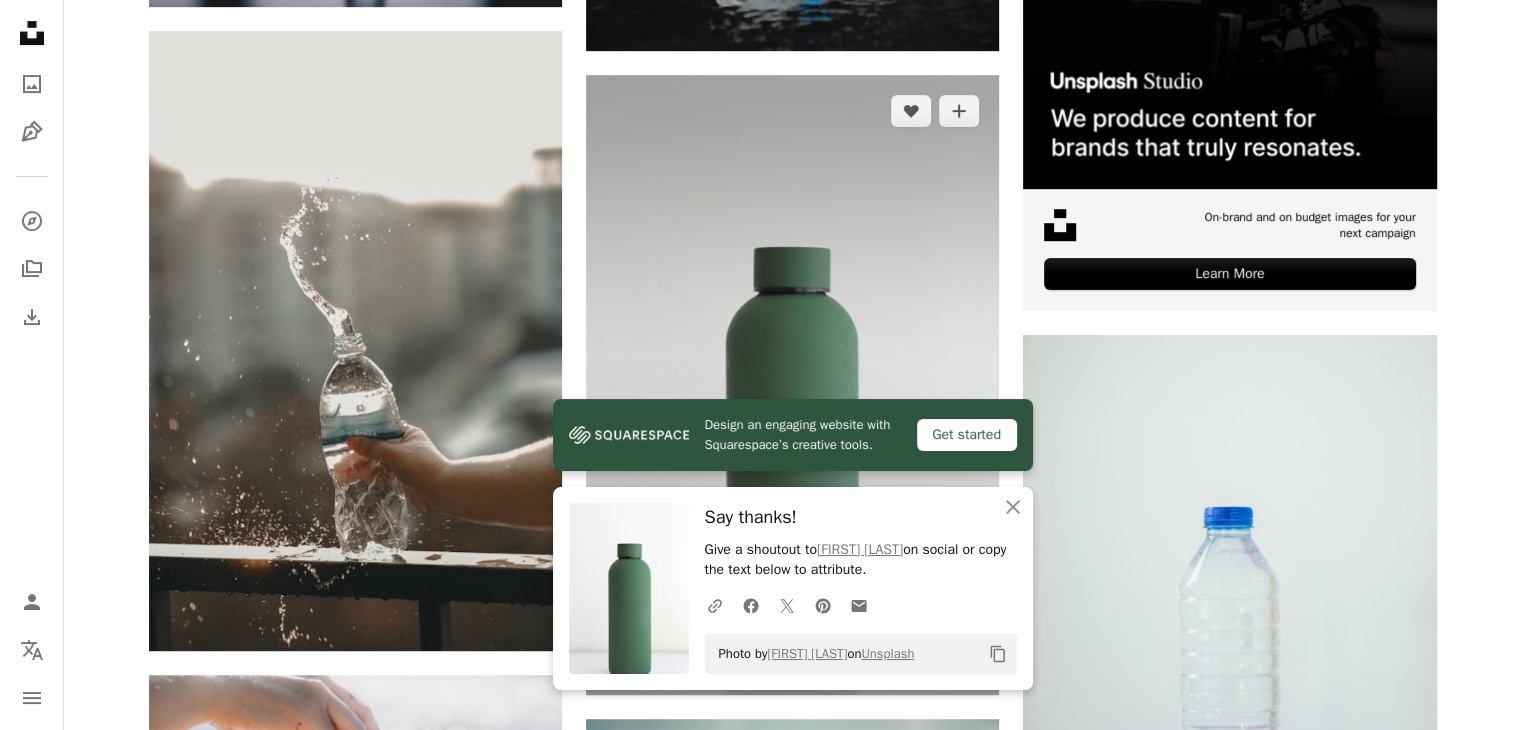 scroll, scrollTop: 719, scrollLeft: 0, axis: vertical 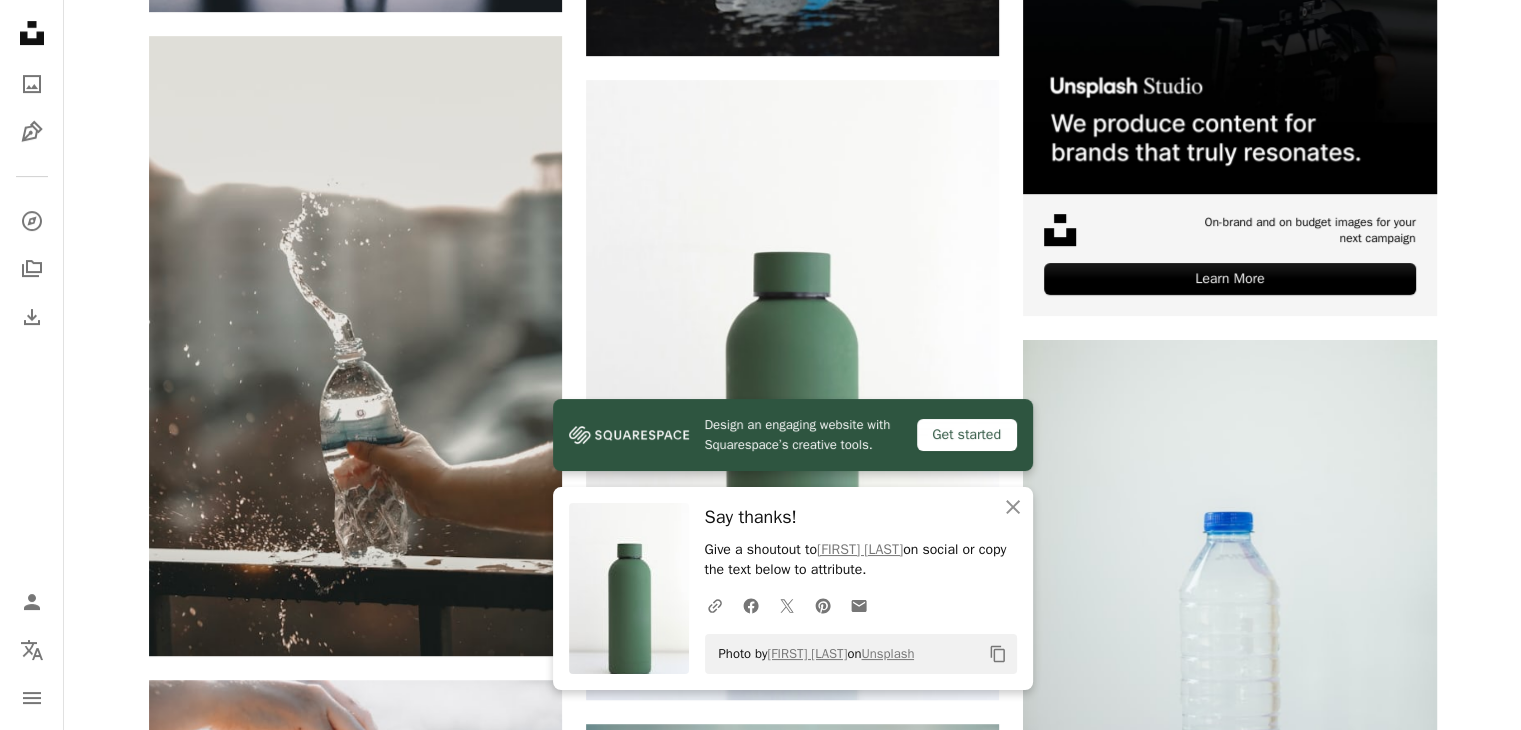 click on "A heart A plus sign [FIRST] [LAST]  Available for hire A checkmark inside of a circle Arrow pointing down A heart A plus sign [FIRST] [LAST]  Arrow pointing down A heart A plus sign [PRODUCT] Arrow pointing down A heart A plus sign [PRODUCT] Arrow pointing down A heart A plus sign [FIRST] [LAST]  Available for hire A checkmark inside of a circle Arrow pointing down A heart A plus sign [FIRST] [LAST]  Available for hire A checkmark inside of a circle Arrow pointing down A heart A plus sign [FIRST] [LAST]  Available for hire A checkmark inside of a circle Arrow pointing down A heart A plus sign [FIRST] [LAST]  Available for hire A checkmark inside of a circle Arrow pointing down A heart A plus sign [FIRST] [LAST]  Available for hire A checkmark inside of a circle Arrow pointing down A heart A heart" at bounding box center [793, 1631] 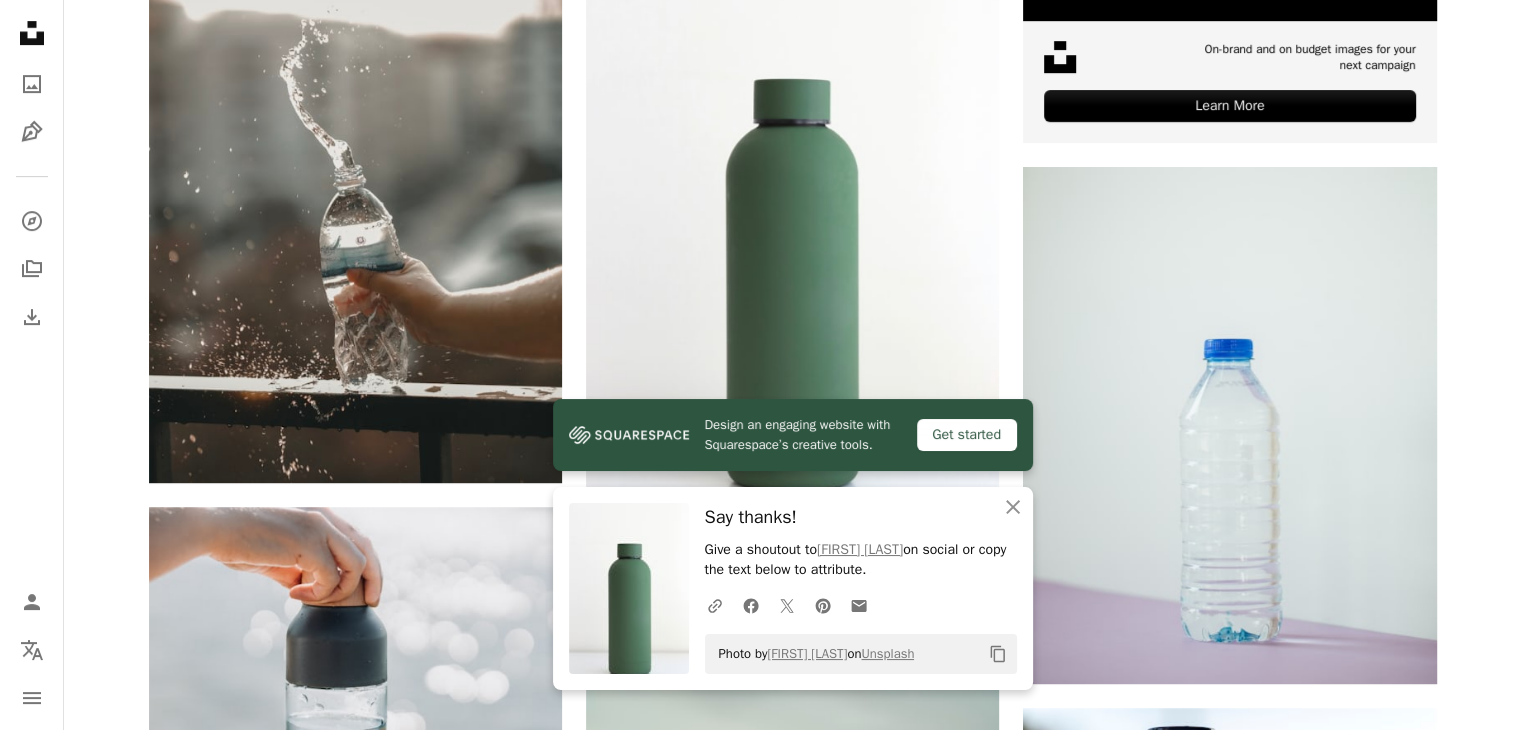 scroll, scrollTop: 0, scrollLeft: 0, axis: both 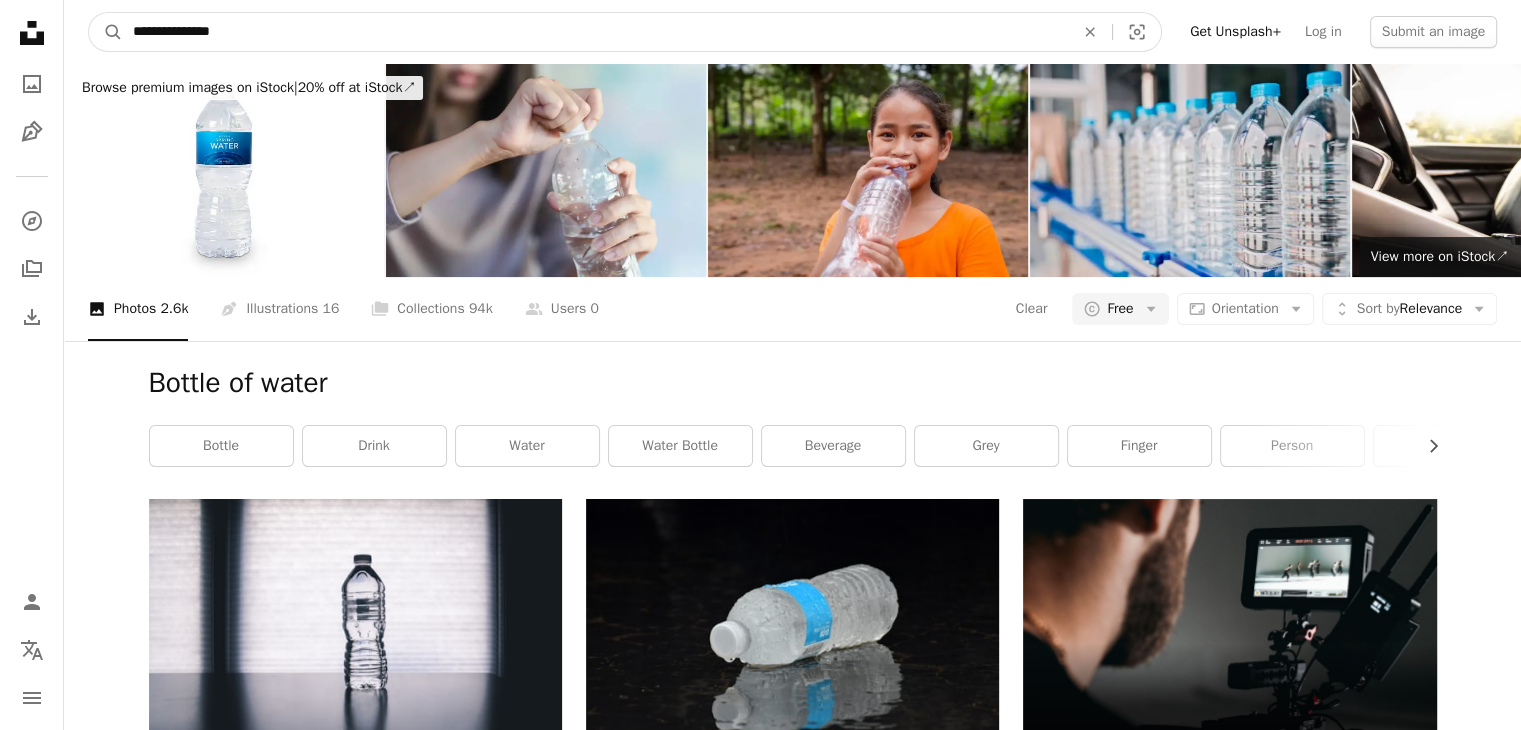 click on "**********" at bounding box center (595, 32) 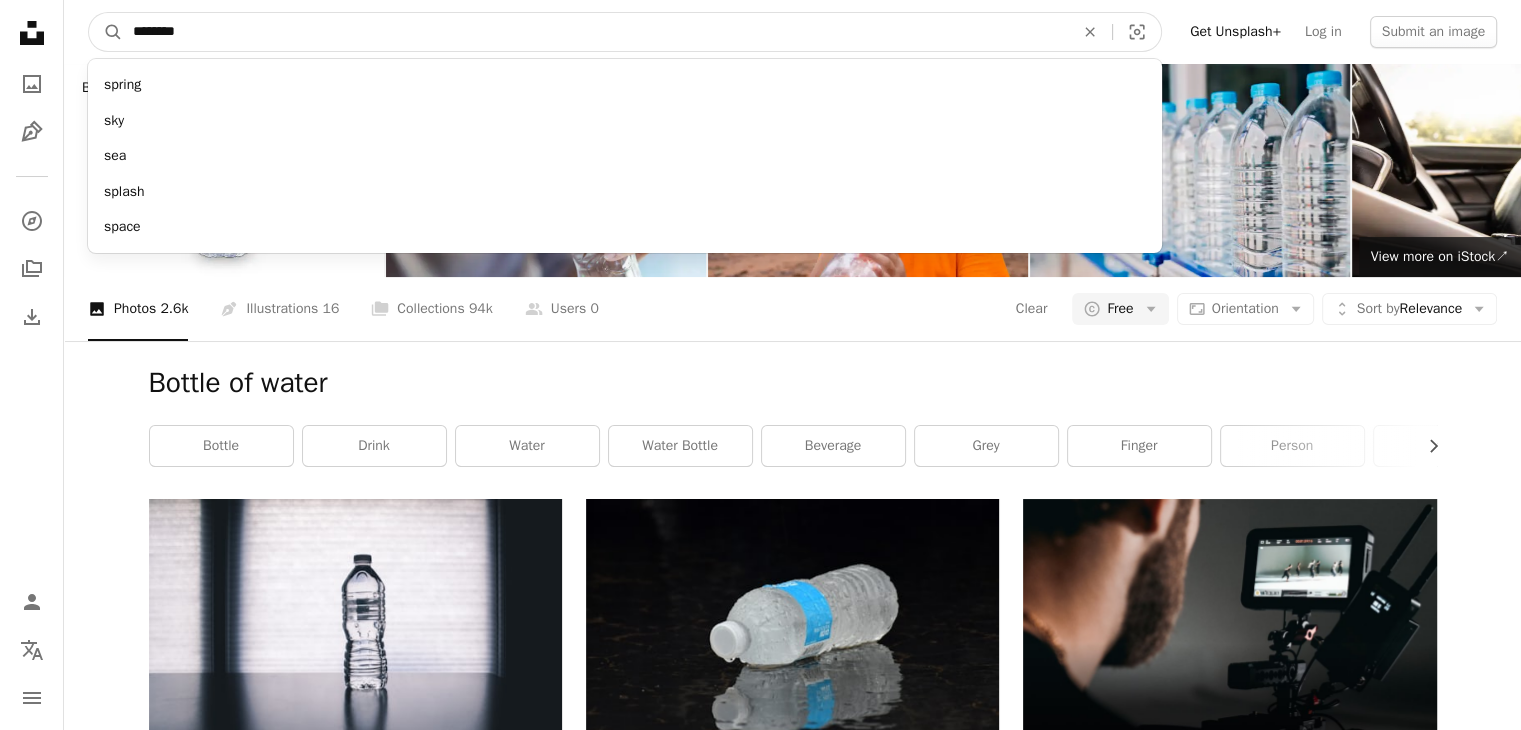 type on "*********" 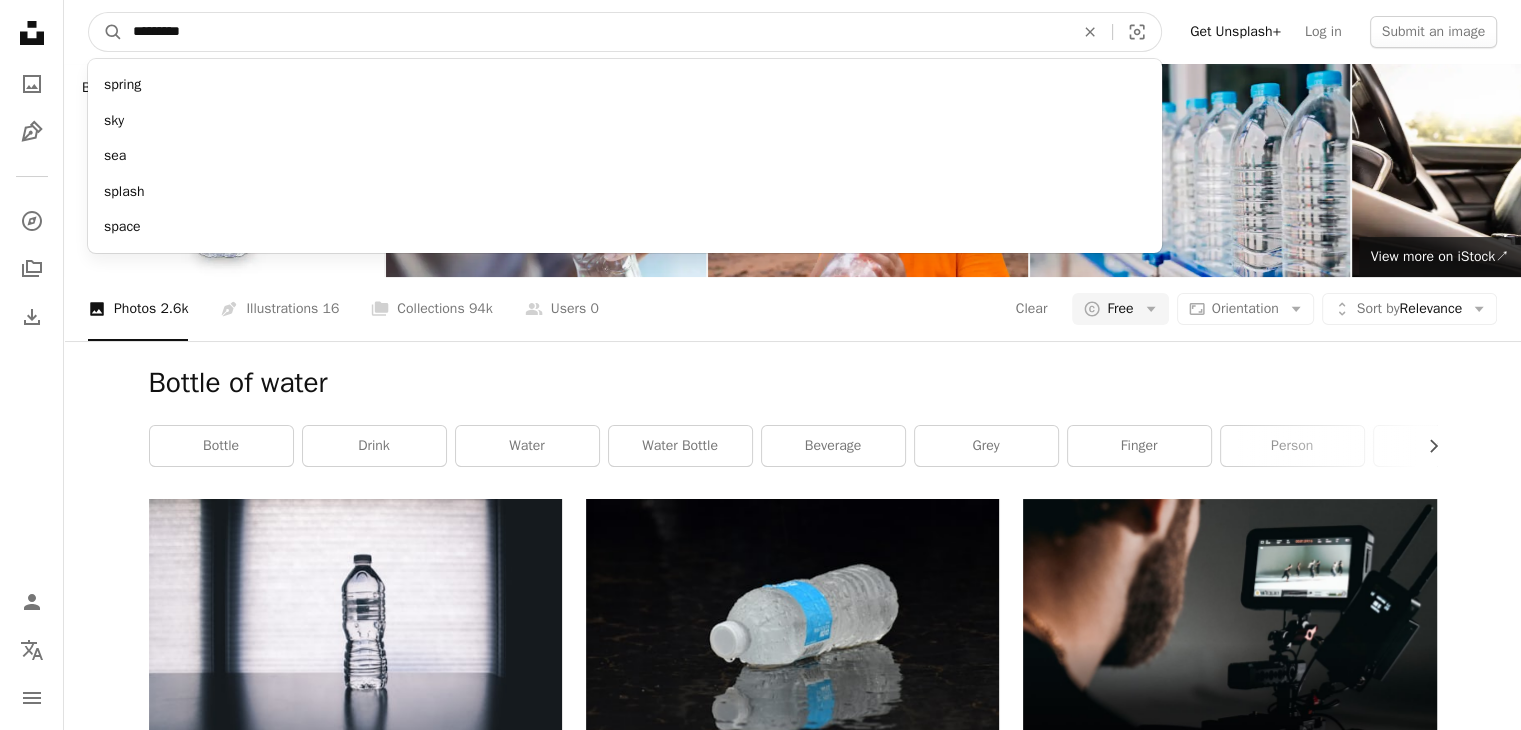 click on "A magnifying glass" at bounding box center (106, 32) 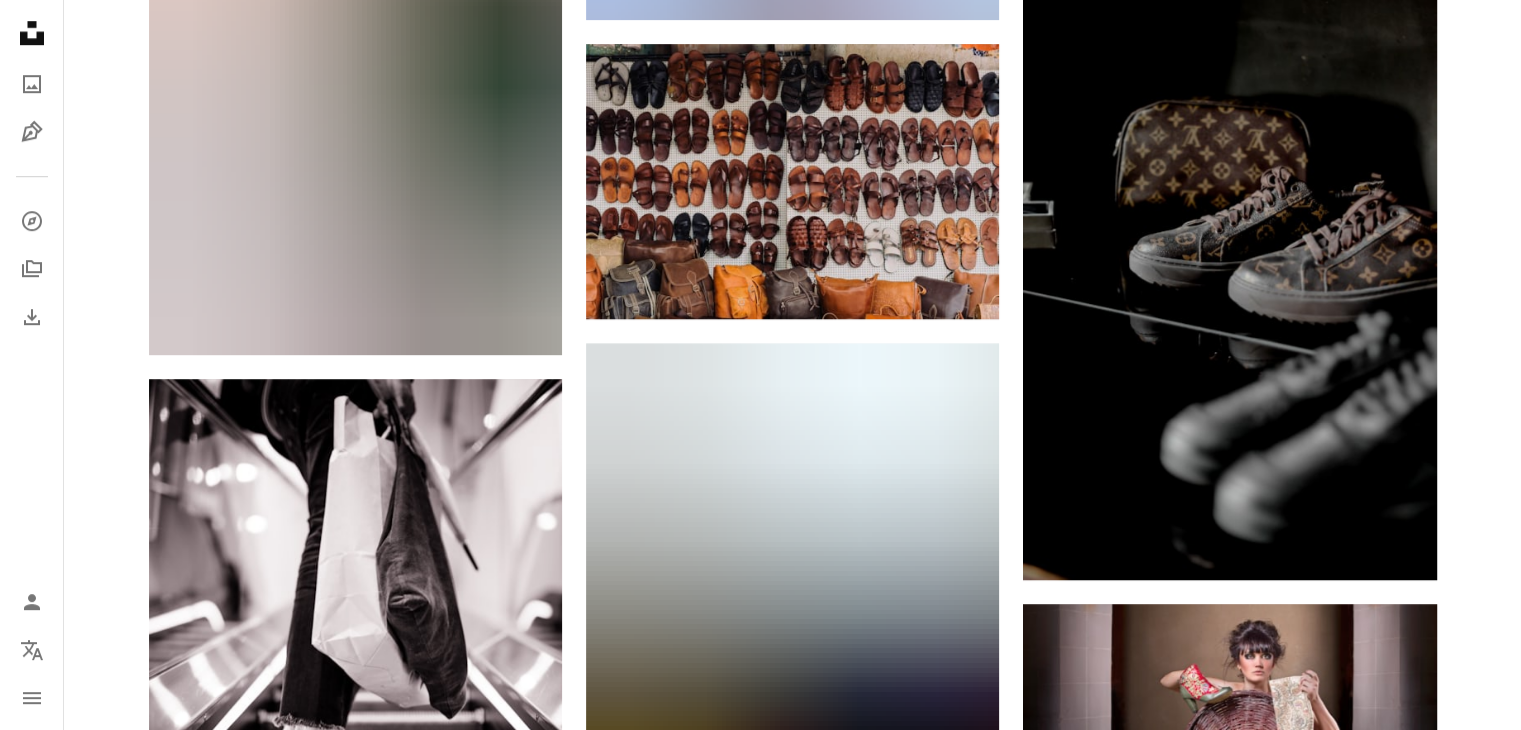 scroll, scrollTop: 1500, scrollLeft: 0, axis: vertical 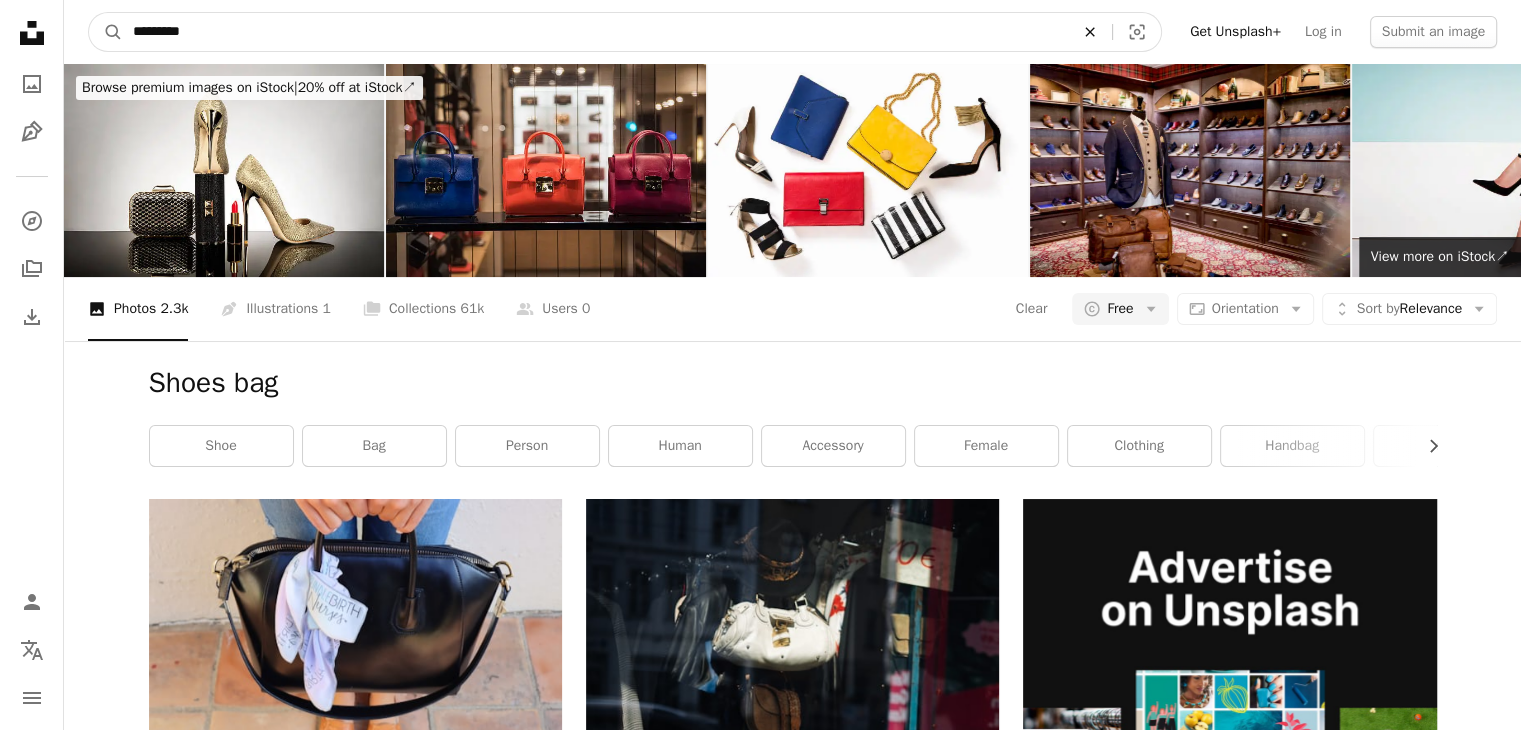 drag, startPoint x: 1088, startPoint y: 29, endPoint x: 1029, endPoint y: 26, distance: 59.07622 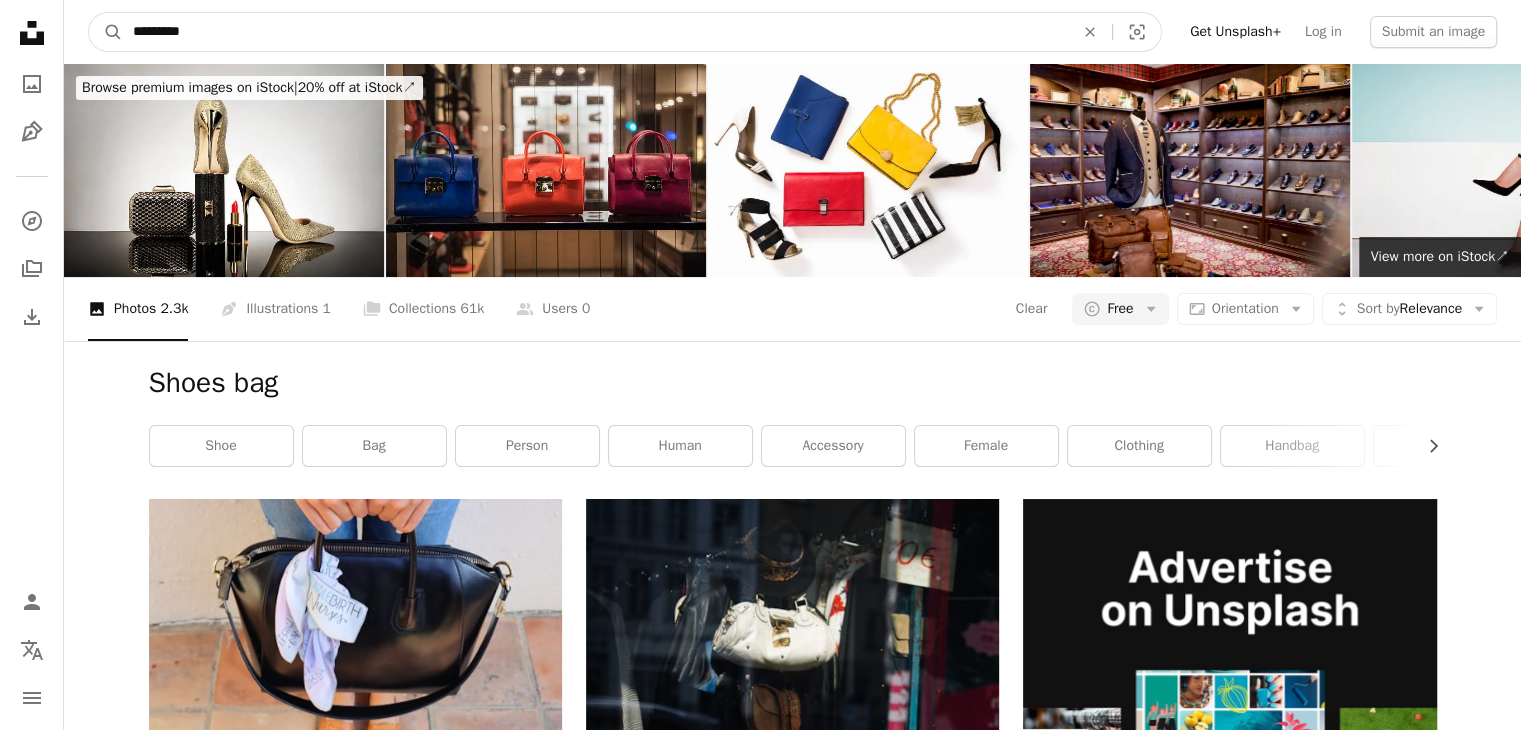 click on "An X shape" 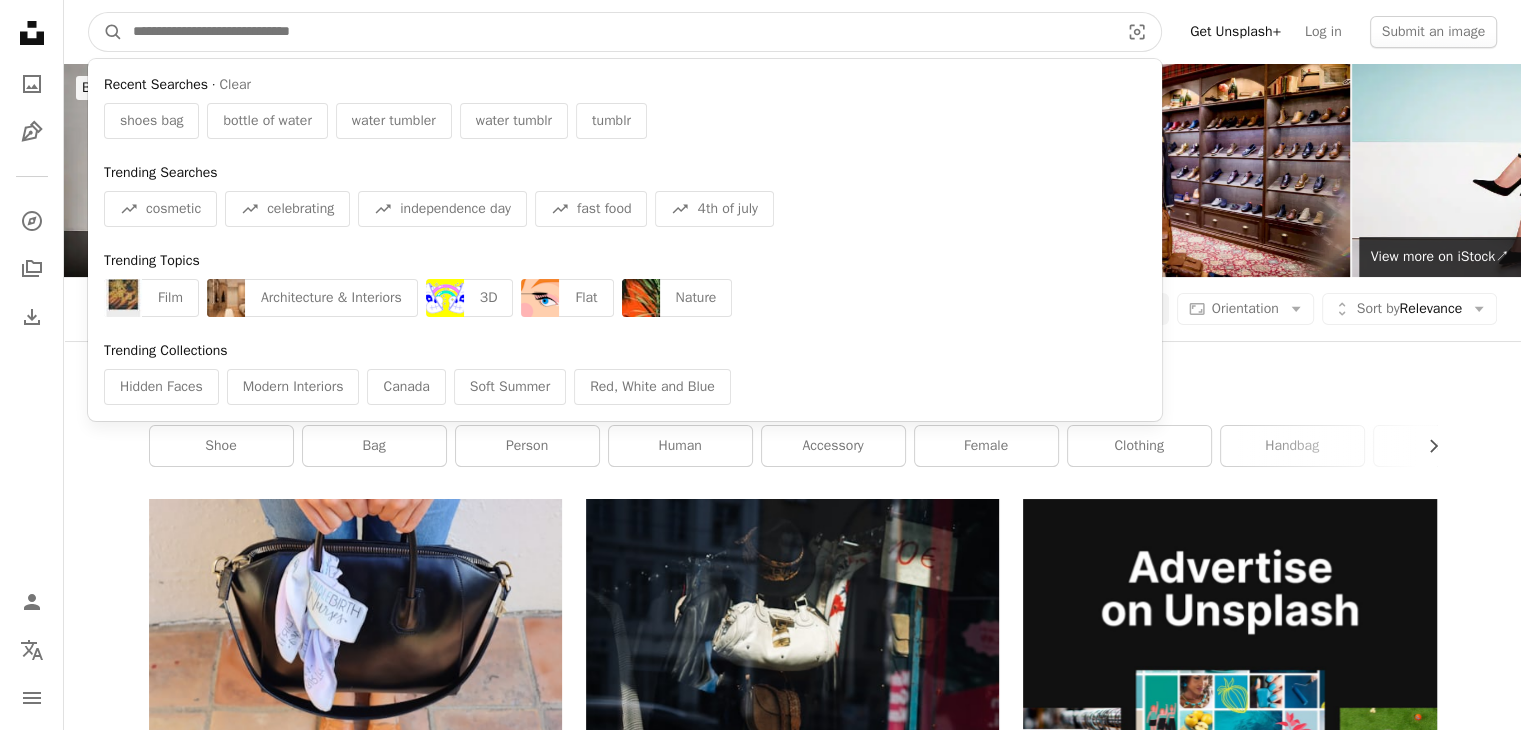 click at bounding box center [618, 32] 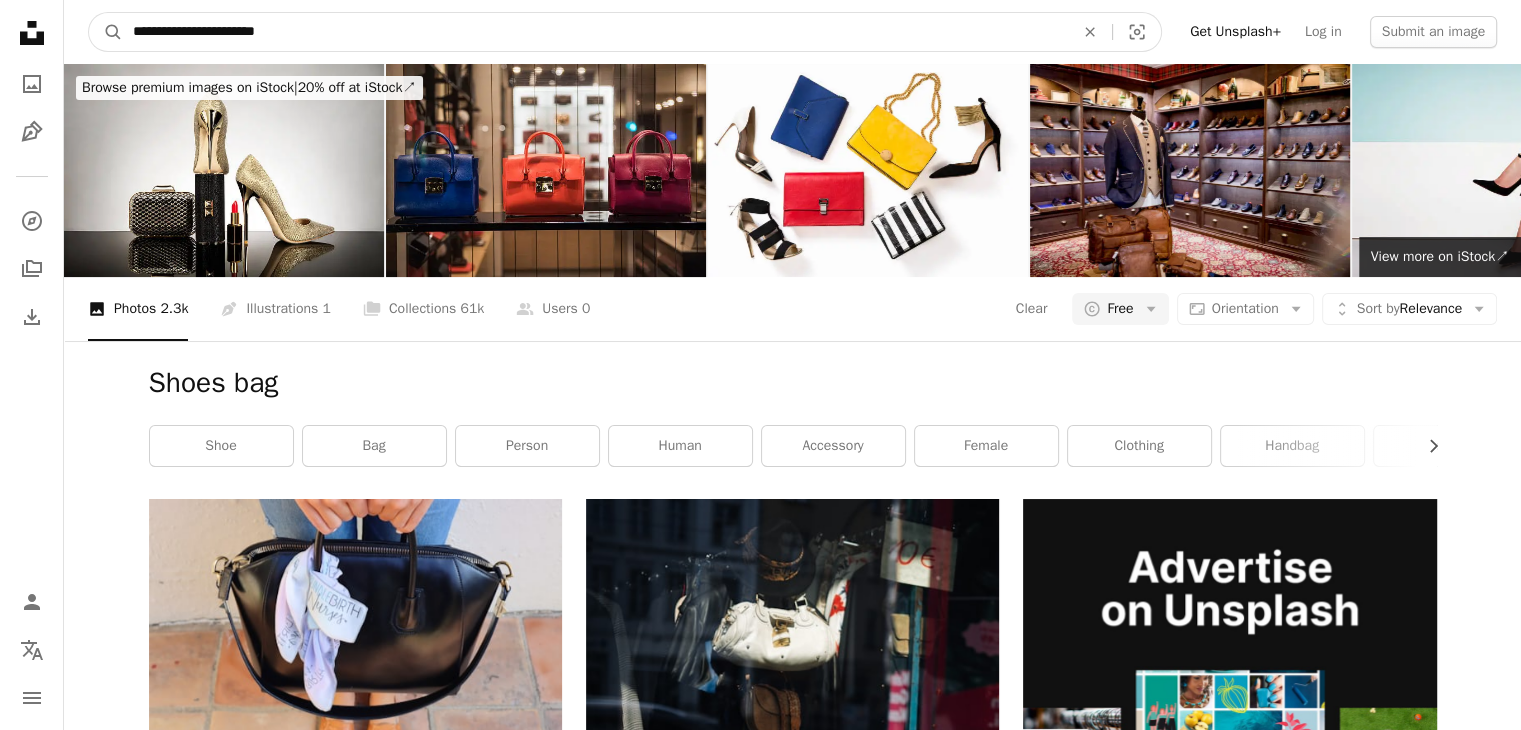 type on "**********" 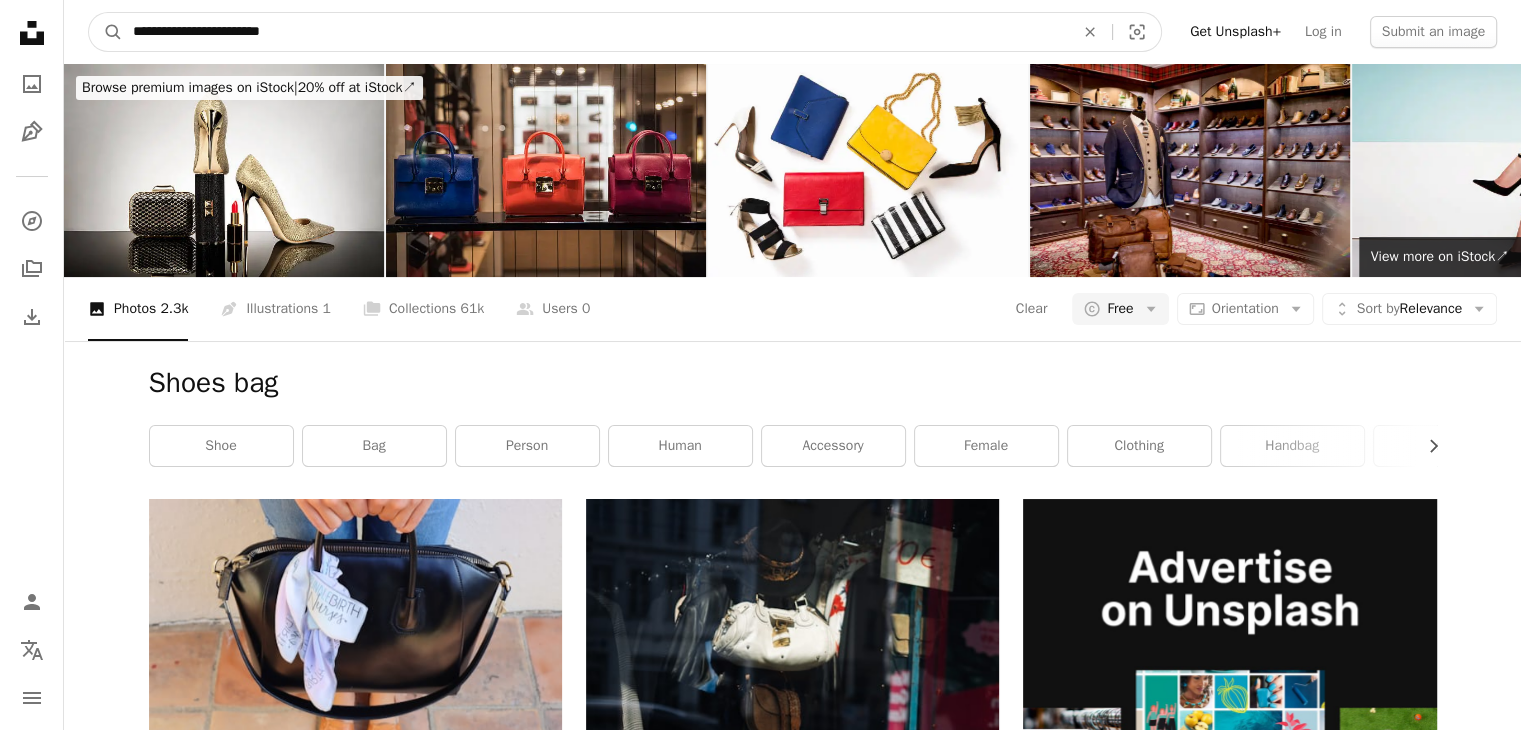 click on "A magnifying glass" at bounding box center [106, 32] 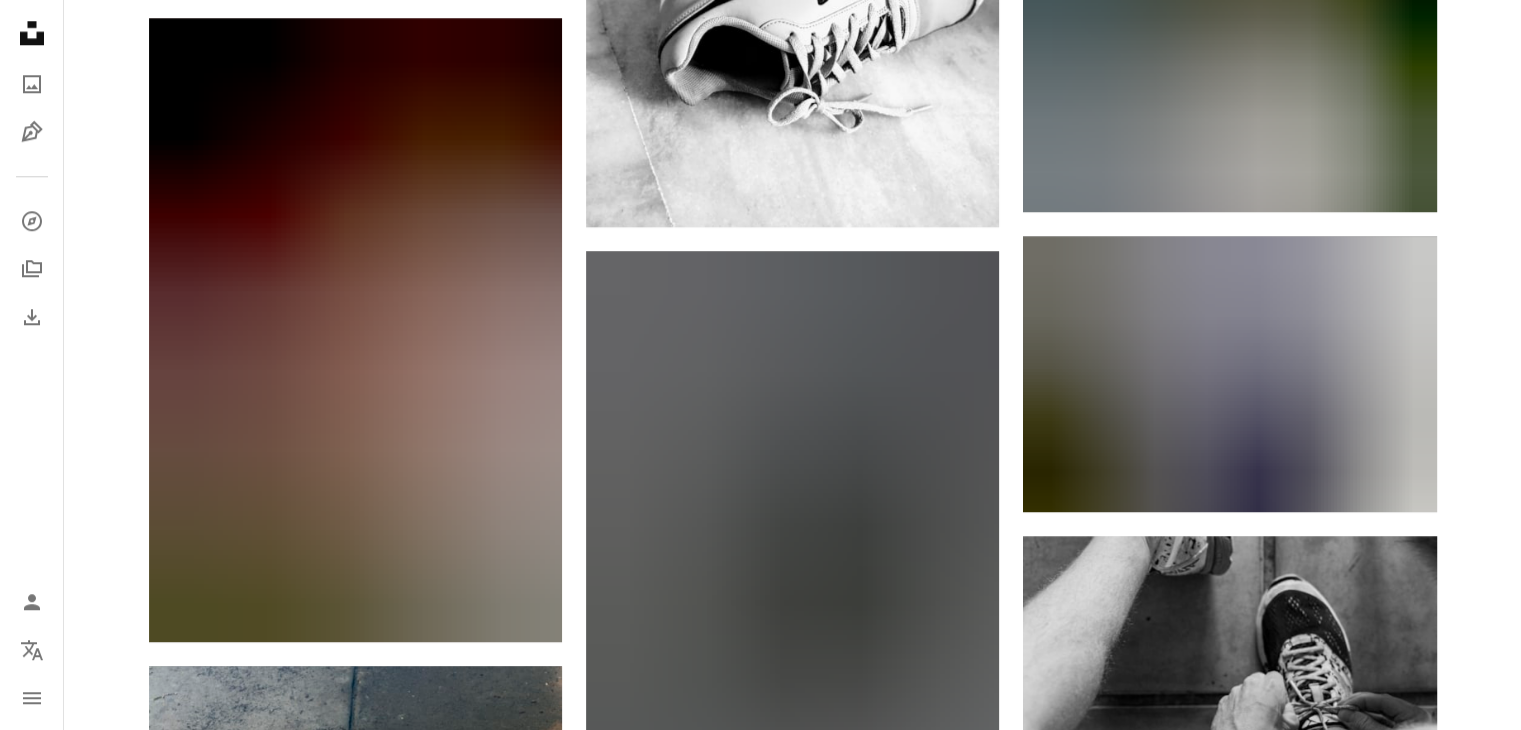 scroll, scrollTop: 2100, scrollLeft: 0, axis: vertical 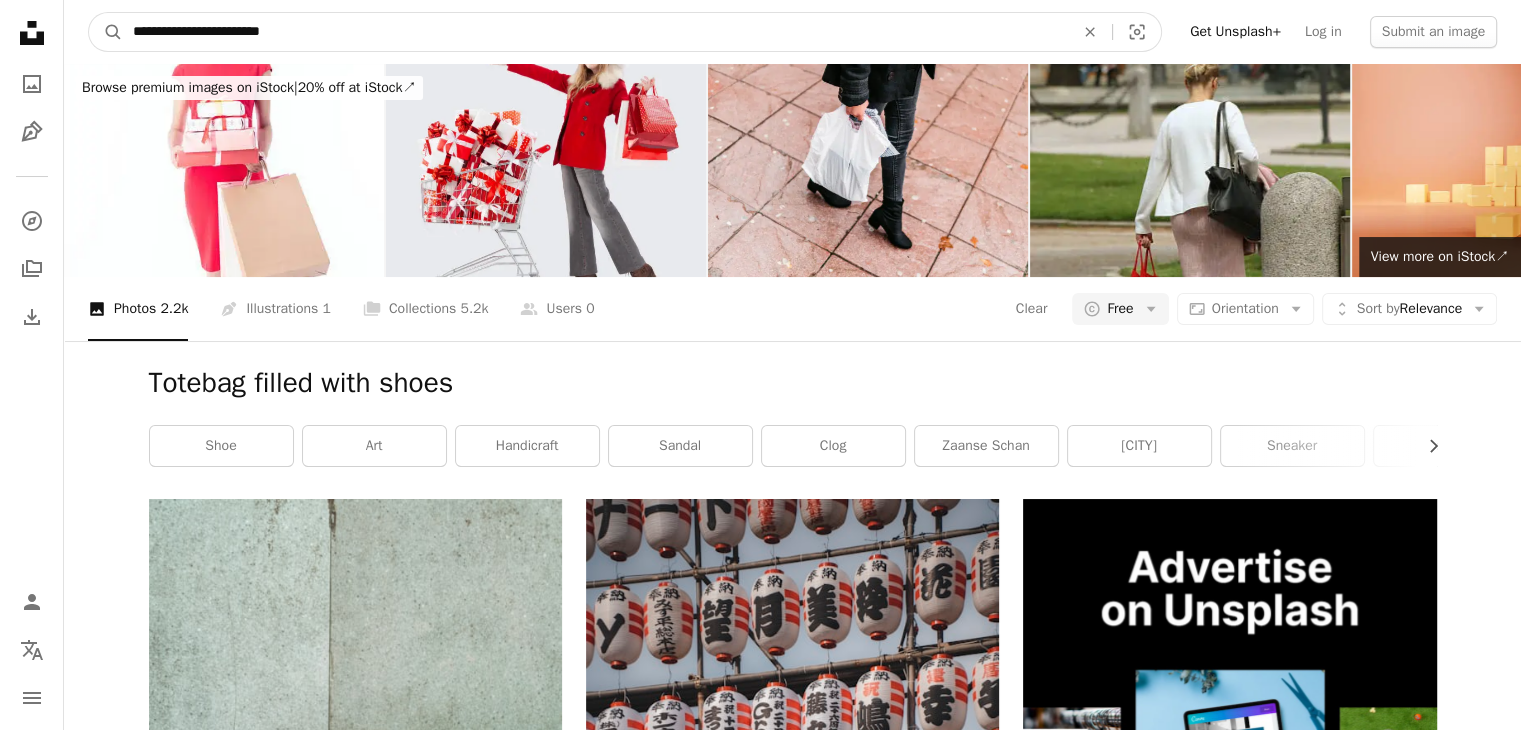drag, startPoint x: 1088, startPoint y: 37, endPoint x: 1023, endPoint y: 37, distance: 65 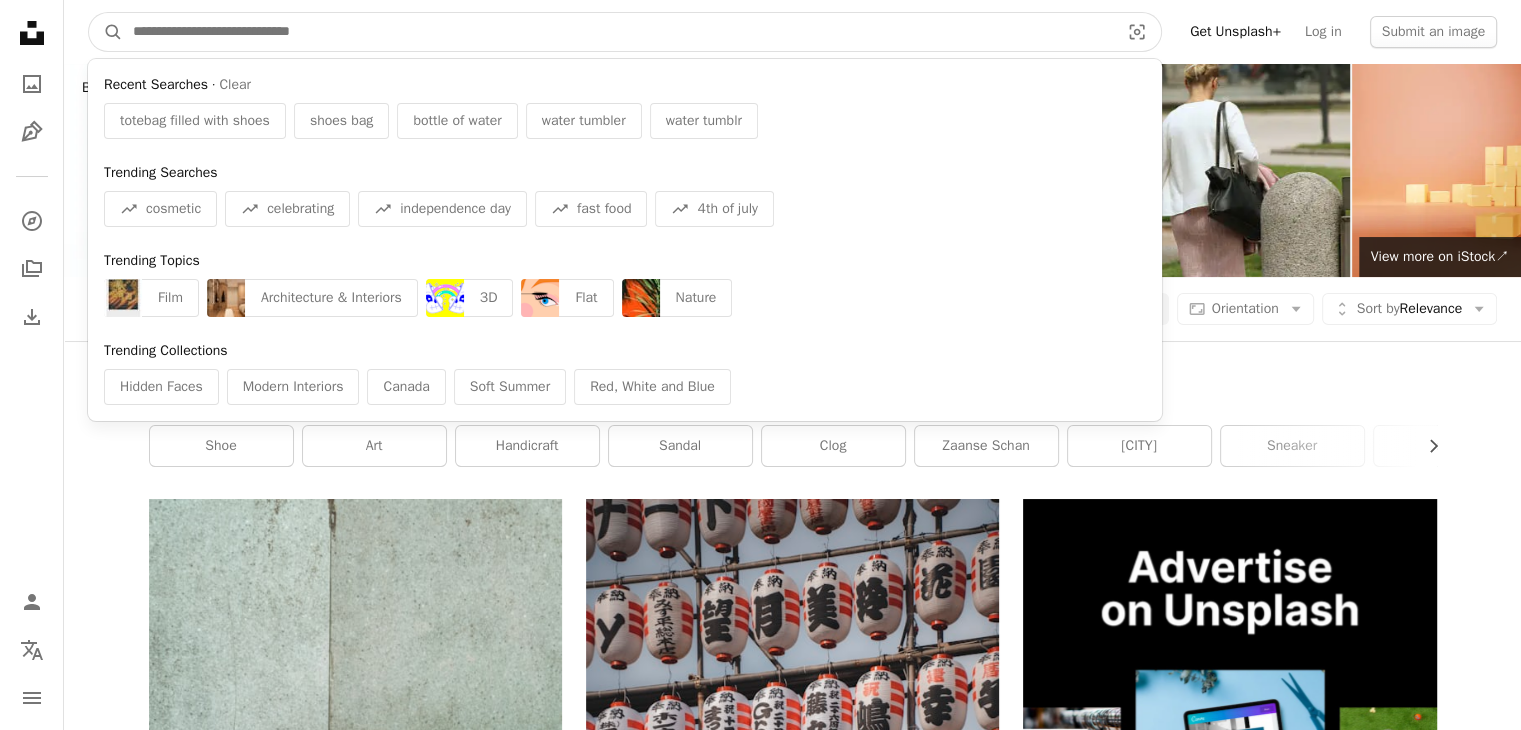 click at bounding box center (618, 32) 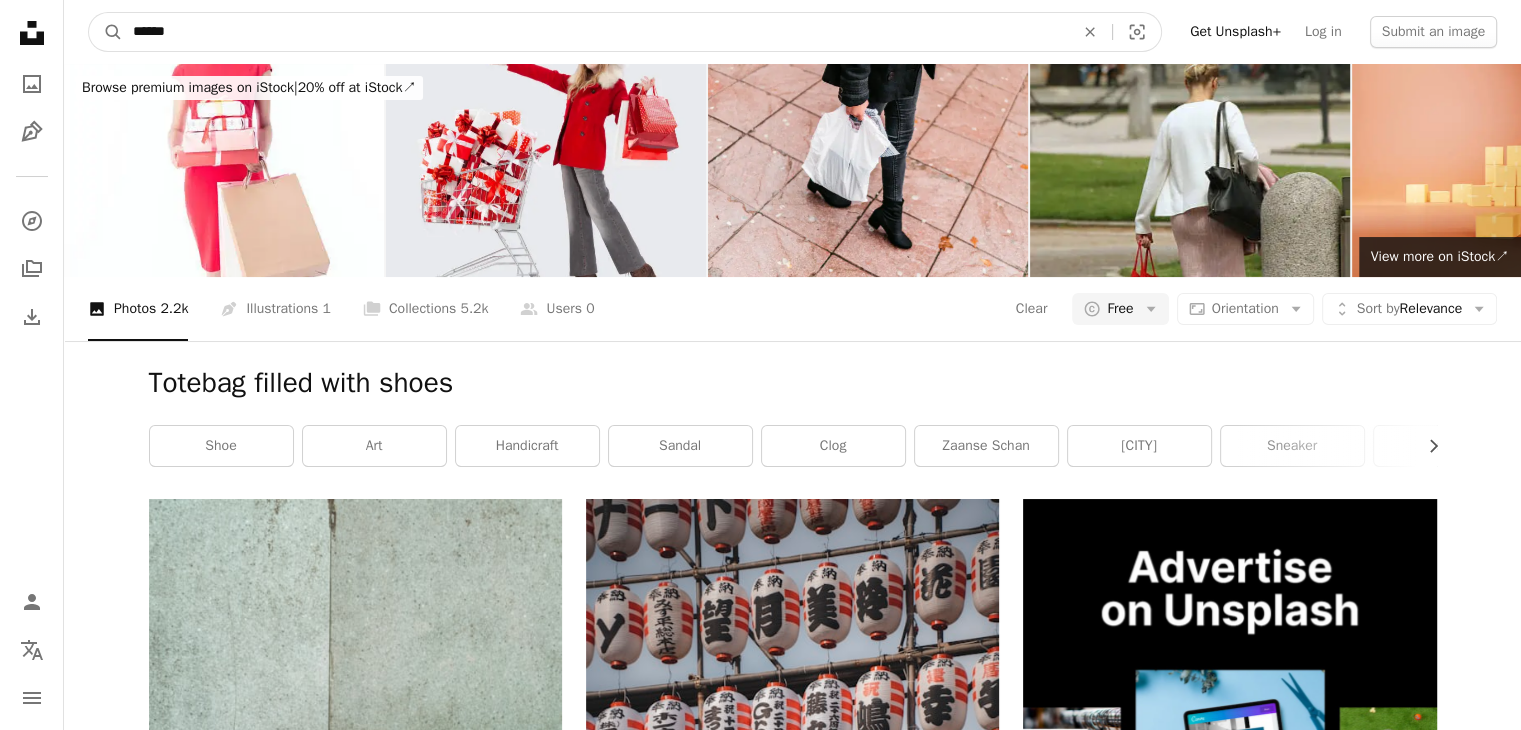 type on "*******" 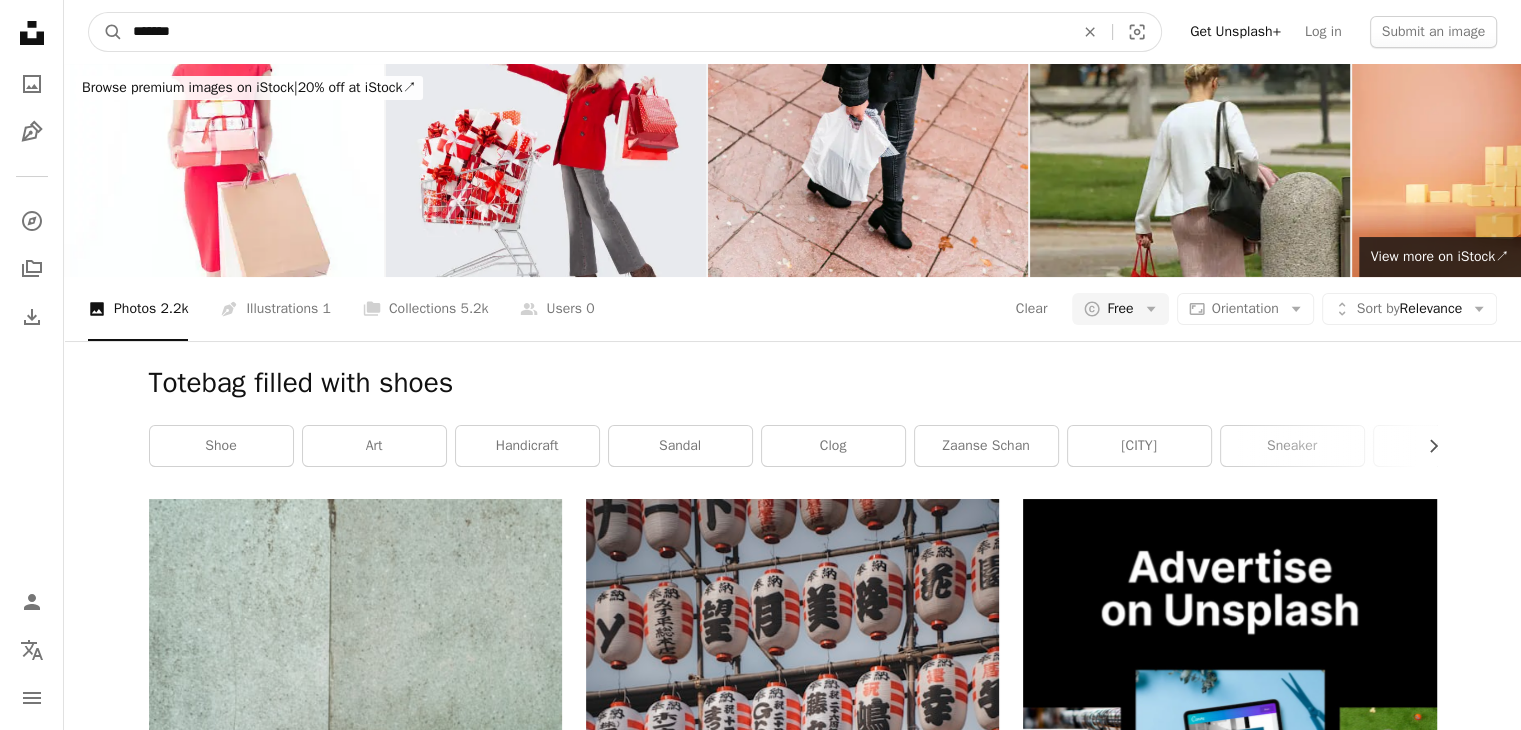 click on "A magnifying glass" at bounding box center (106, 32) 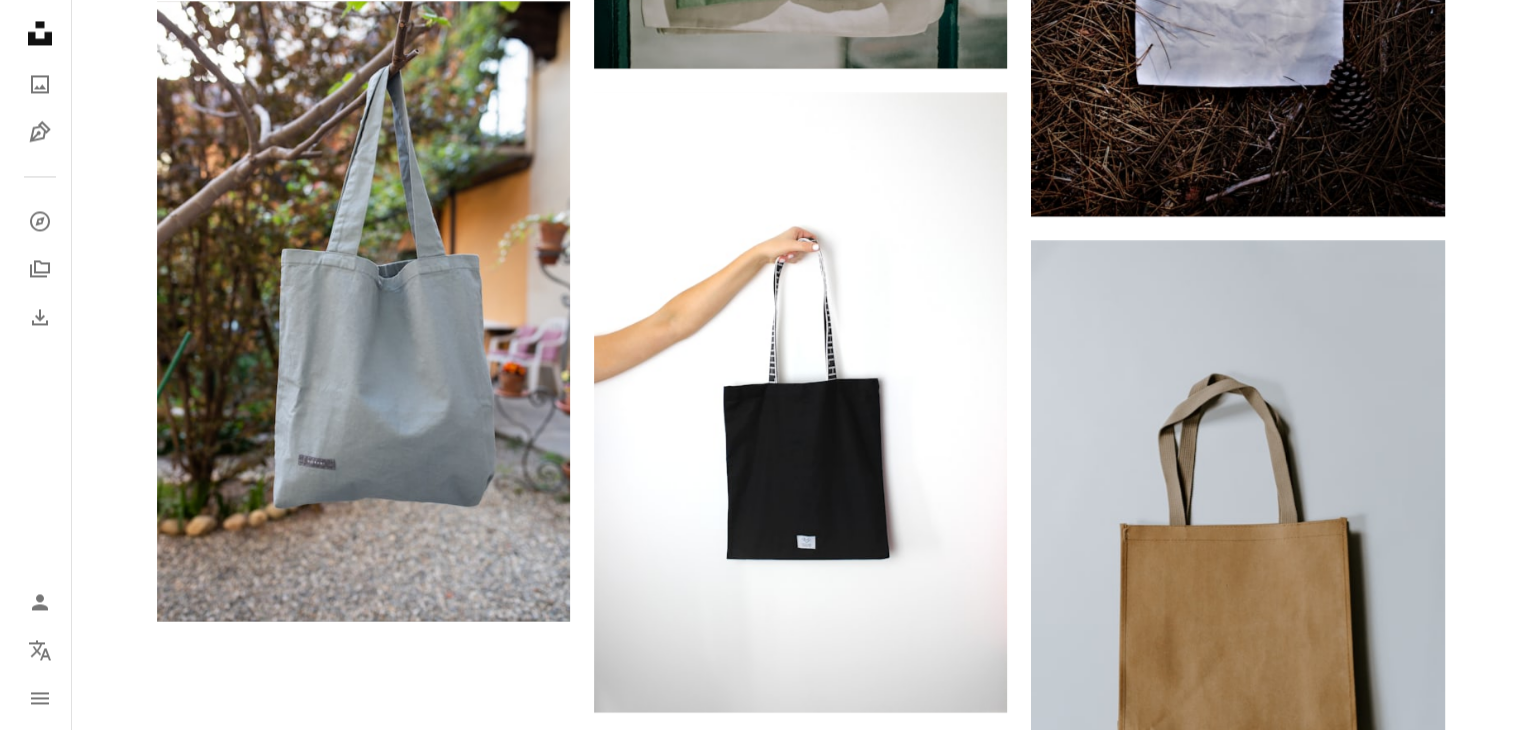 scroll, scrollTop: 3400, scrollLeft: 0, axis: vertical 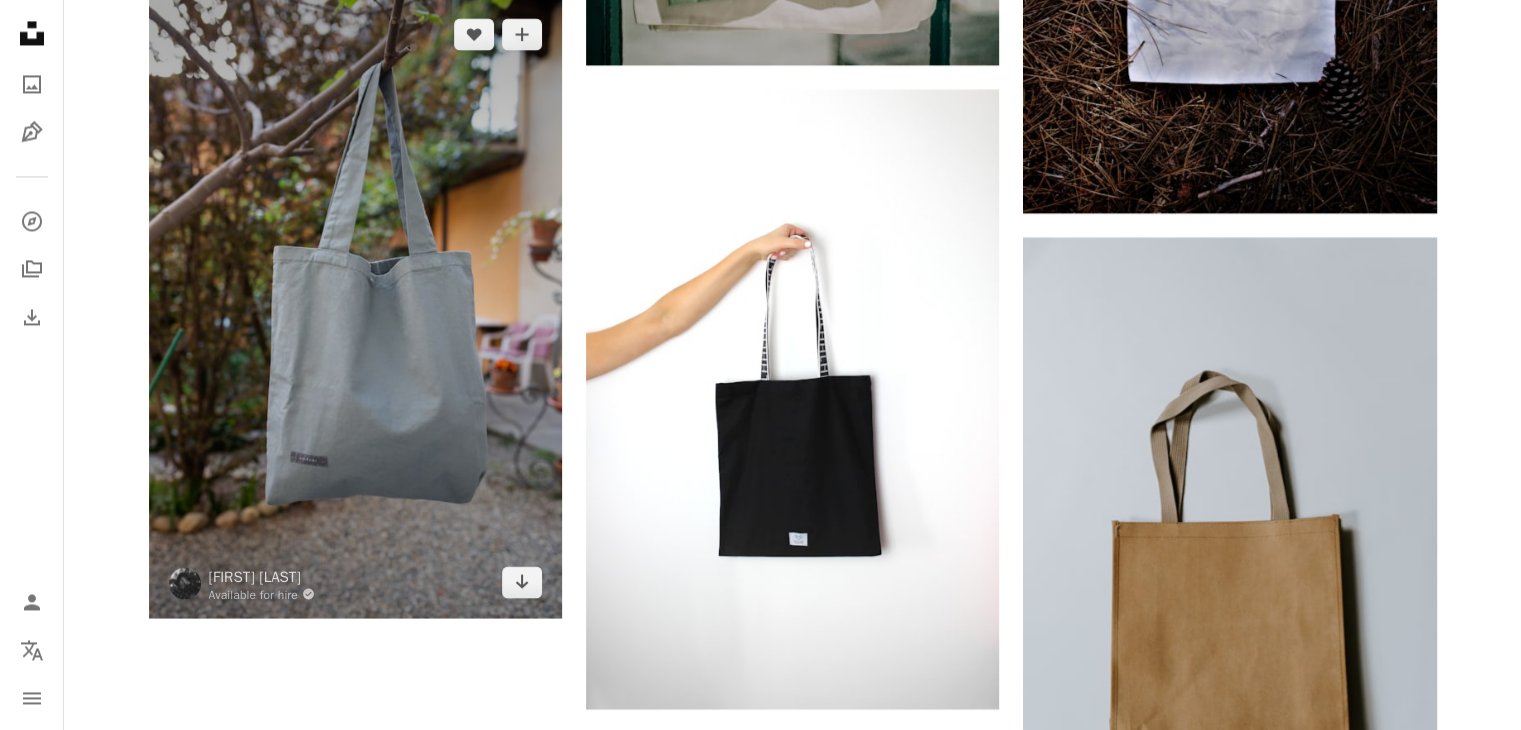 click at bounding box center (355, 308) 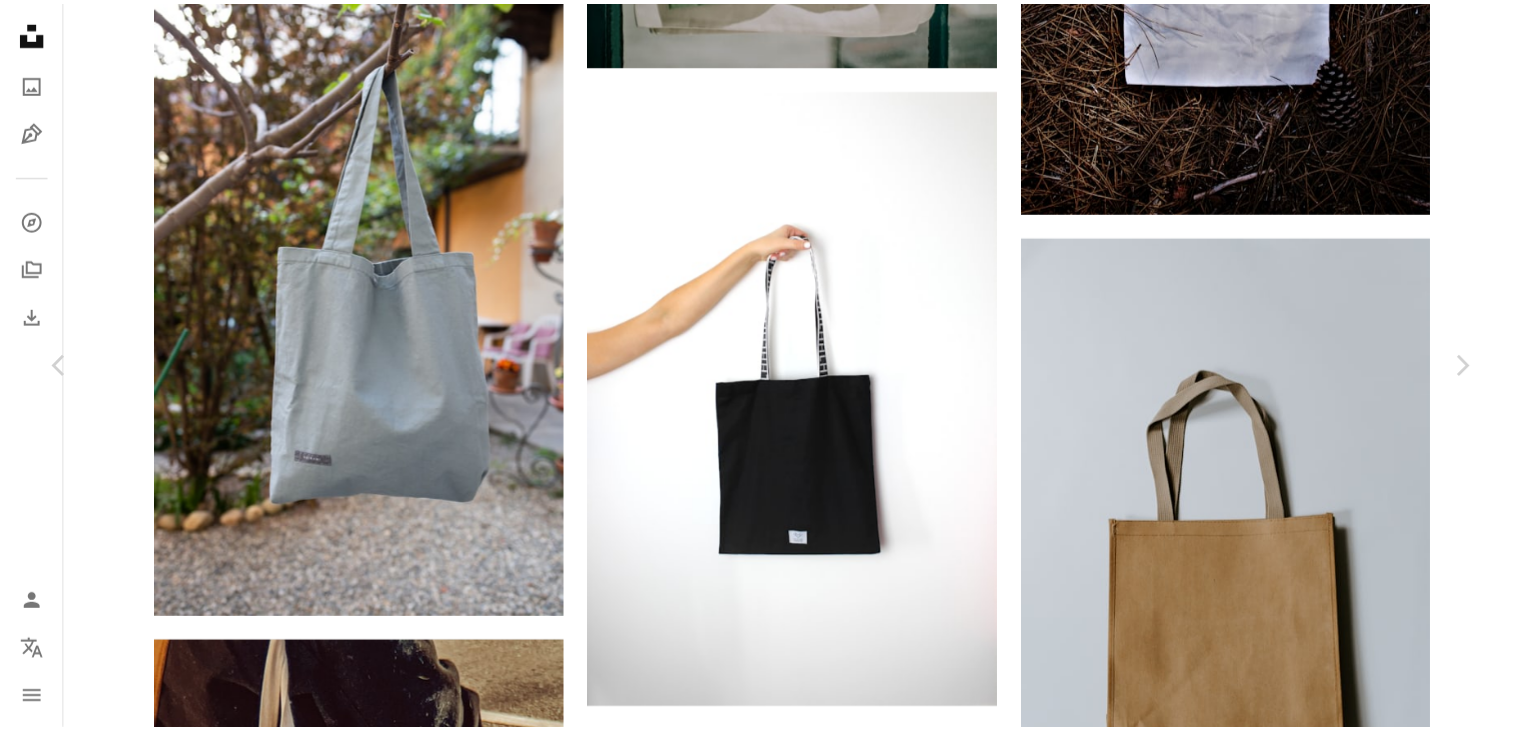 scroll, scrollTop: 0, scrollLeft: 0, axis: both 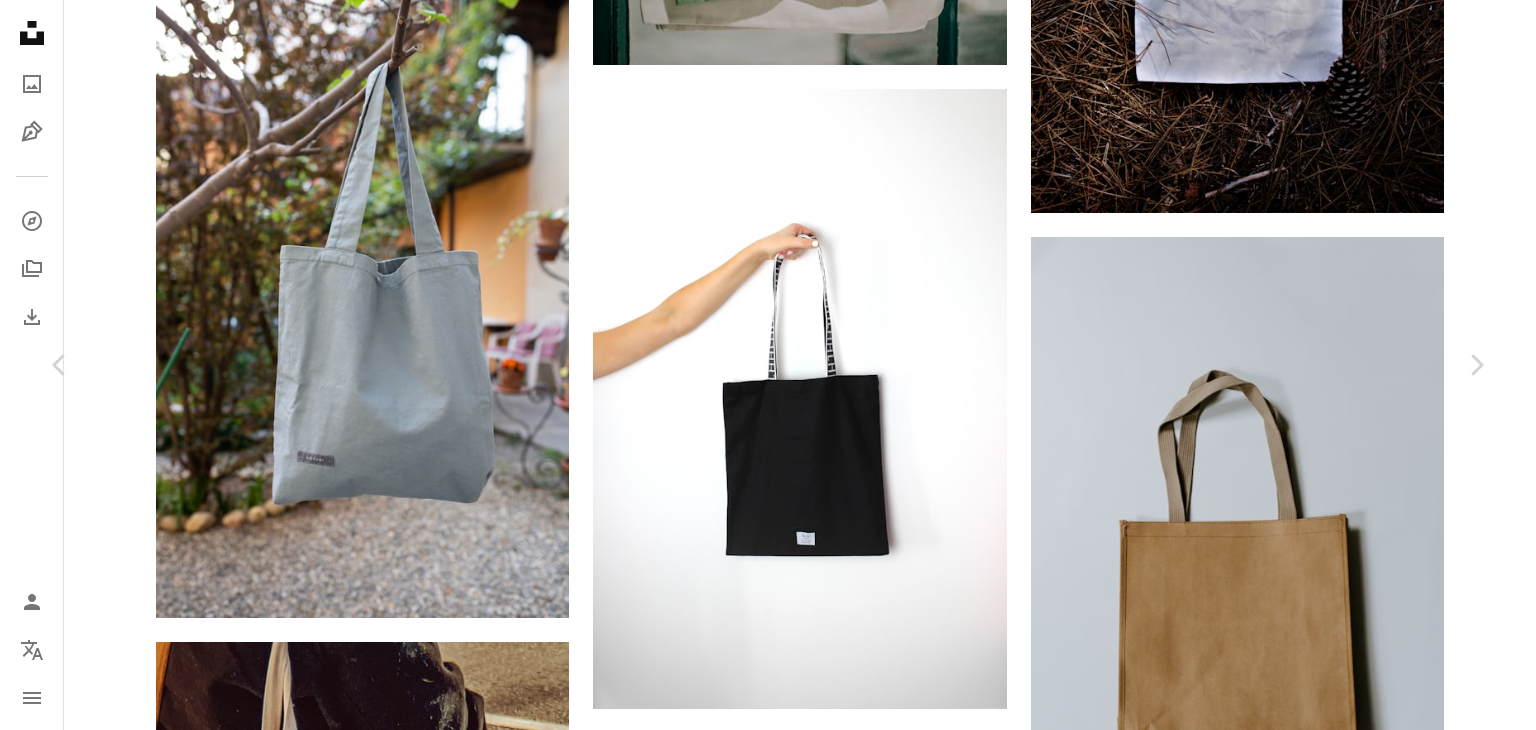 click on "A heart A plus sign [FIRST] [LAST]  Available for hire A checkmark inside of a circle A heart A plus sign Download free Chevron down Zoom in Views 415,586 Downloads 2,631 A forward-right arrow Share Info icon Info More Actions Follow my journey on Instagram @i_am_simoesse Calendar outlined Published on  [MONTH] [DAY], [YEAR] Safety Free to use under the  Unsplash License grey home decor bag accessory handbag accessories tote bag purse Backgrounds Browse premium related images on iStock  |  Save 20% with code UNSPLASH20 View more on iStock  ↗ Related images A heart A plus sign Simply Mersah Available for hire A checkmark inside of a circle Arrow pointing down A heart A plus sign [FIRST] [LAST]  Available for hire A checkmark inside of a circle Arrow pointing down A heart A plus sign He's Her Lobster Arrow pointing down A heart A plus sign [FIRST] [LAST]  Arrow pointing down A heart A plus sign Brando Makes Branding Arrow pointing down A heart A plus sign [FIRST] [LAST]  Available for hire For" at bounding box center [768, 6489] 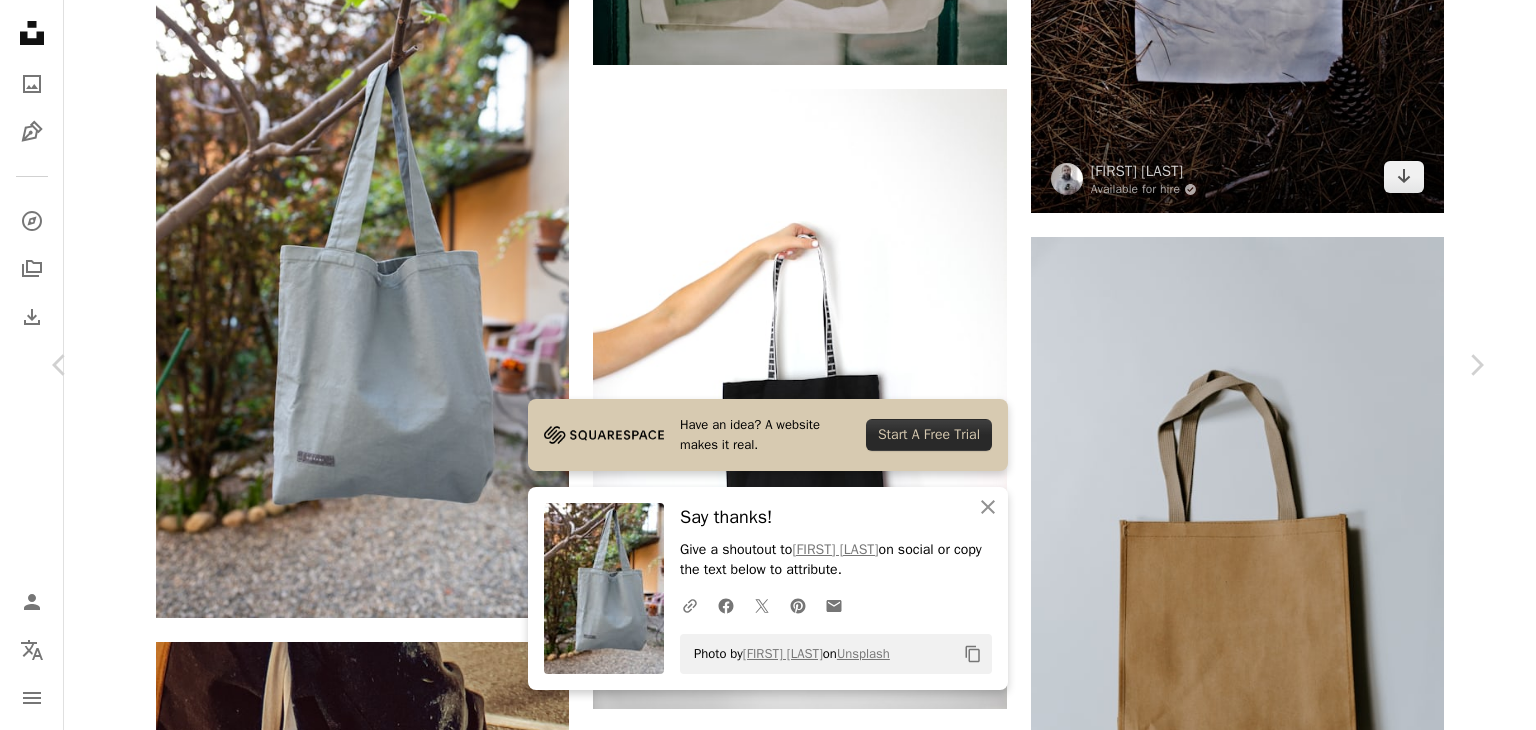 click on "Say thanks! Give a shoutout to  [FIRST] [LAST]  on social or copy the text below to attribute. Photo by  [FIRST] [LAST]  on  Unsplash
Copy content [FIRST] [LAST]  Available for hire" at bounding box center [768, 6489] 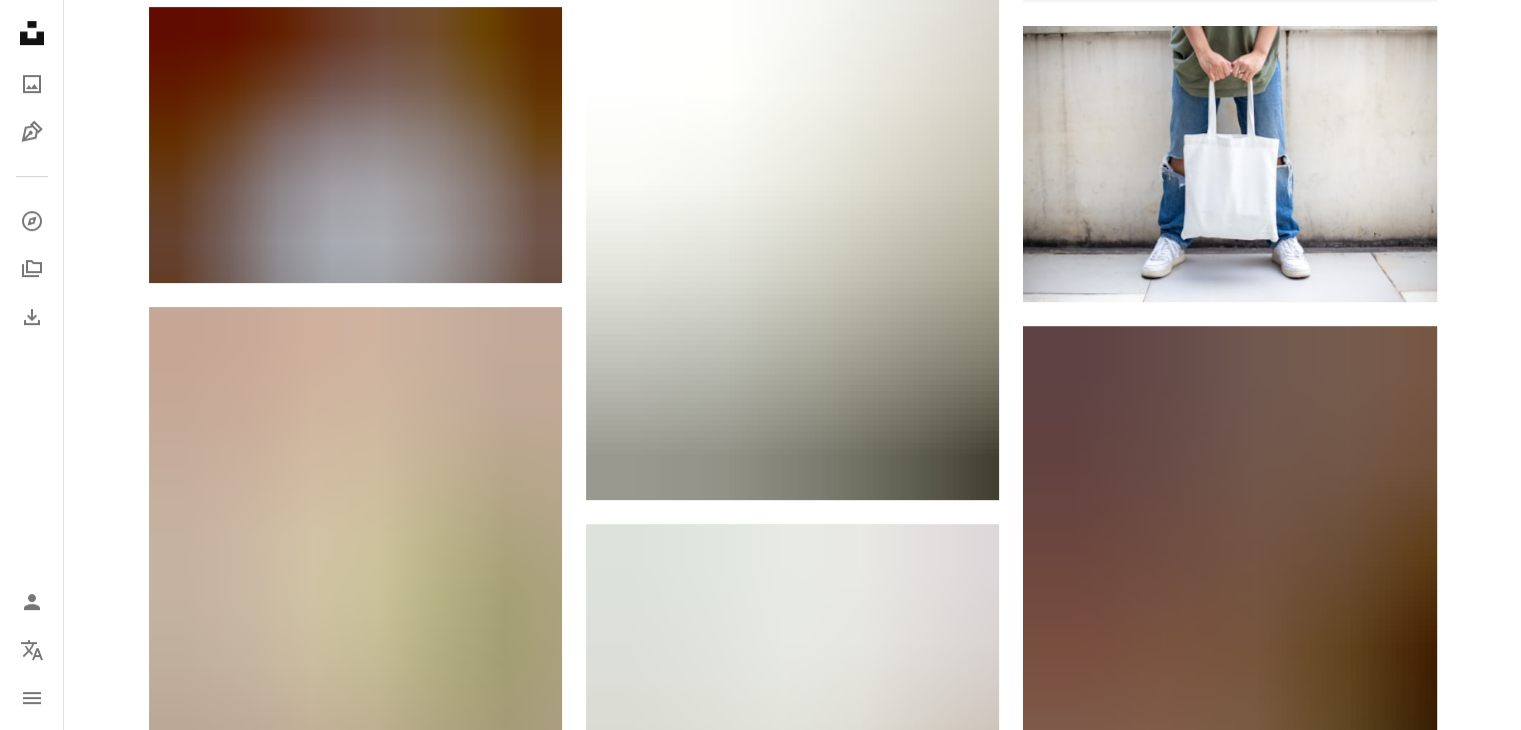 scroll, scrollTop: 0, scrollLeft: 0, axis: both 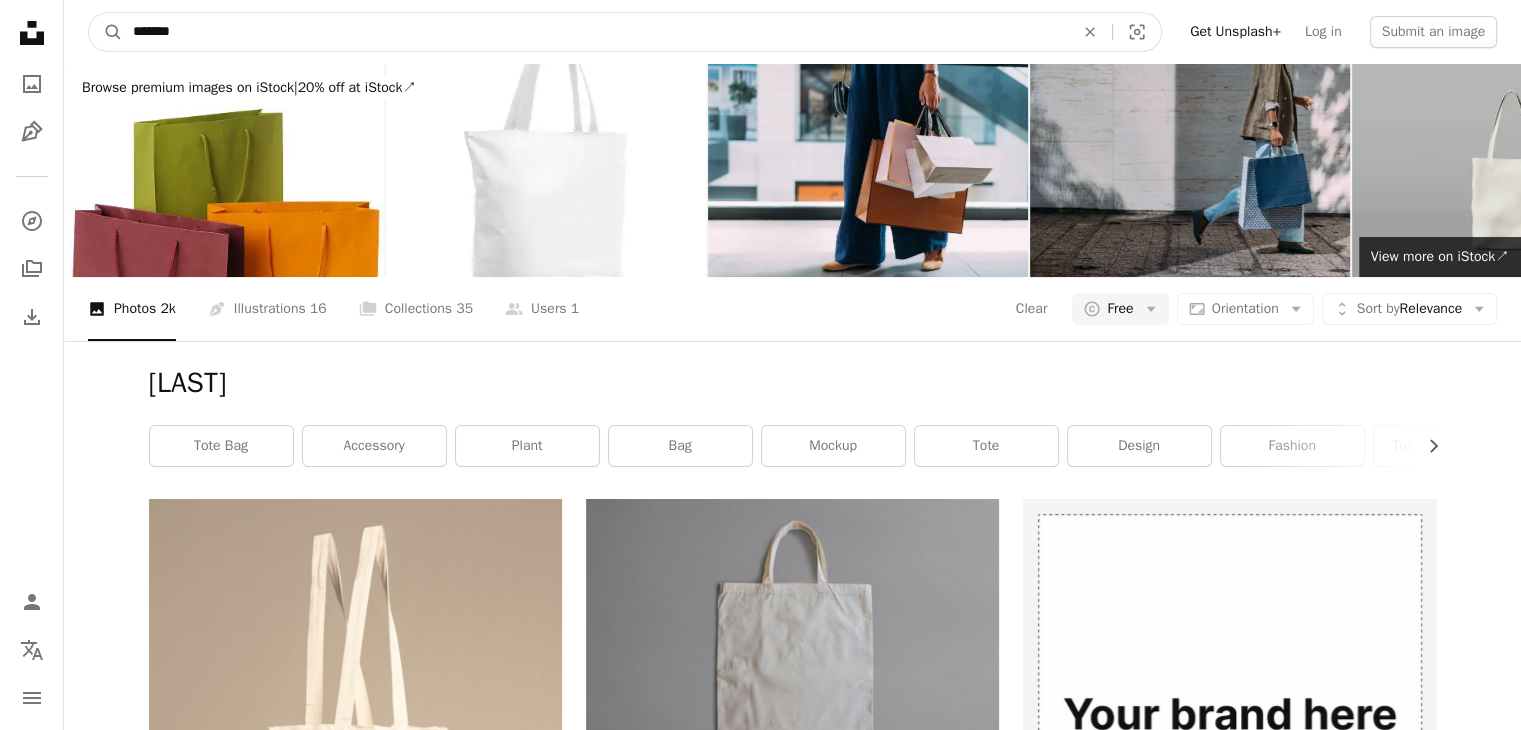 click on "*******" at bounding box center (595, 32) 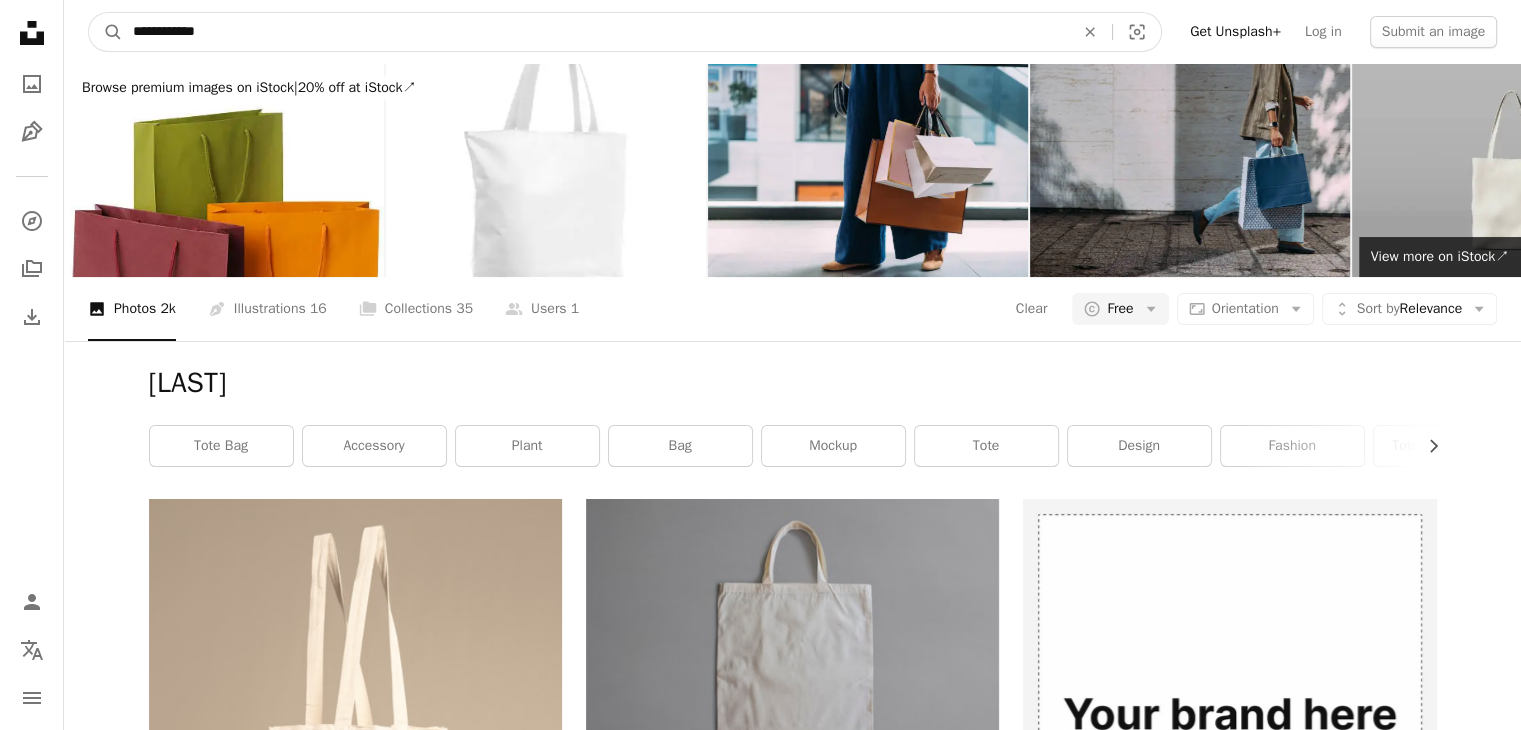 type on "**********" 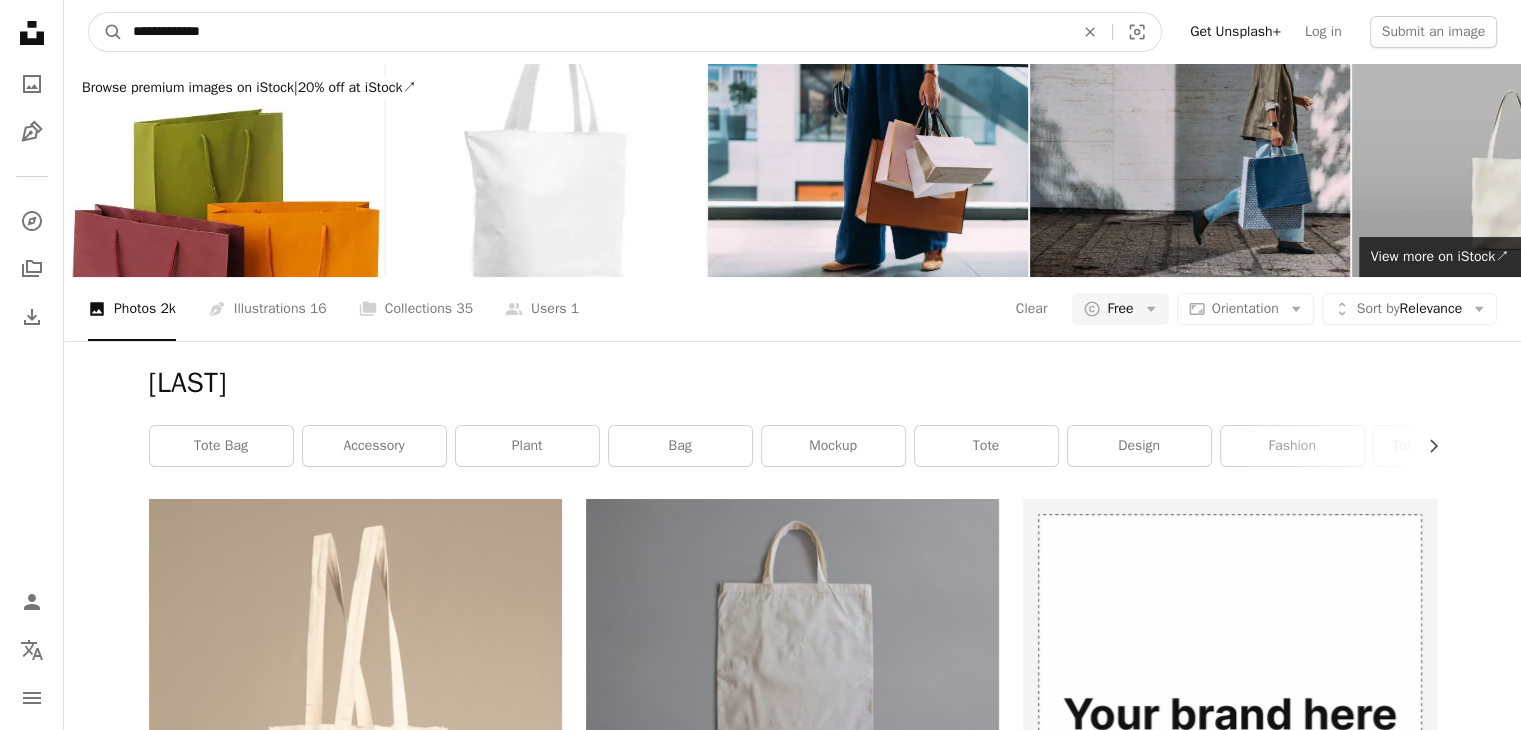 click on "A magnifying glass" at bounding box center (106, 32) 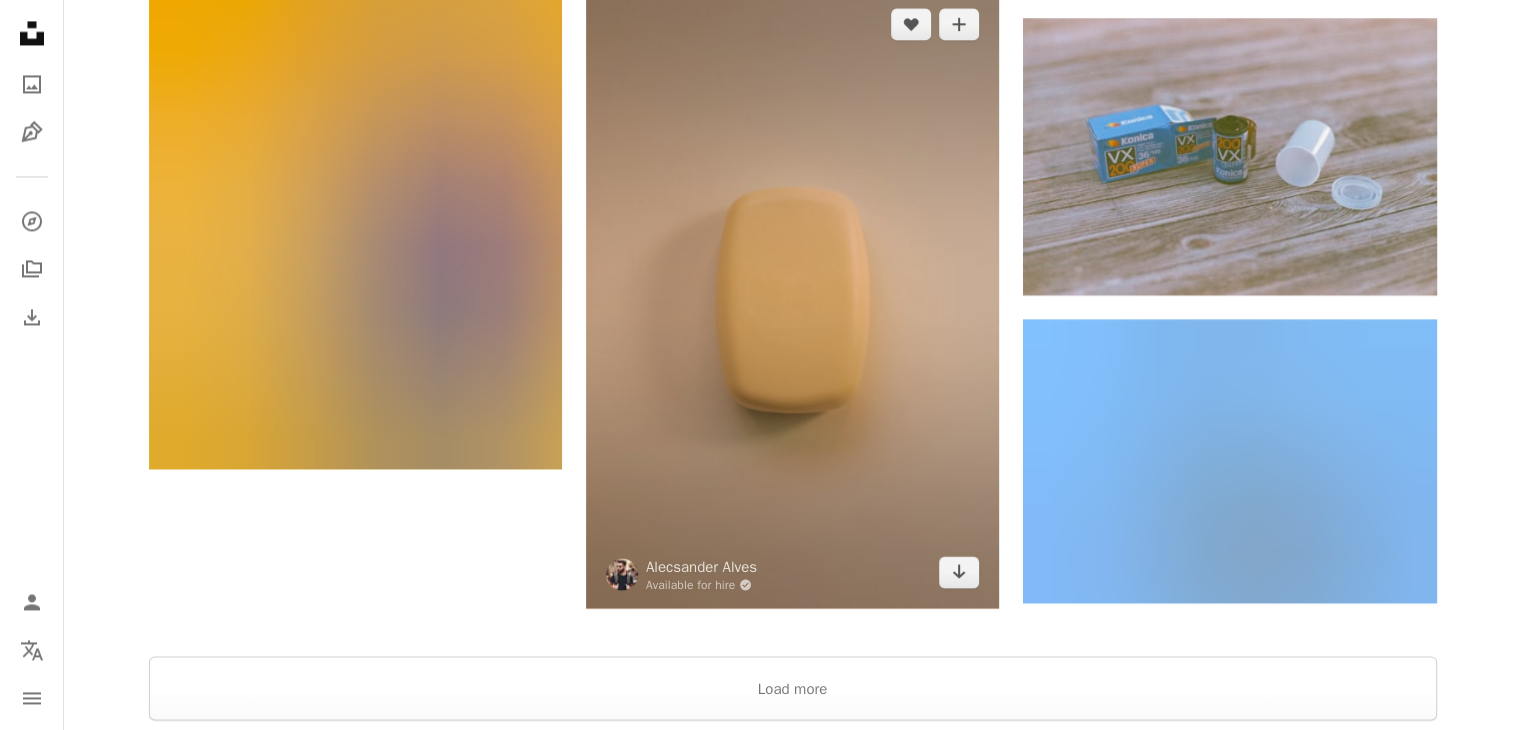 scroll, scrollTop: 3300, scrollLeft: 0, axis: vertical 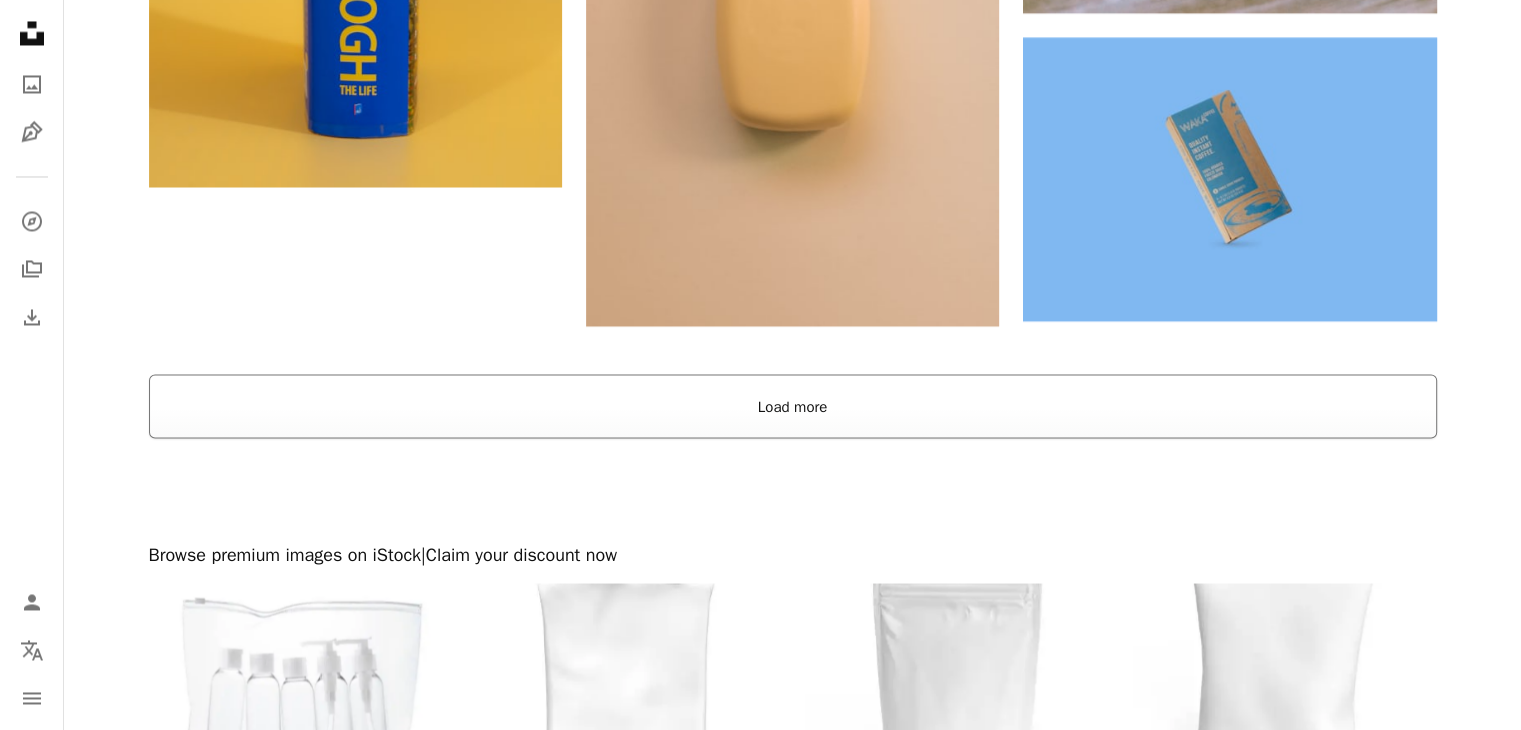 click on "Load more" at bounding box center [793, 406] 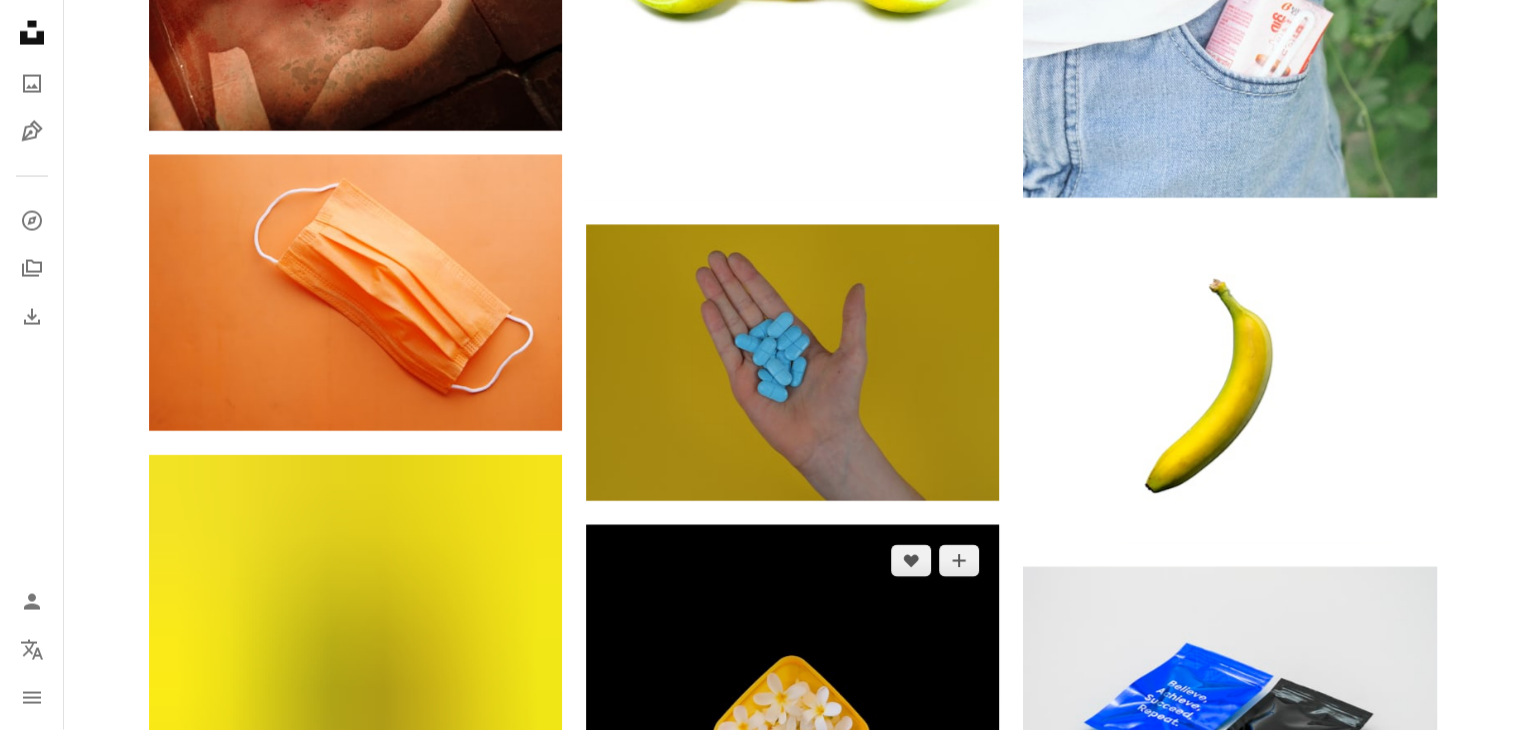 scroll, scrollTop: 4600, scrollLeft: 0, axis: vertical 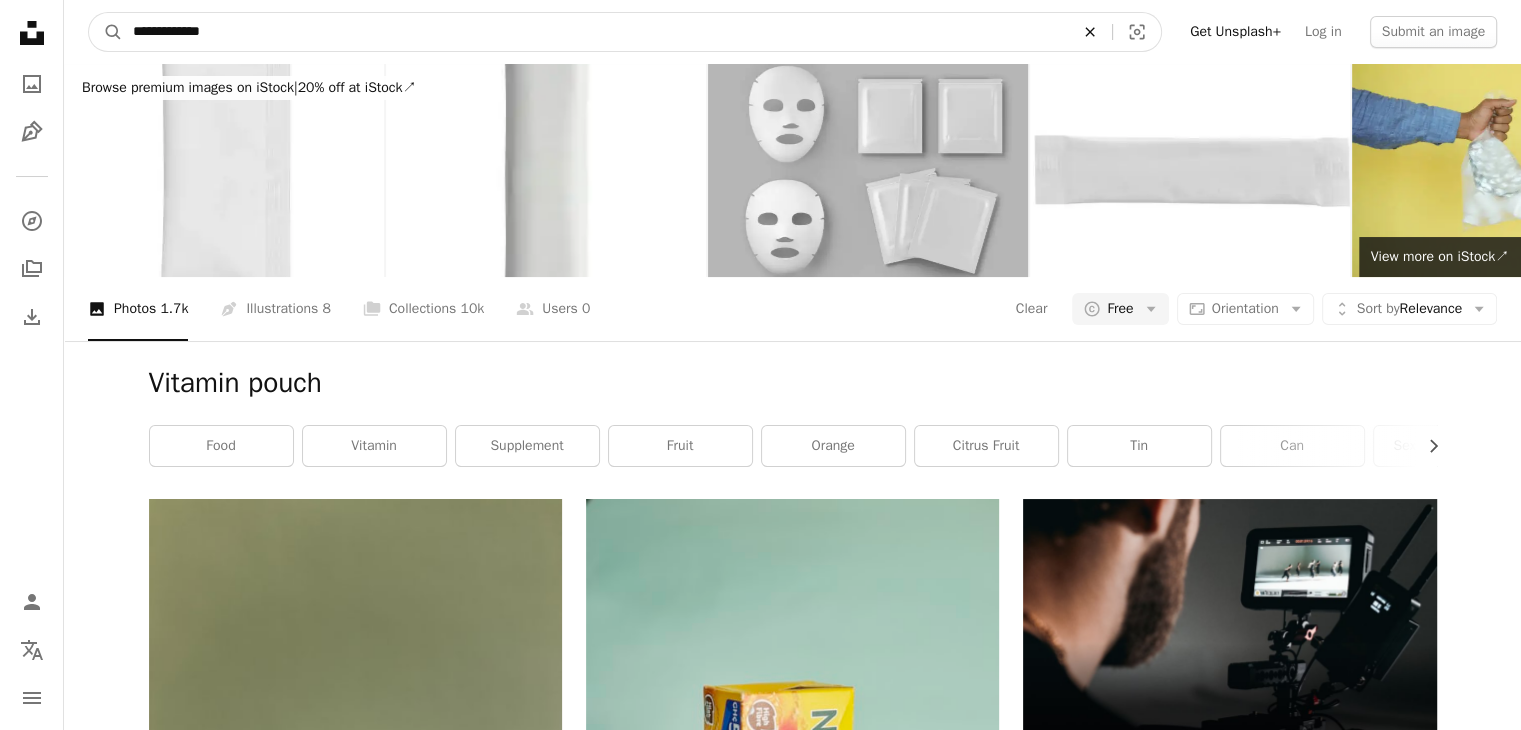 click on "An X shape" 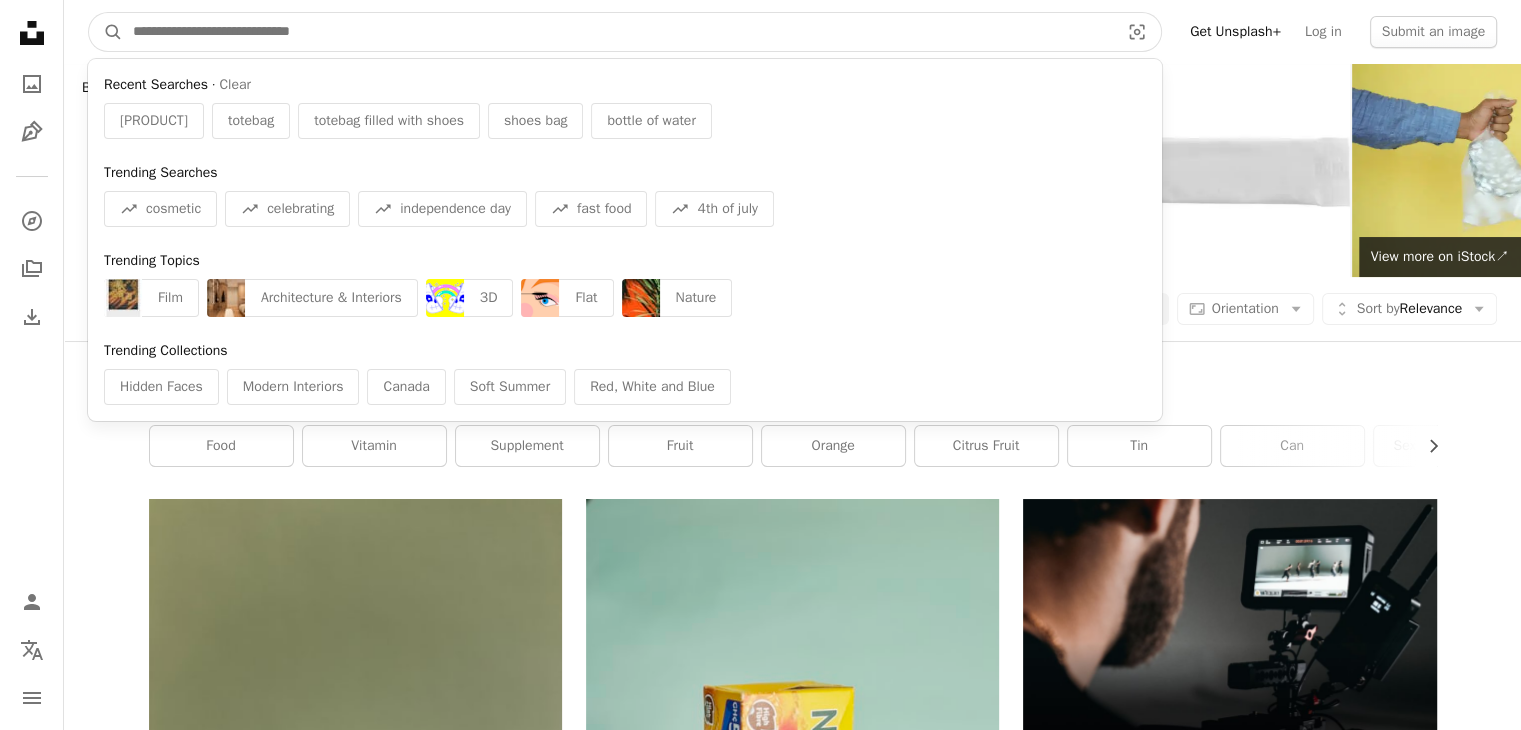 click at bounding box center [618, 32] 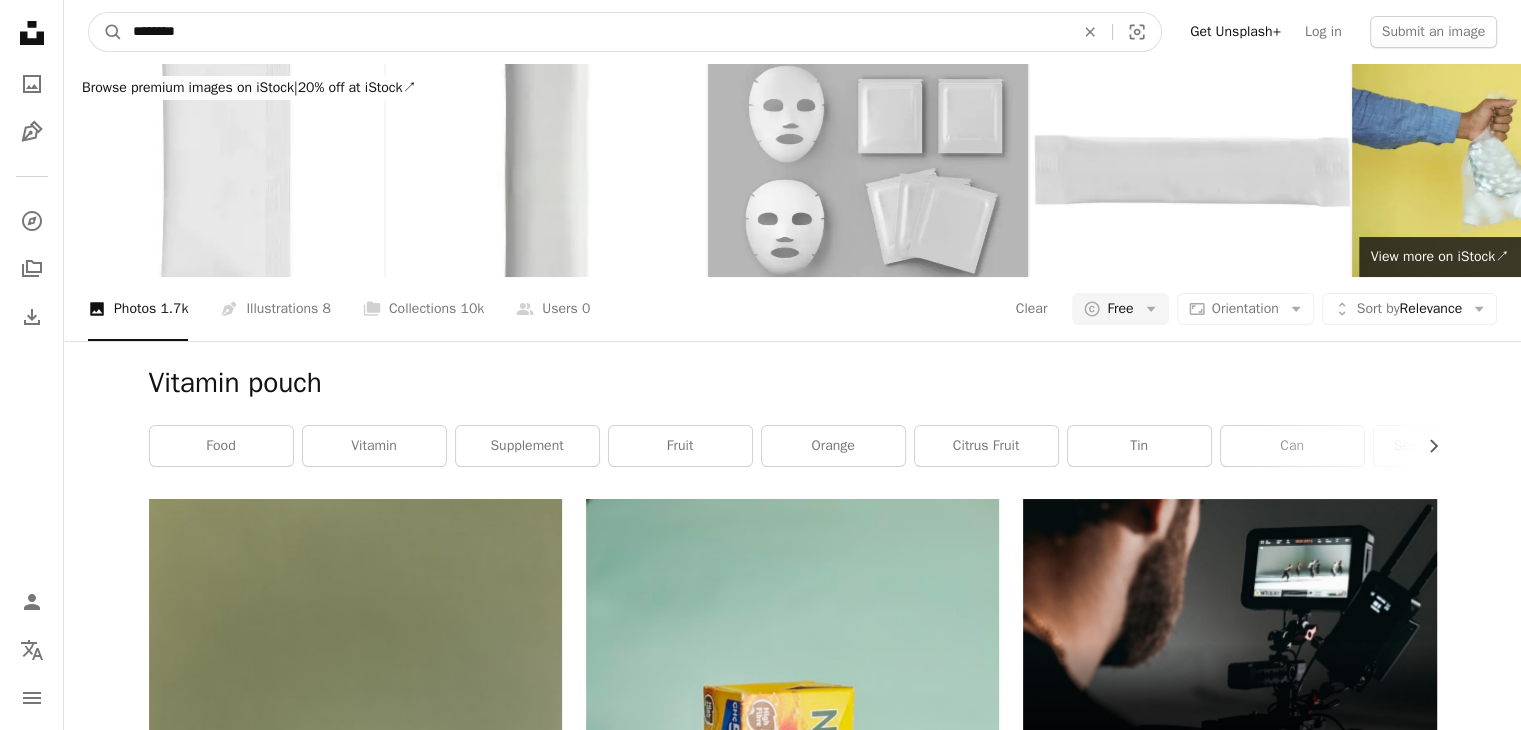 type on "*********" 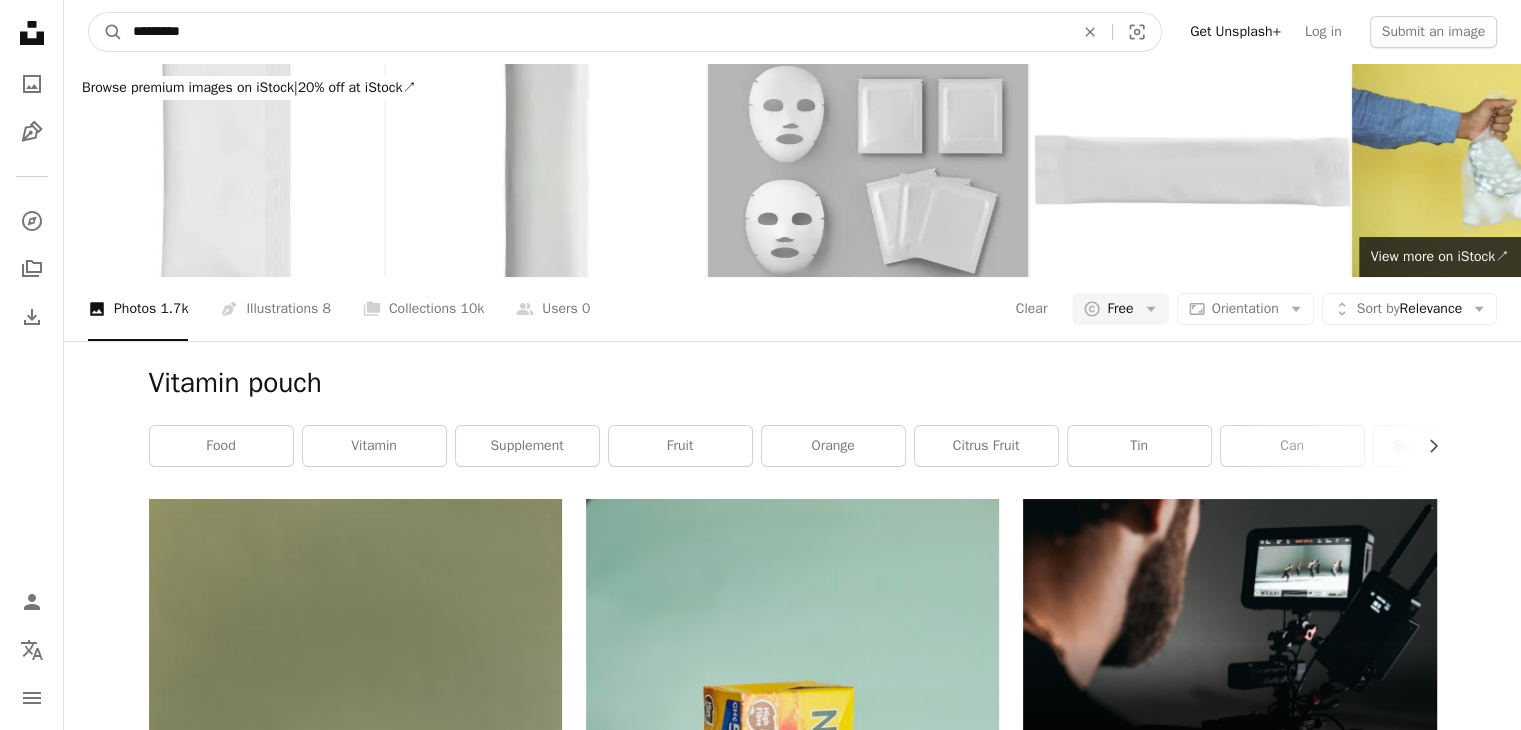 click on "A magnifying glass" at bounding box center [106, 32] 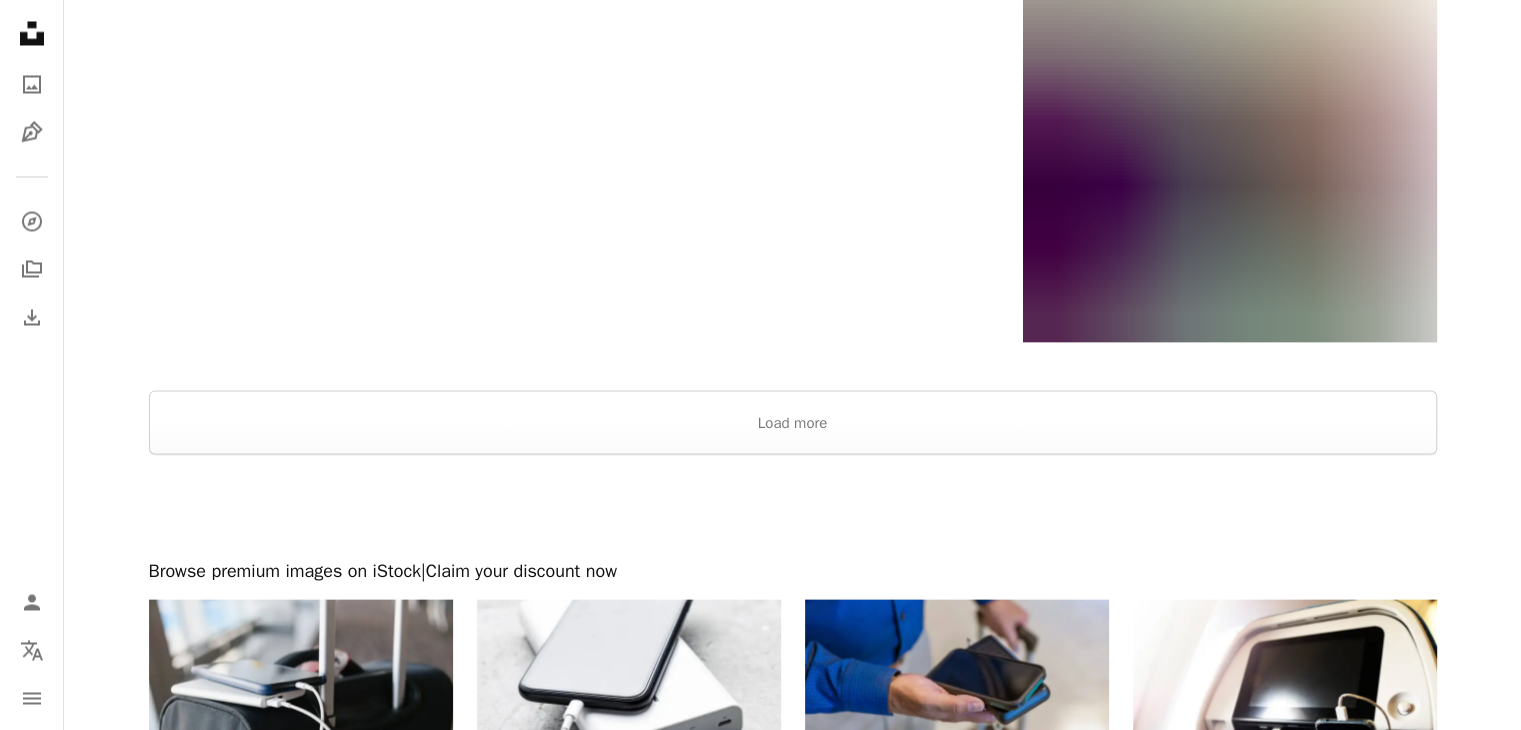 scroll, scrollTop: 3700, scrollLeft: 0, axis: vertical 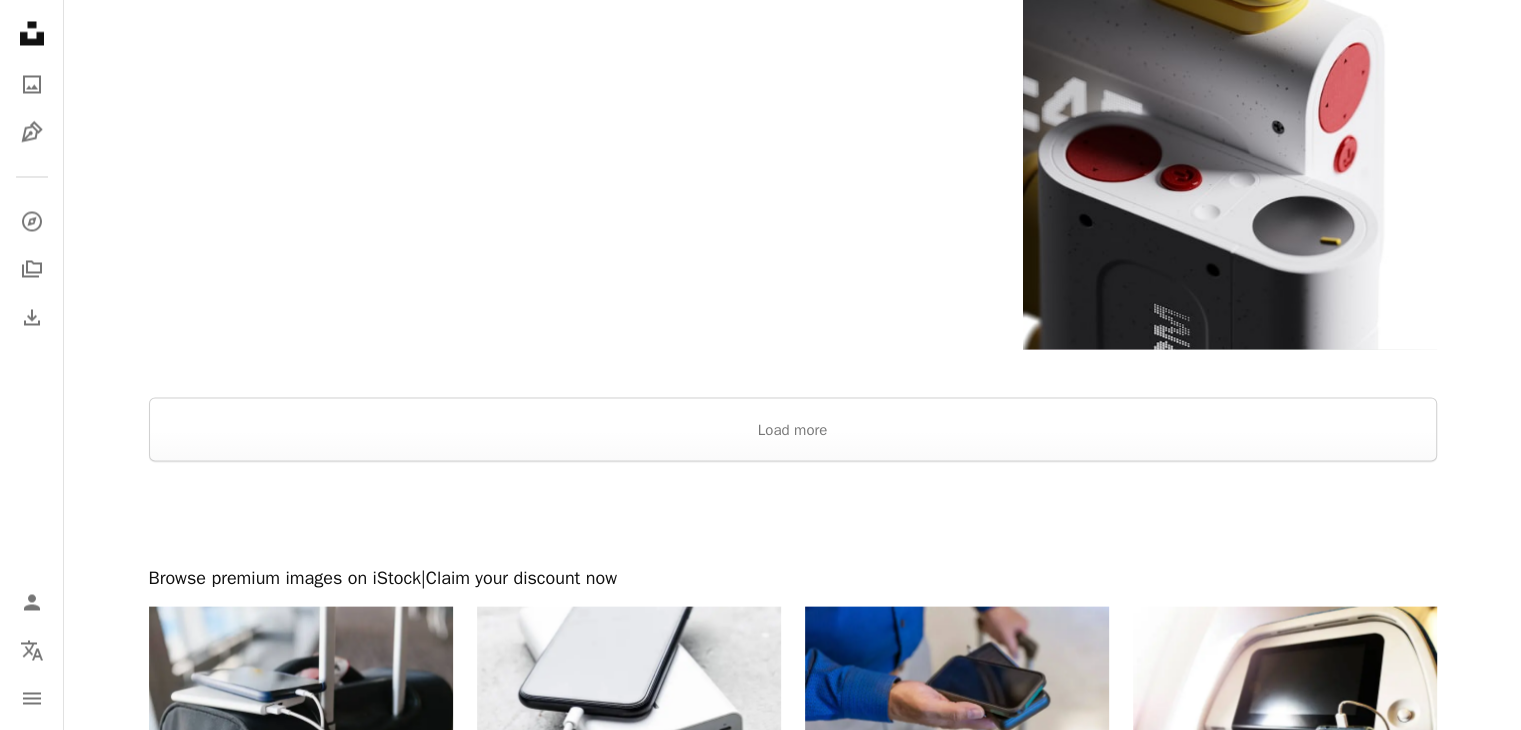 drag, startPoint x: 144, startPoint y: 136, endPoint x: 118, endPoint y: 128, distance: 27.202942 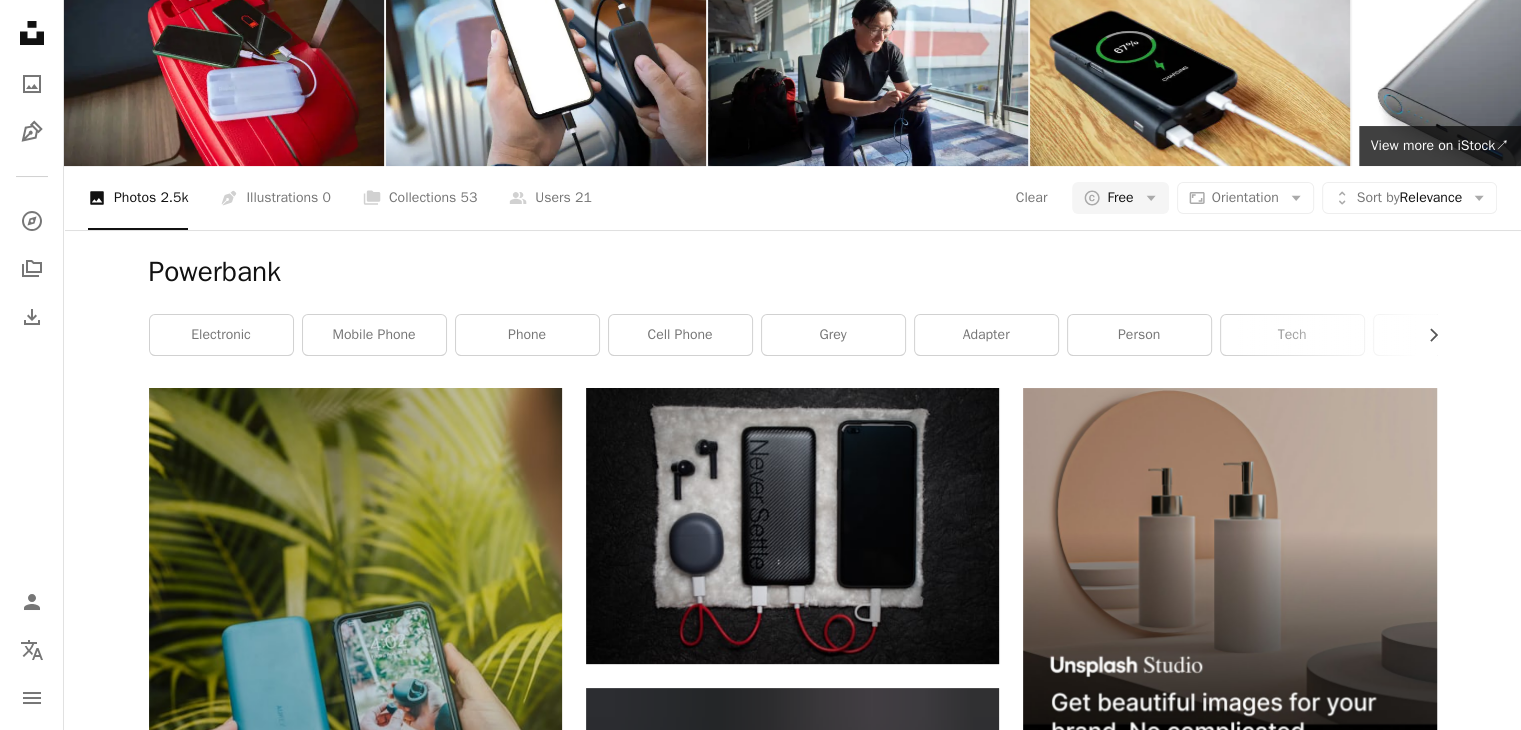 scroll, scrollTop: 0, scrollLeft: 0, axis: both 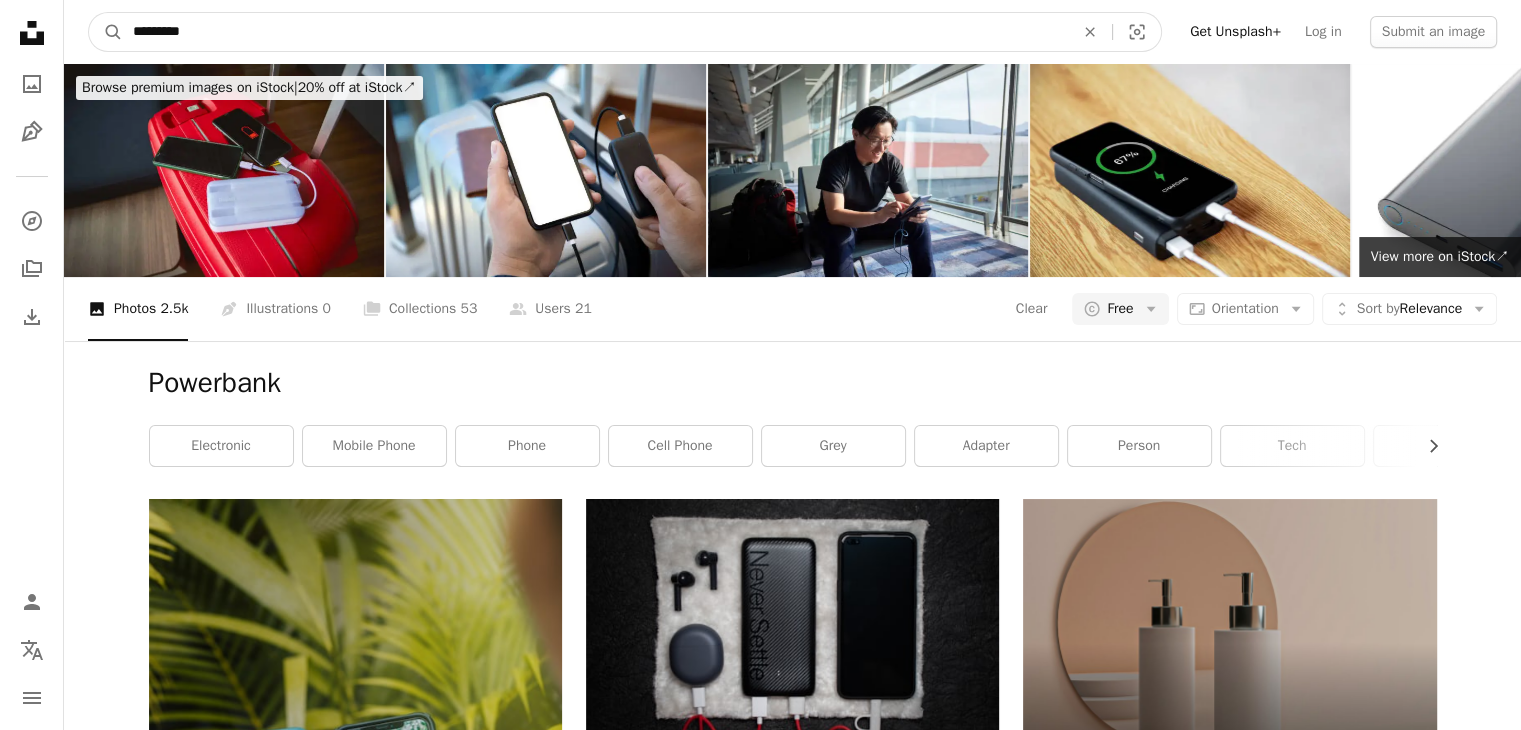 click on "*********" at bounding box center [595, 32] 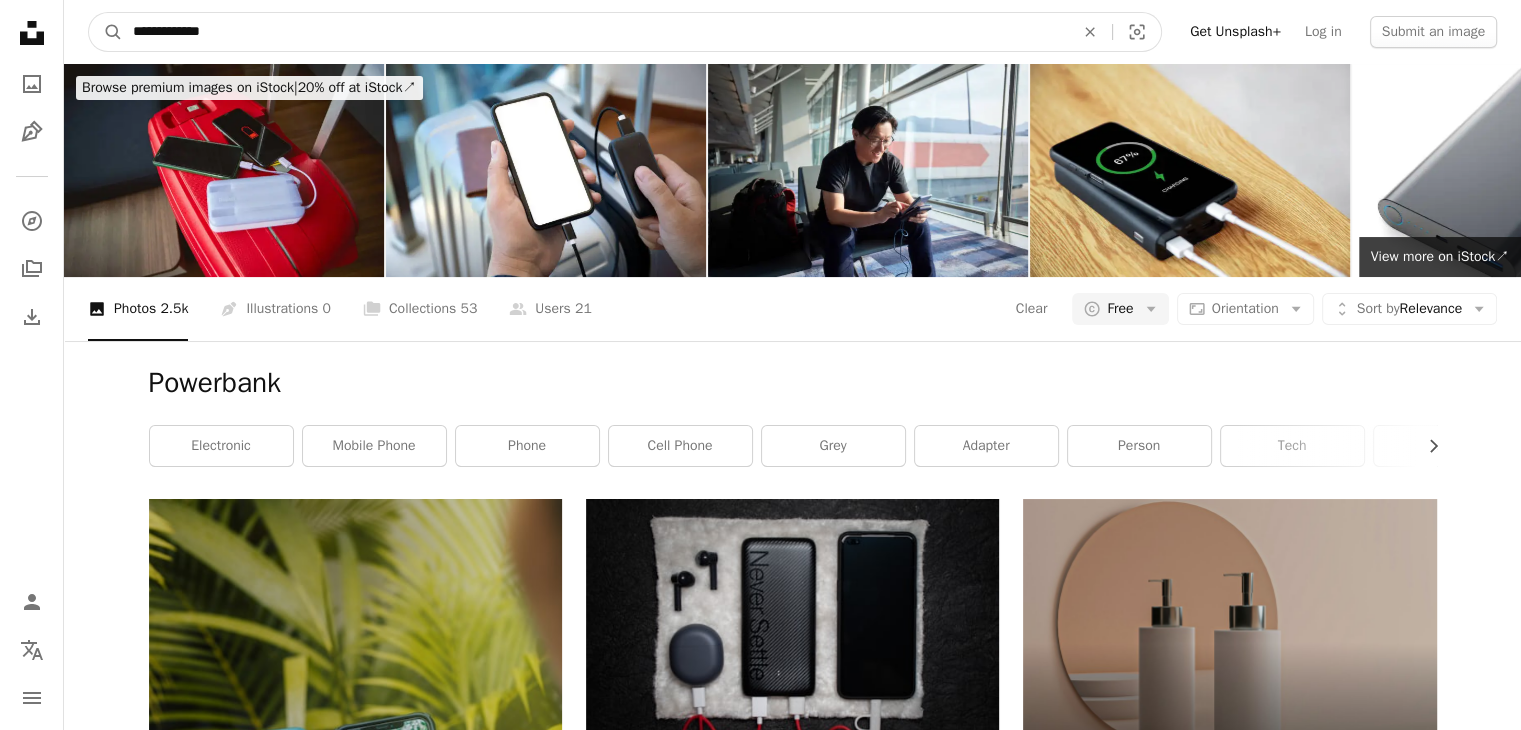 type on "**********" 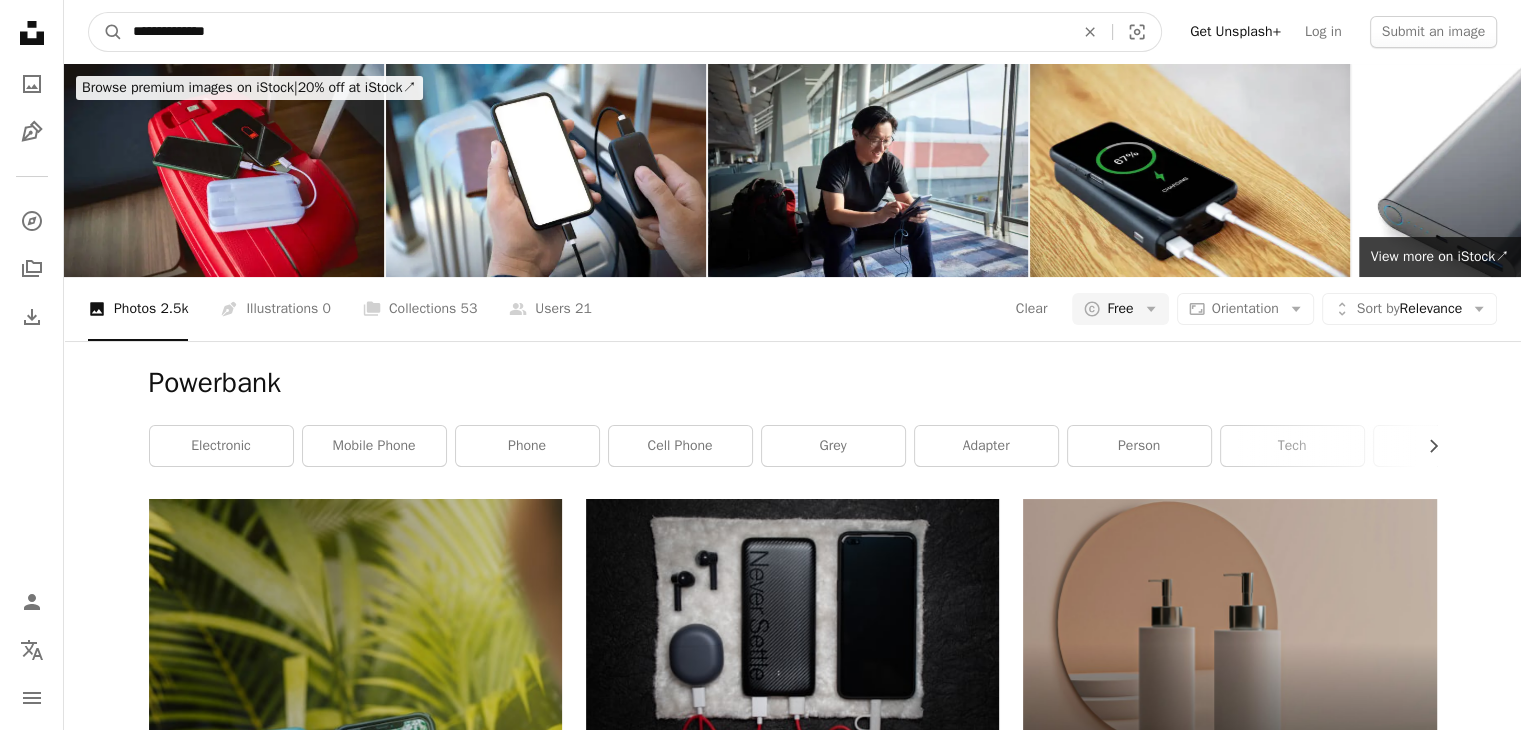 click on "A magnifying glass" at bounding box center (106, 32) 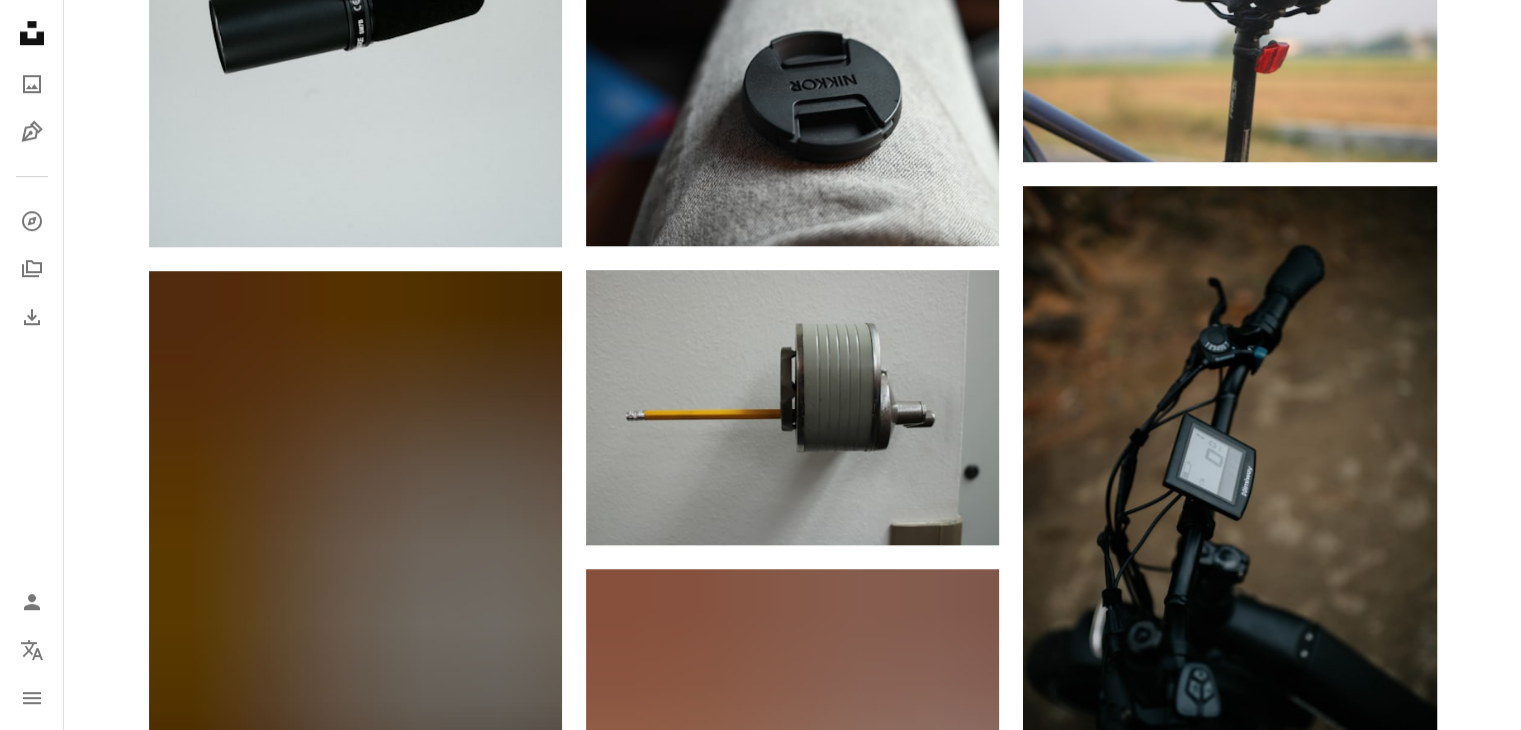 scroll, scrollTop: 1500, scrollLeft: 0, axis: vertical 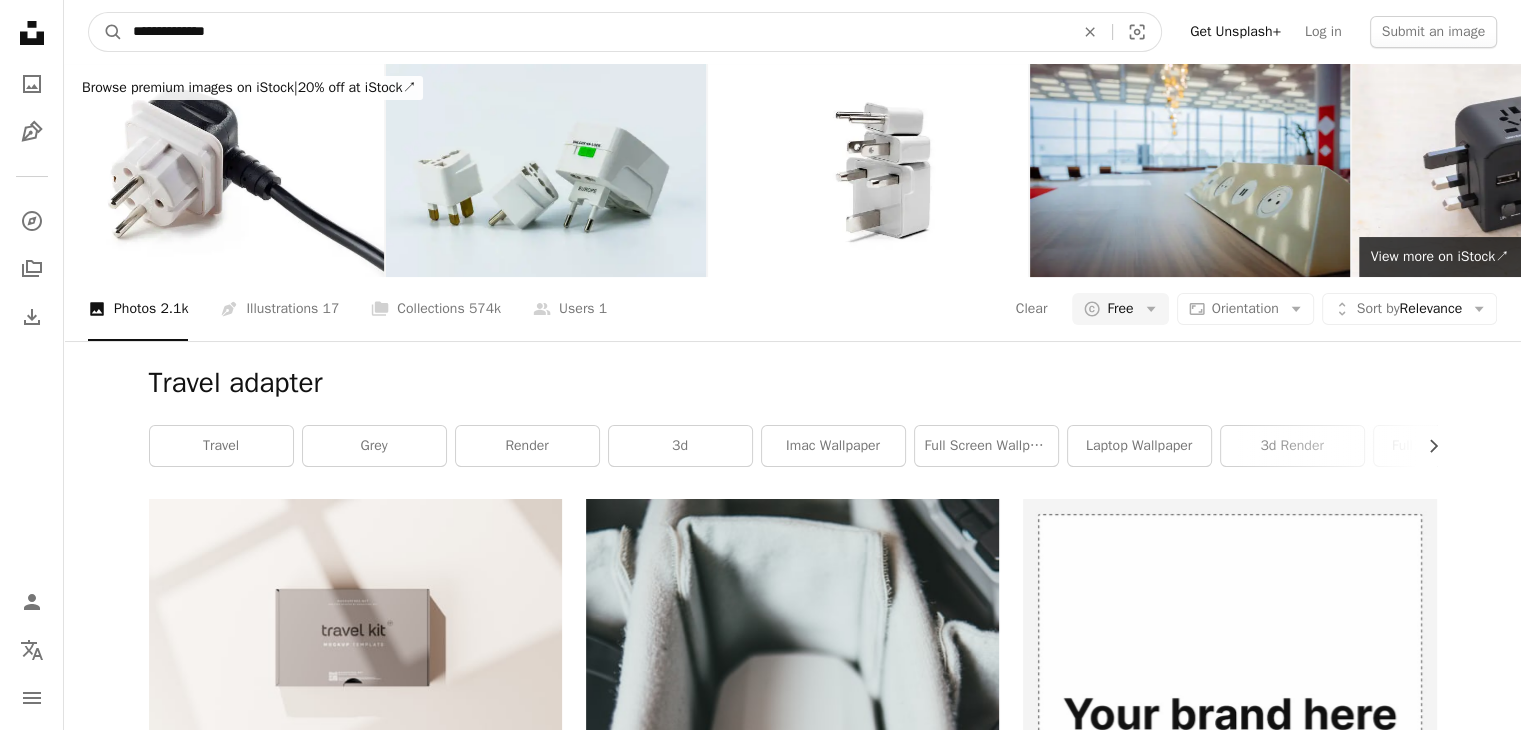 click on "**********" at bounding box center [595, 32] 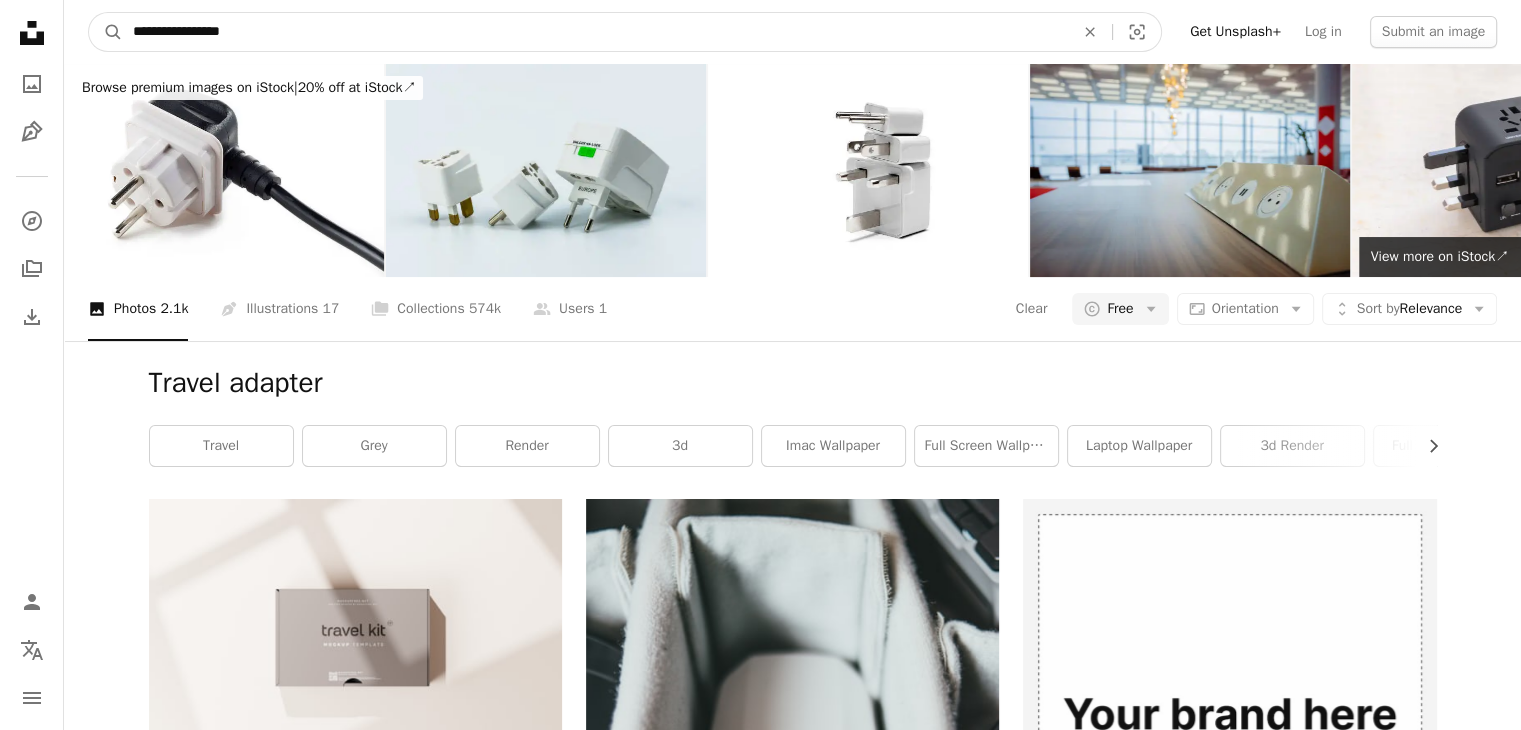 click on "A magnifying glass" at bounding box center (106, 32) 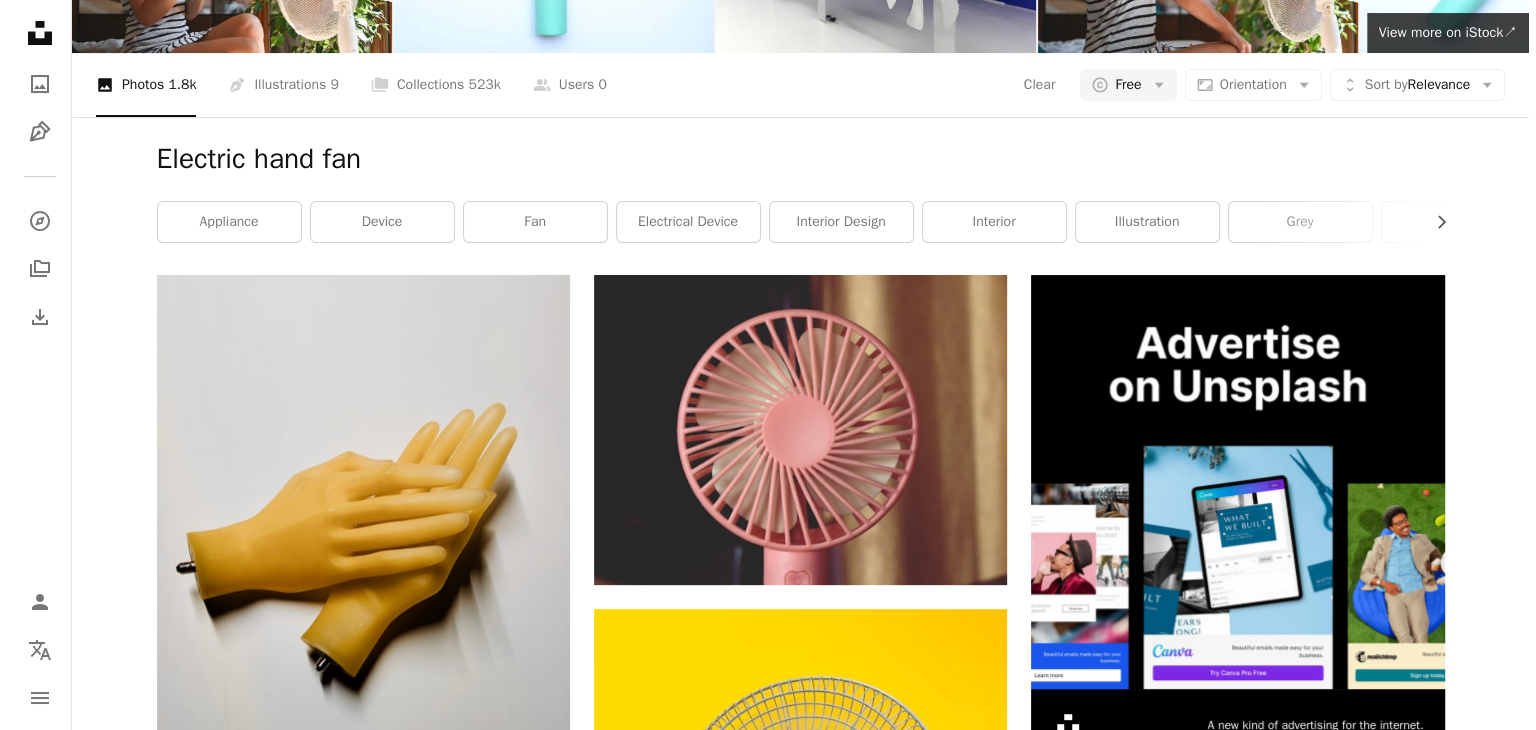 scroll, scrollTop: 200, scrollLeft: 0, axis: vertical 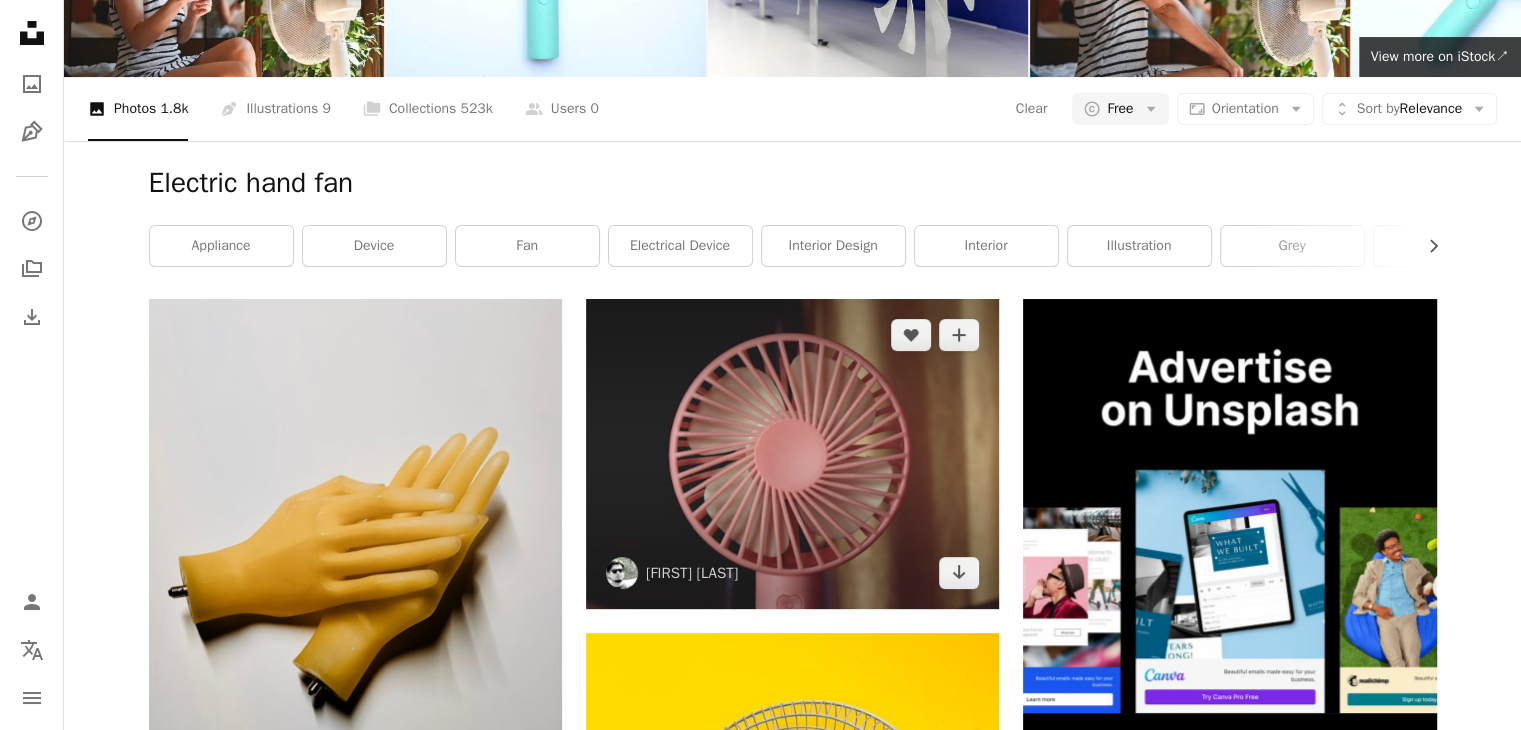click at bounding box center [792, 454] 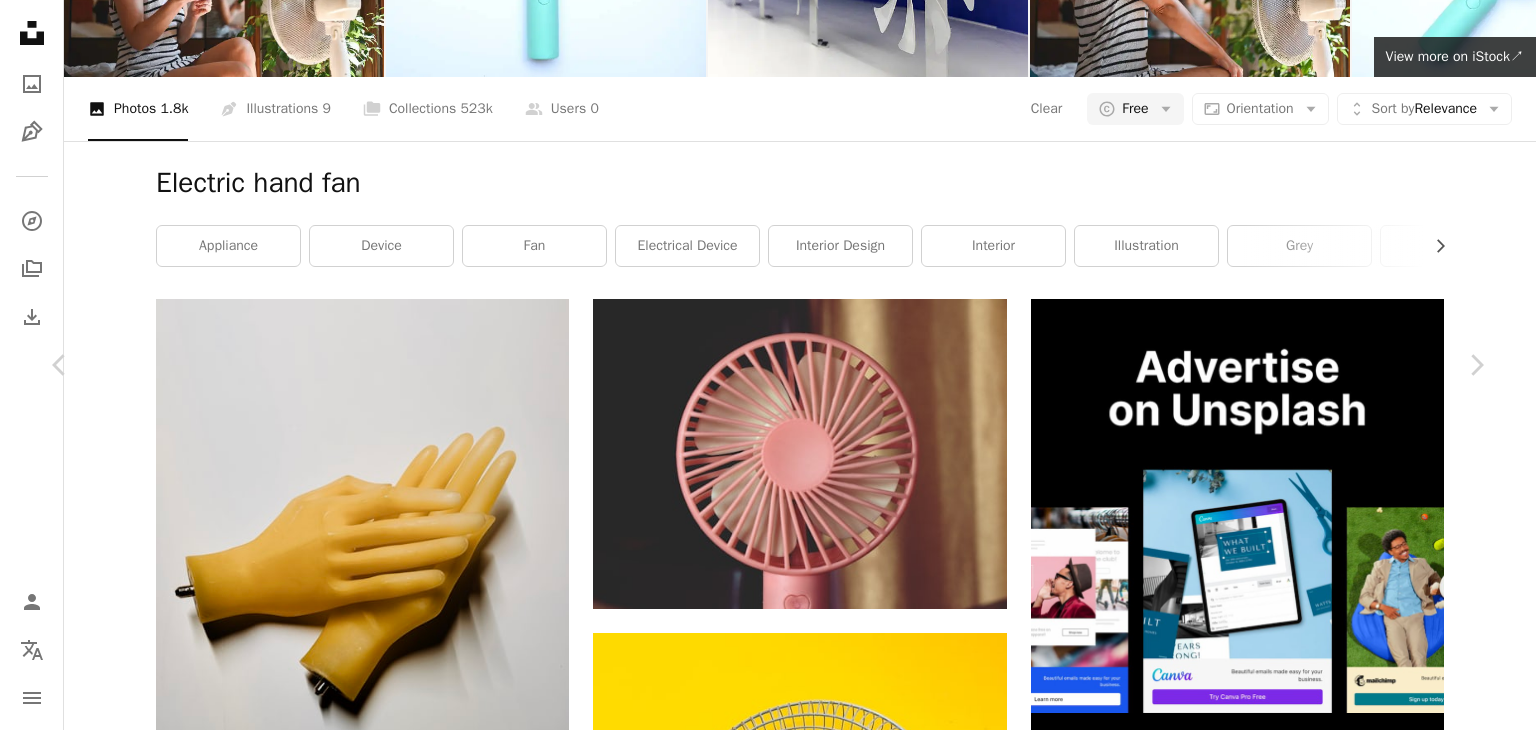 scroll, scrollTop: 0, scrollLeft: 0, axis: both 